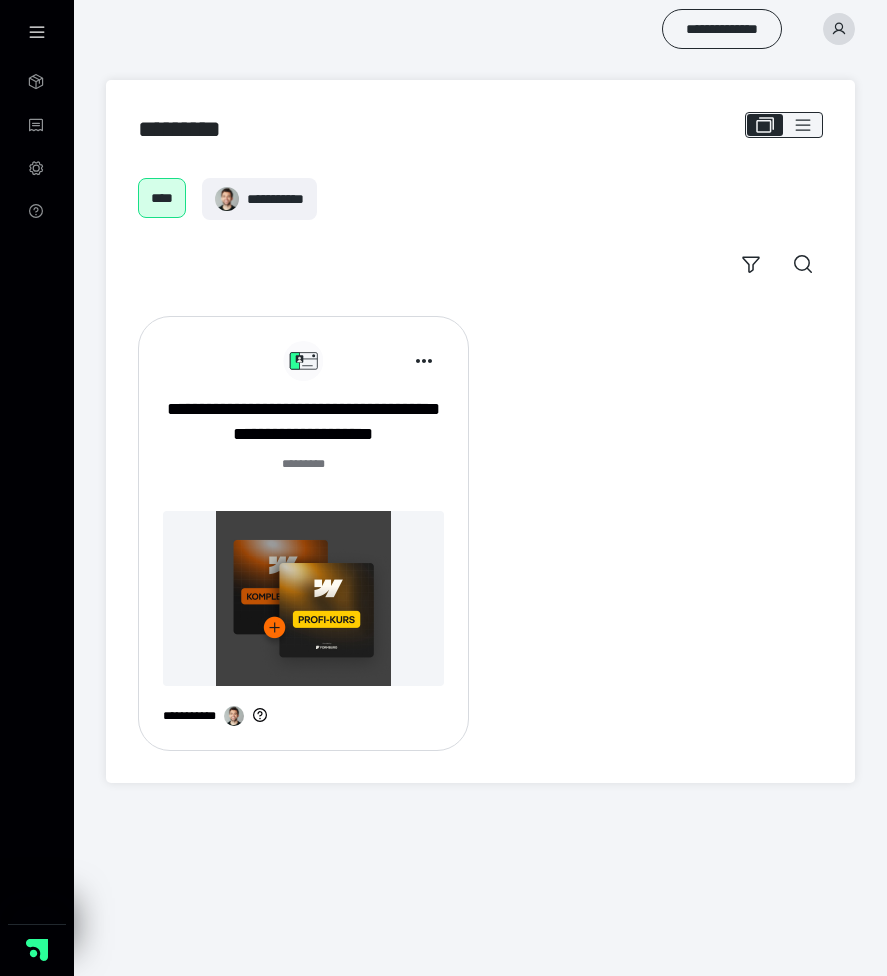 scroll, scrollTop: 0, scrollLeft: 0, axis: both 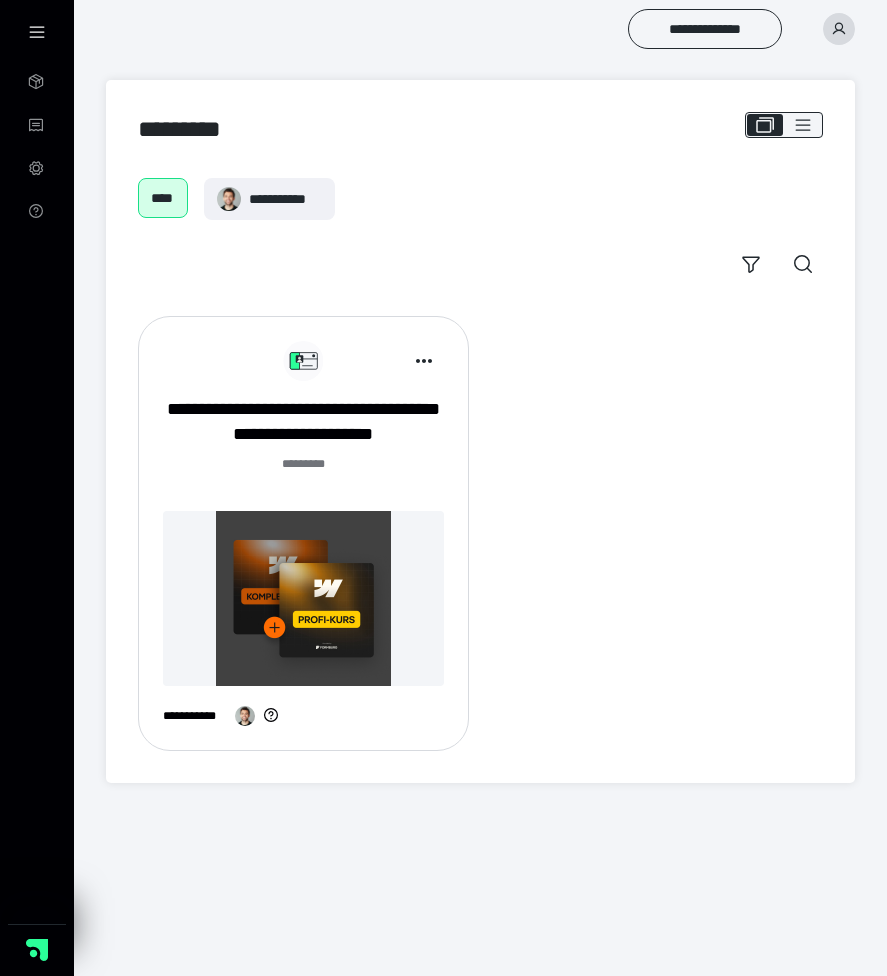 click at bounding box center (303, 598) 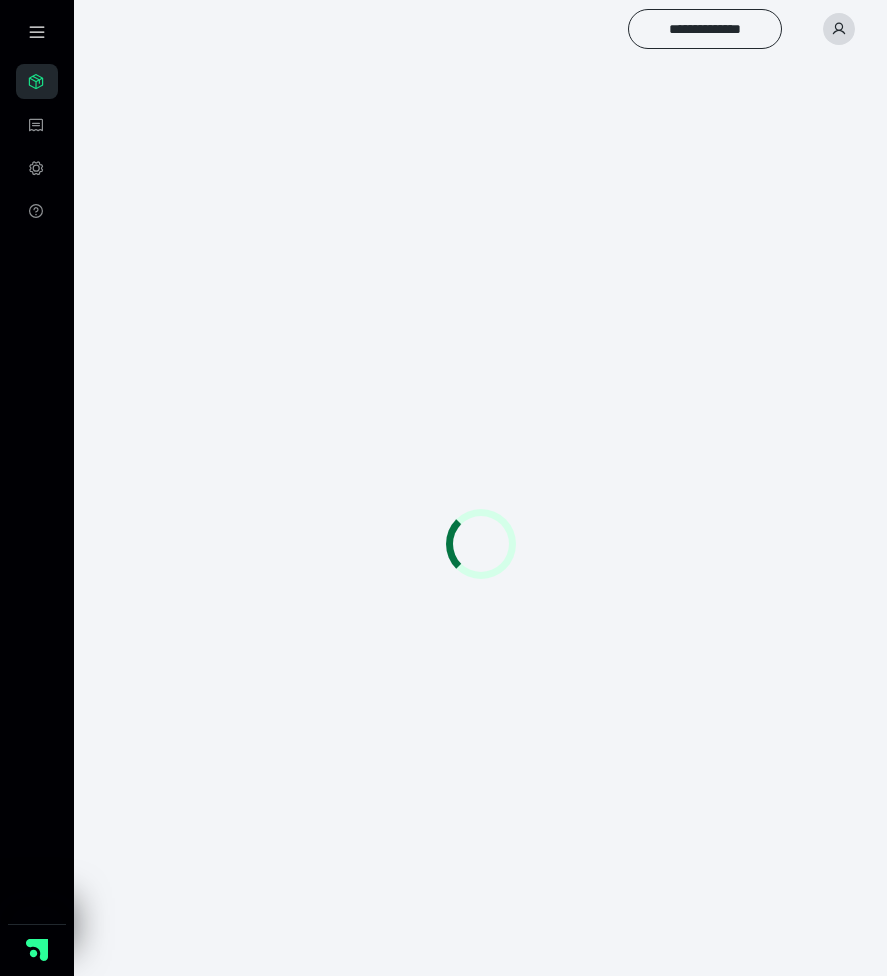 scroll, scrollTop: 0, scrollLeft: 0, axis: both 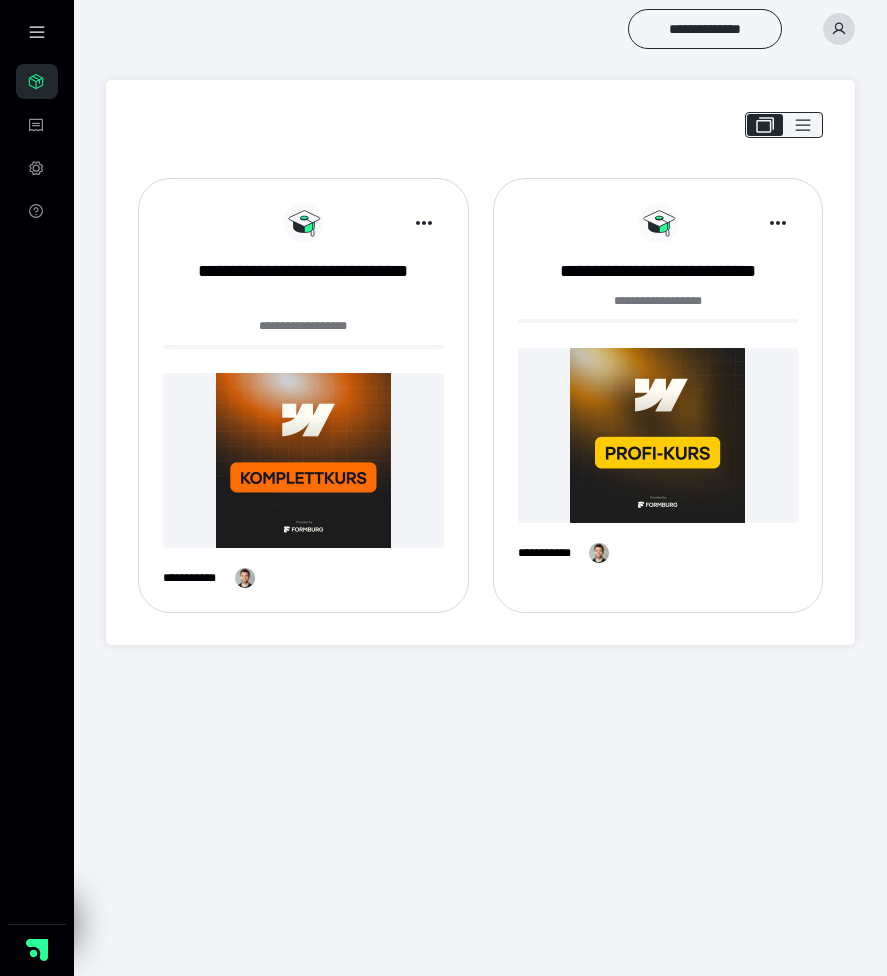 click at bounding box center (303, 460) 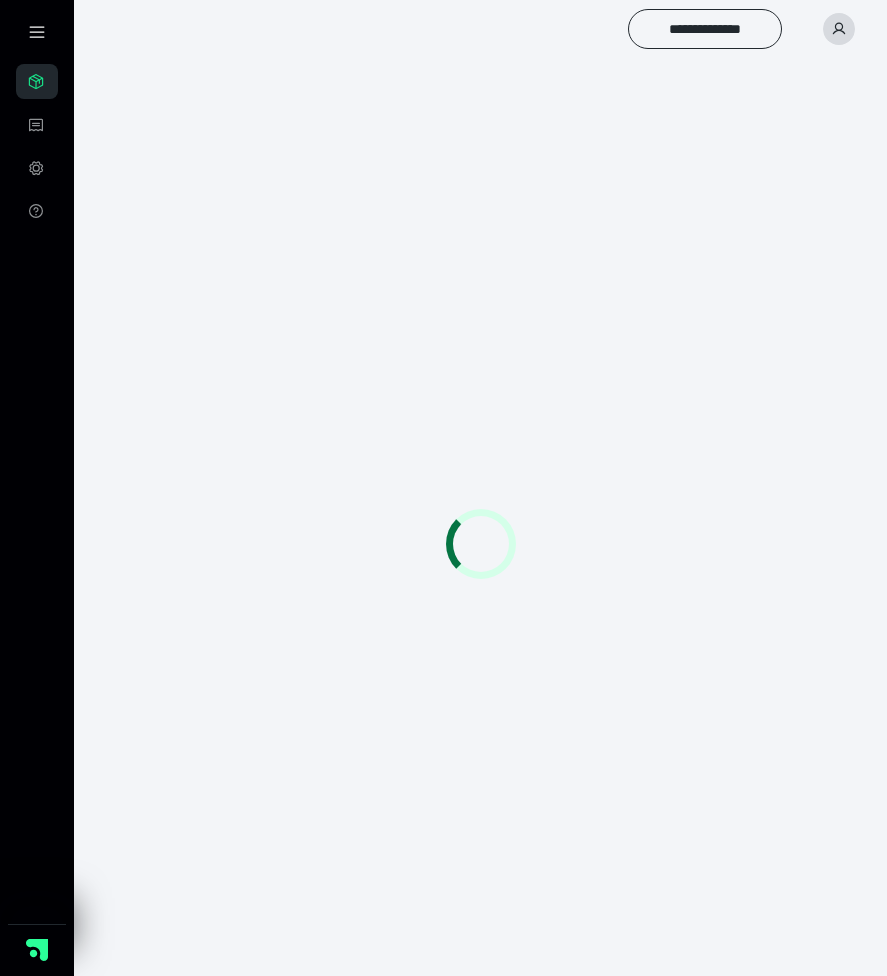 scroll, scrollTop: 0, scrollLeft: 0, axis: both 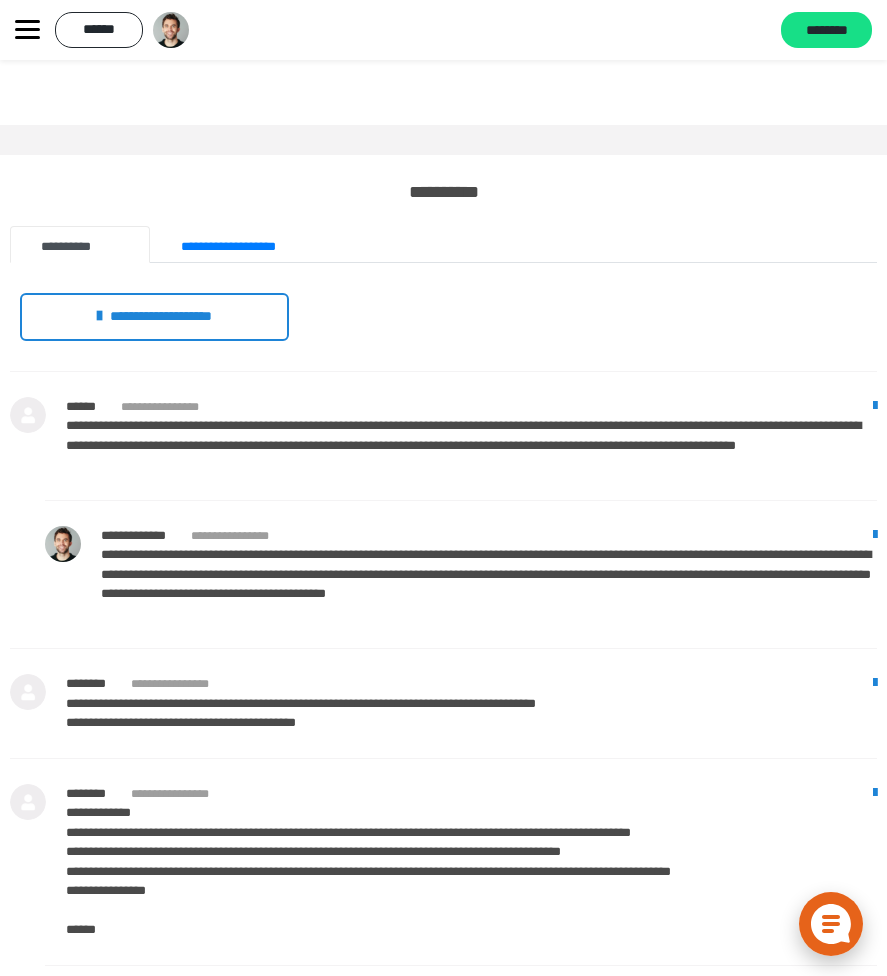 click on "**********" at bounding box center (489, 536) 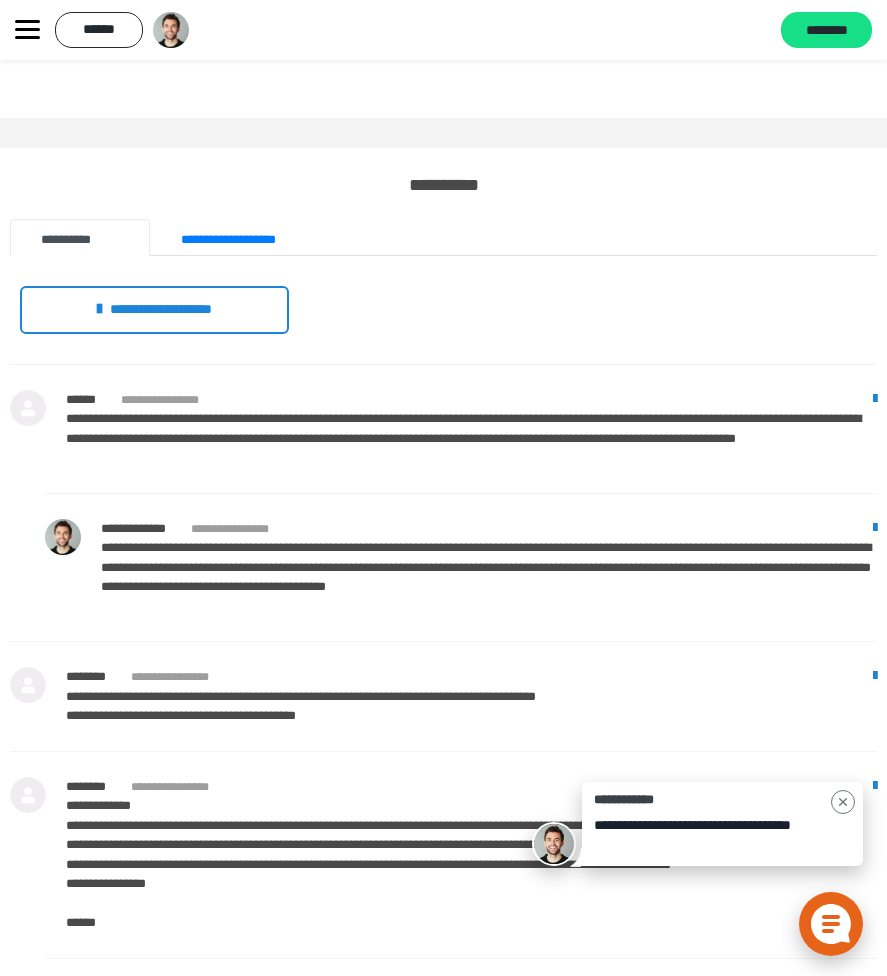 scroll, scrollTop: 0, scrollLeft: 0, axis: both 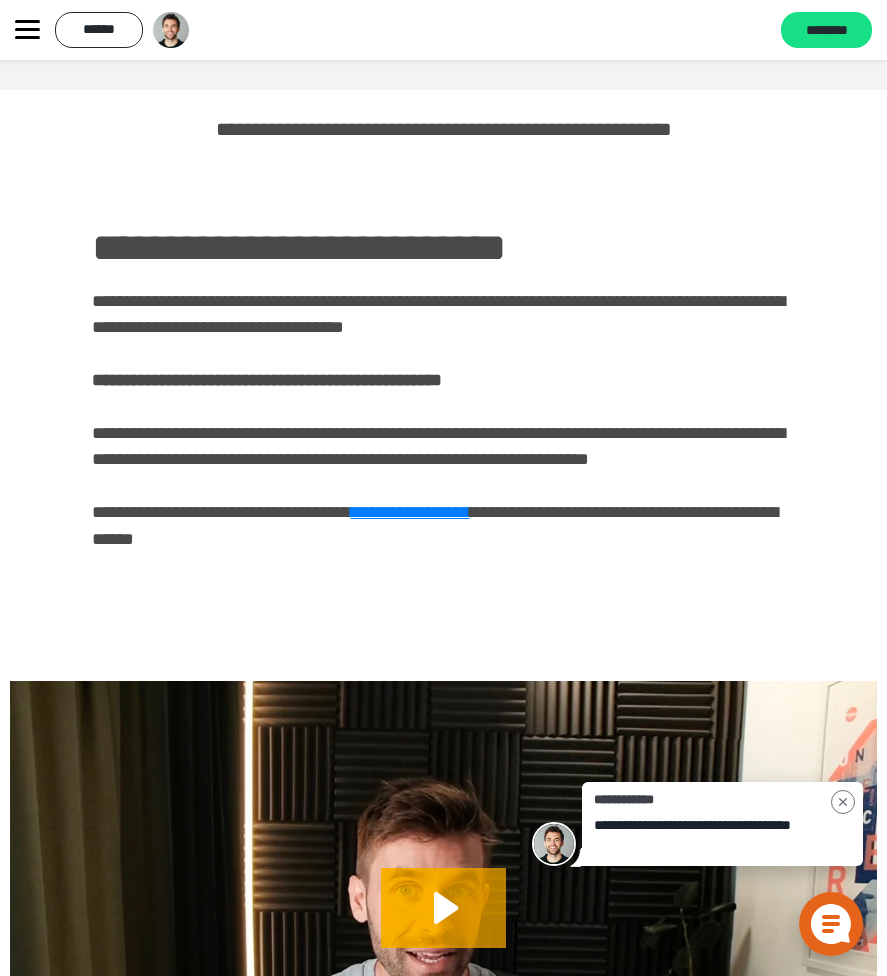 click on "******" at bounding box center (91, 30) 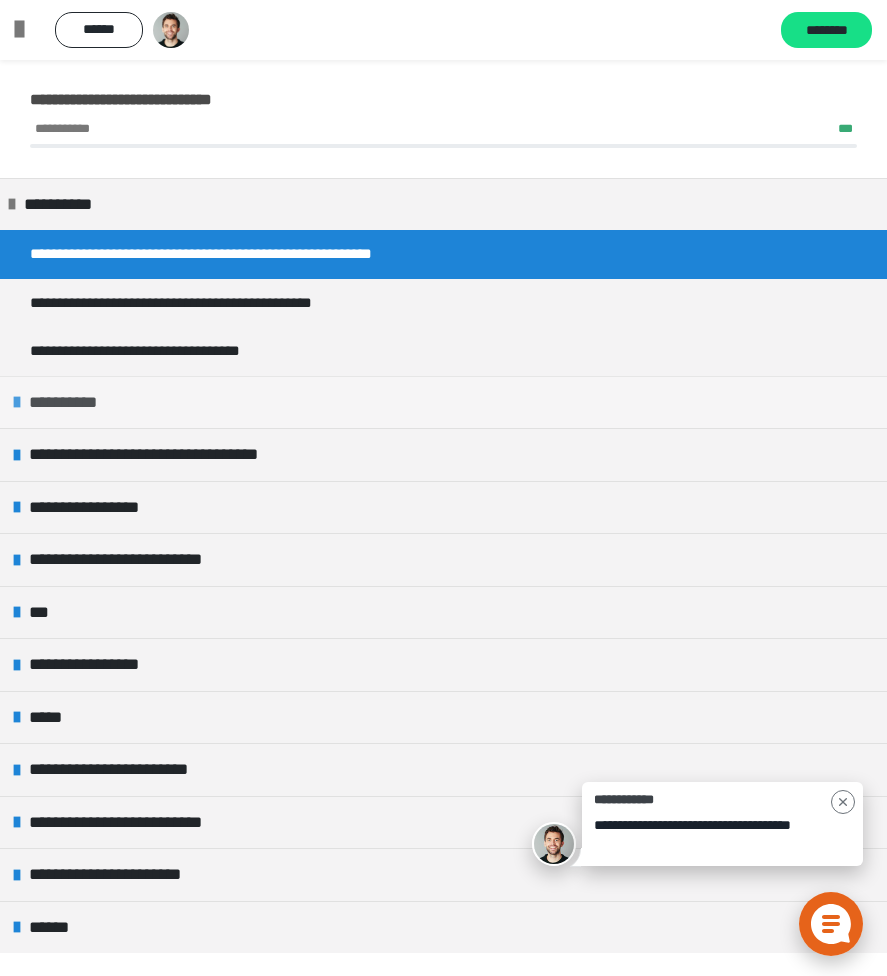 scroll, scrollTop: 335, scrollLeft: 0, axis: vertical 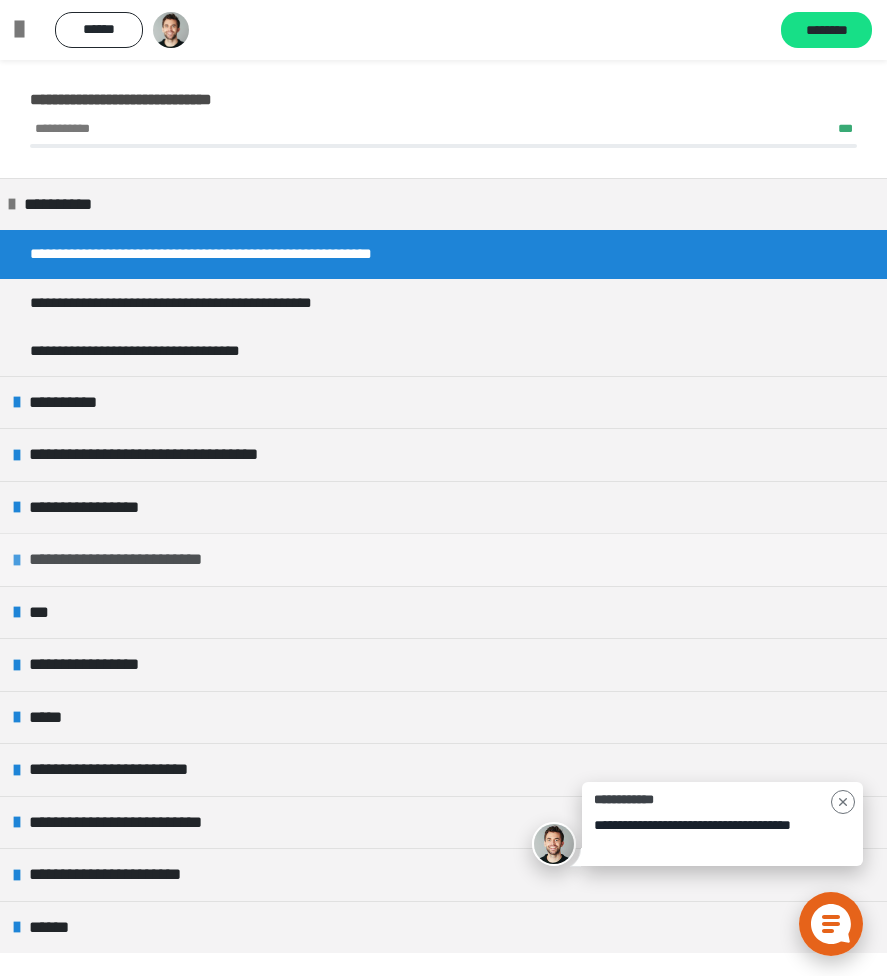 click on "**********" at bounding box center (140, 560) 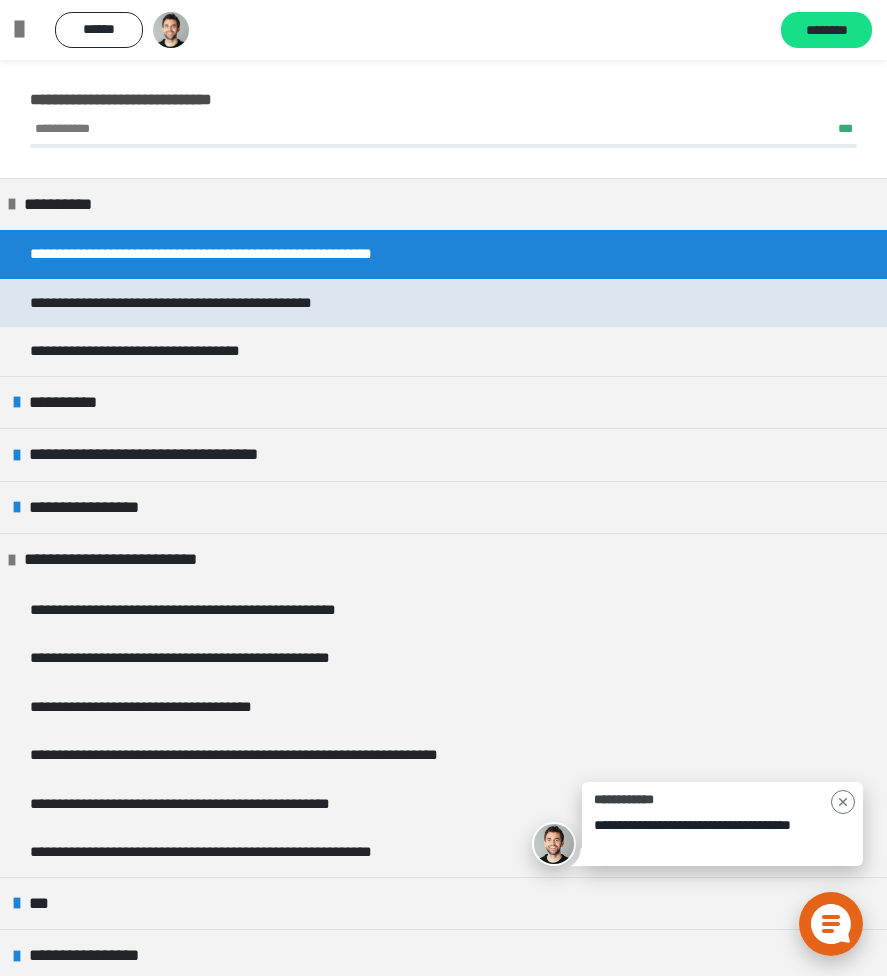 click on "**********" at bounding box center (224, 303) 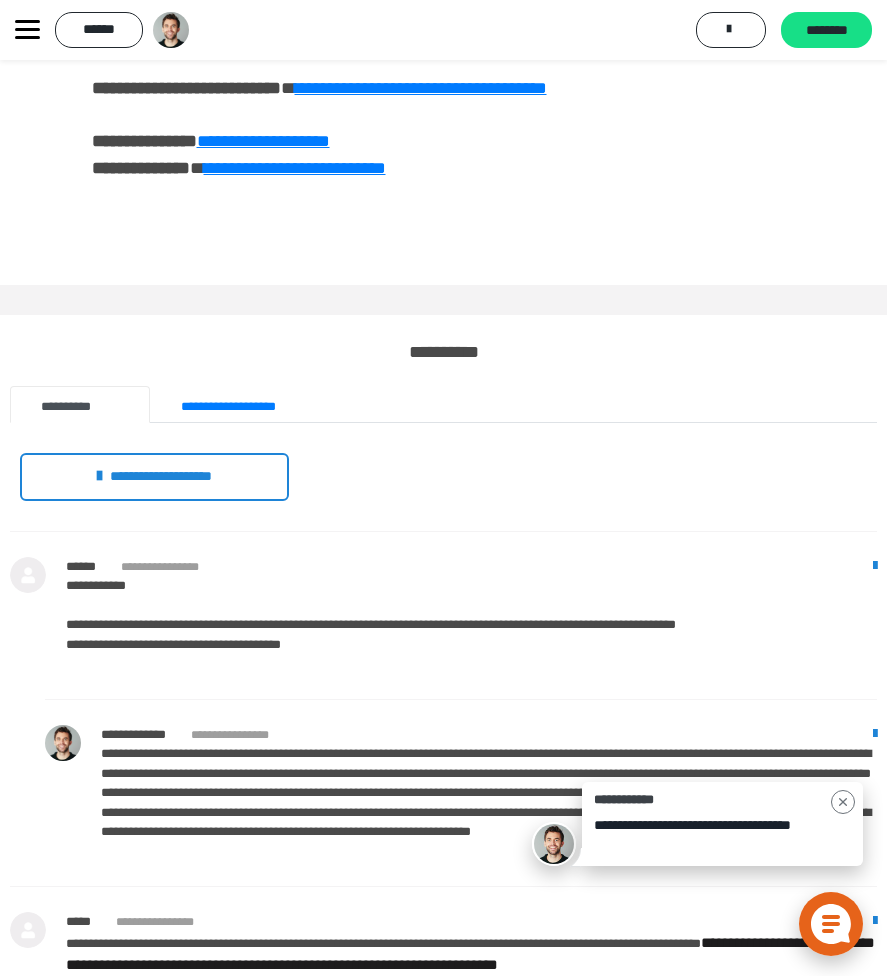 scroll, scrollTop: 1196, scrollLeft: 0, axis: vertical 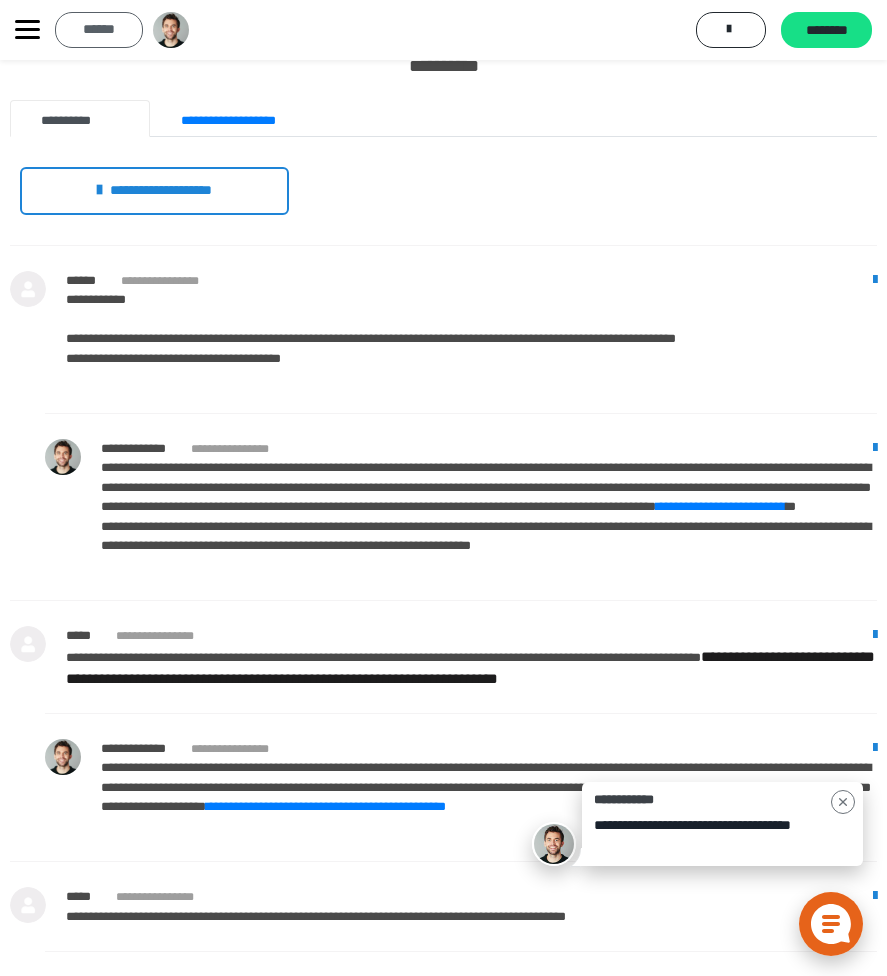 click on "******" at bounding box center (99, 30) 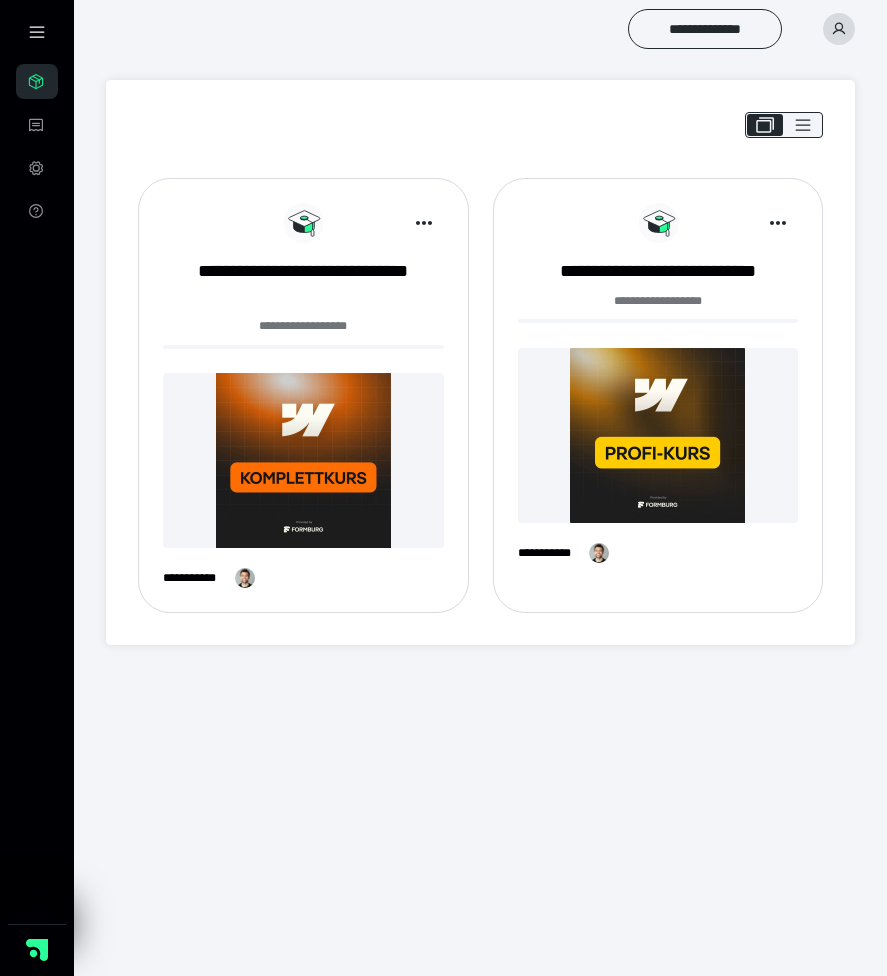 scroll, scrollTop: 0, scrollLeft: 0, axis: both 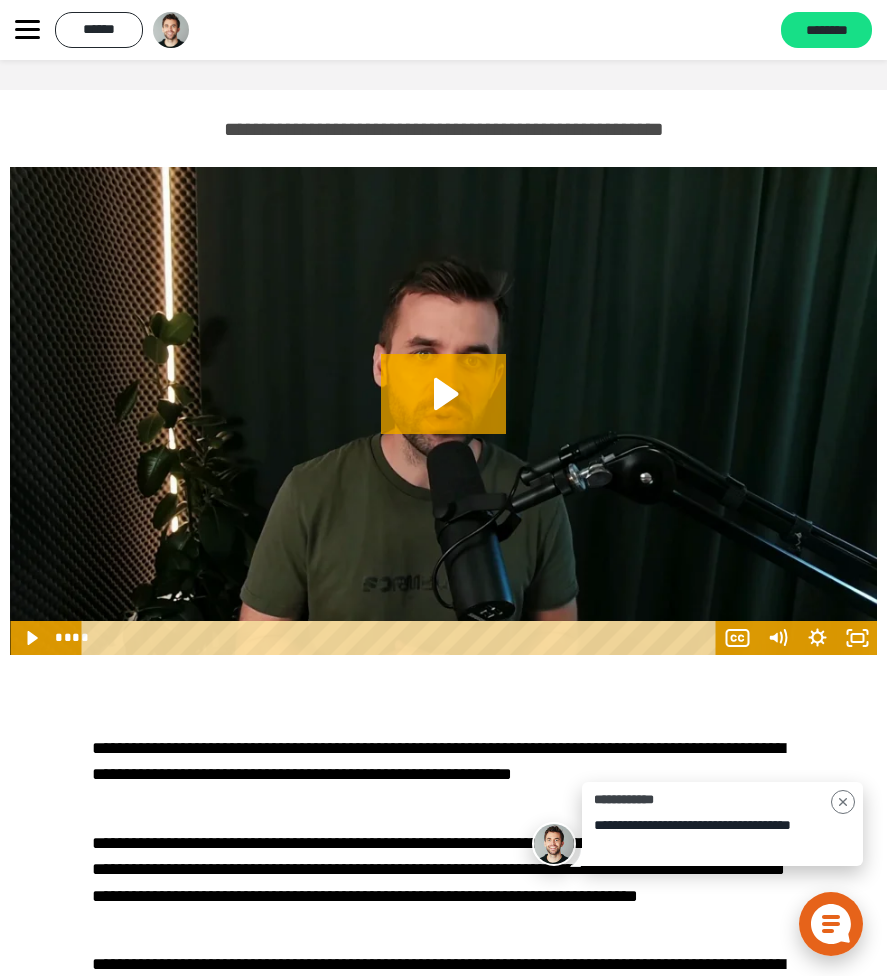 click 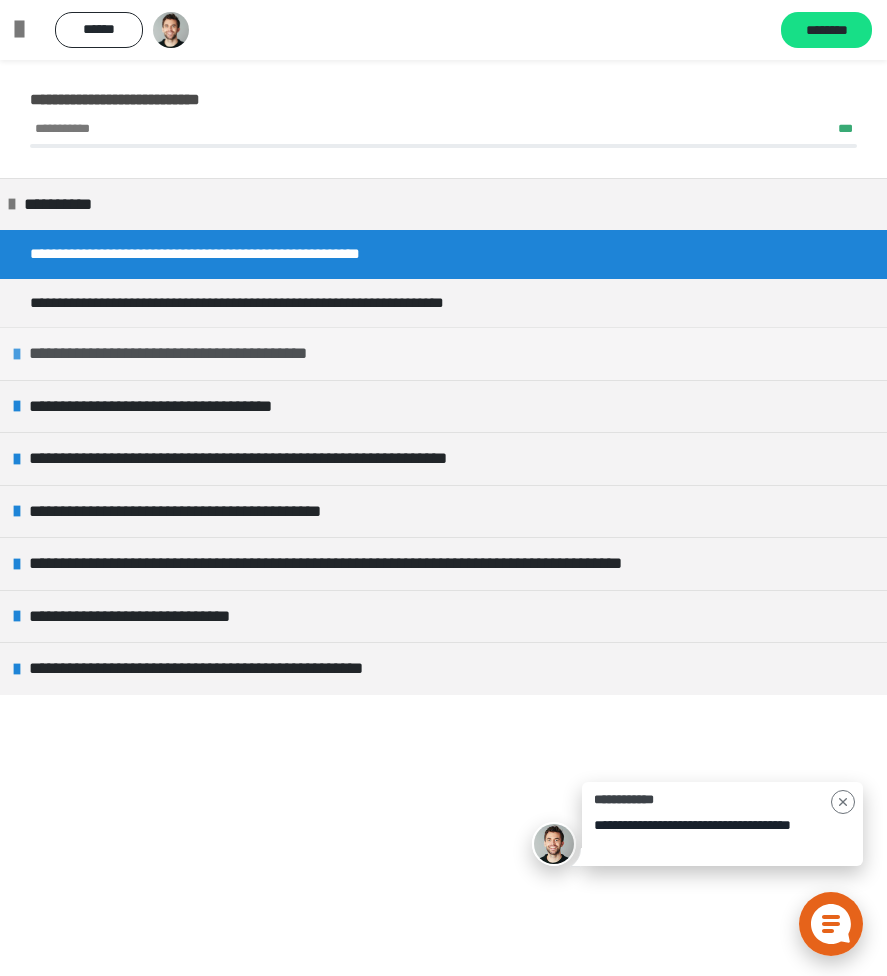 click on "**********" at bounding box center [202, 354] 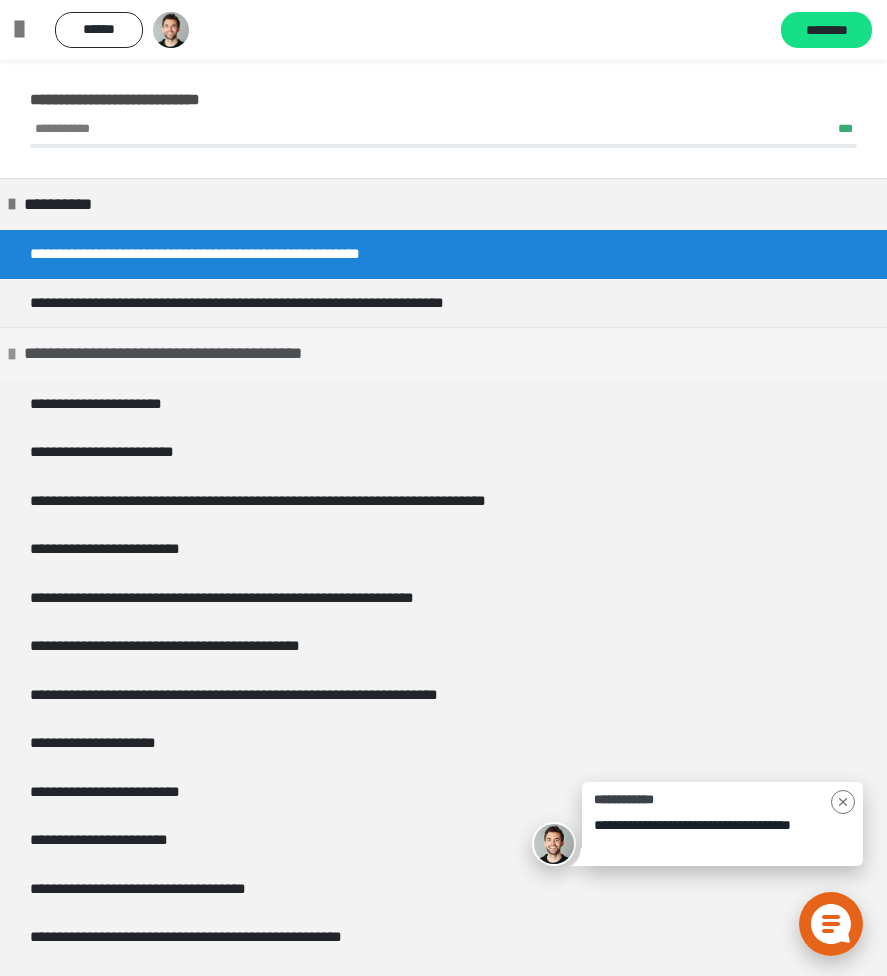 click on "**********" at bounding box center [197, 354] 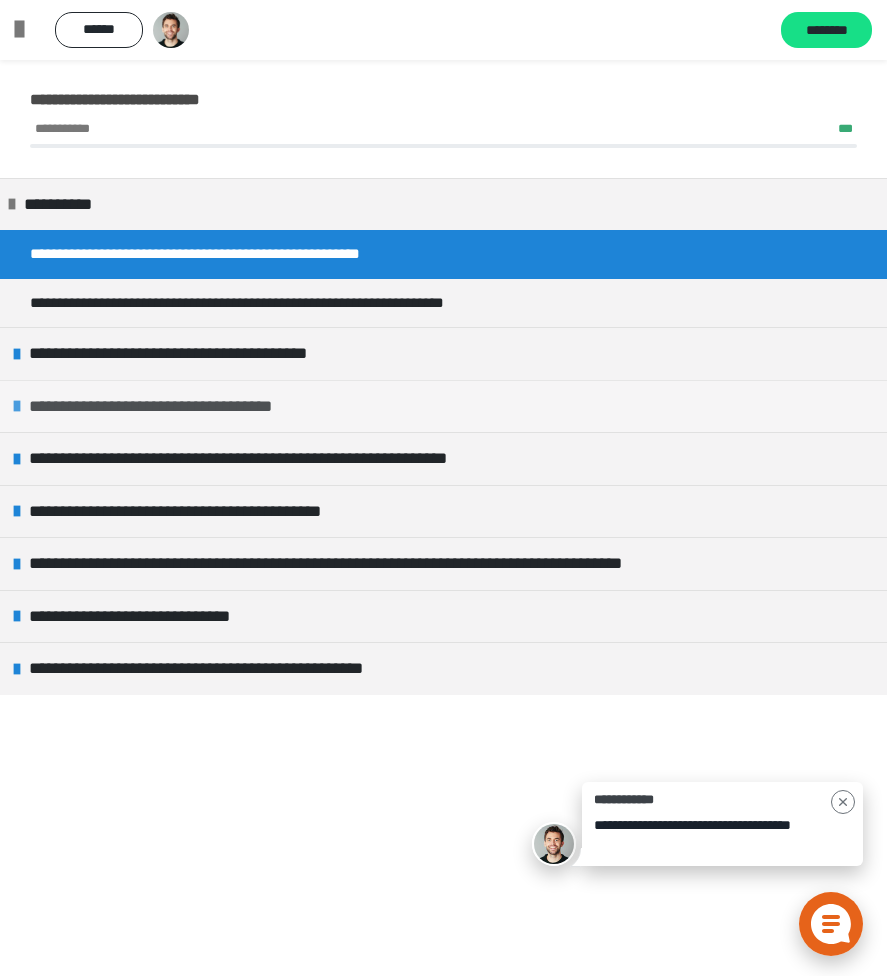 click on "**********" at bounding box center [179, 407] 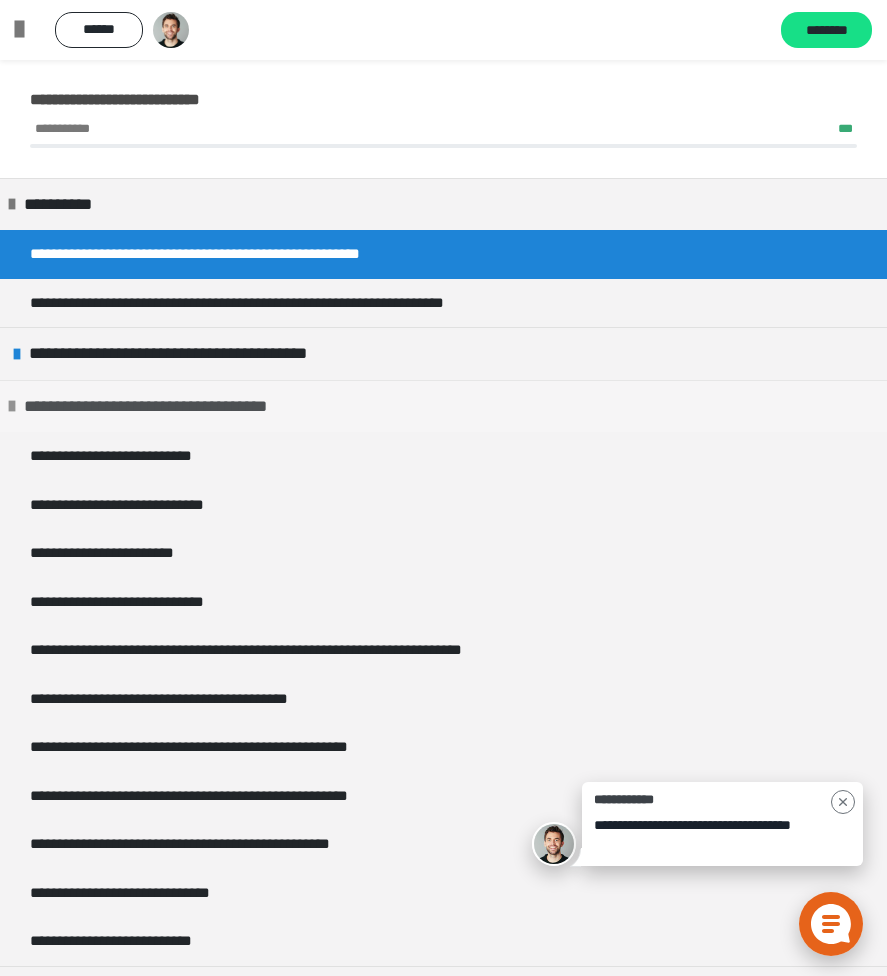 click on "**********" at bounding box center [174, 407] 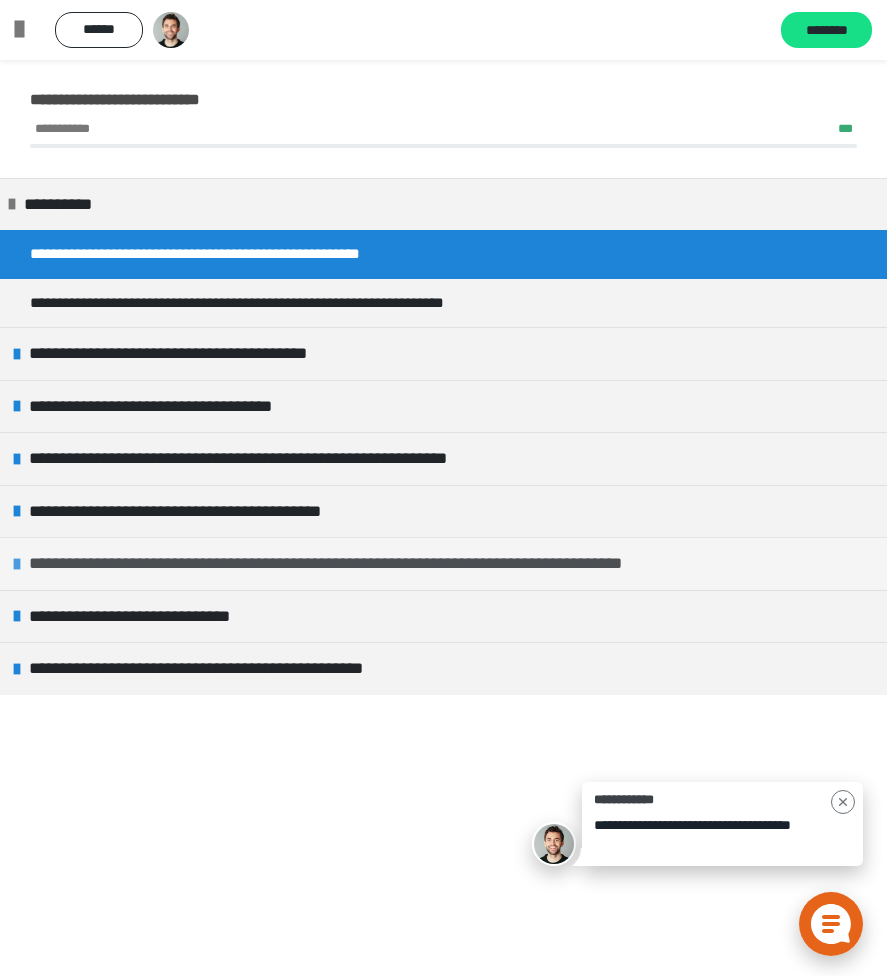 click on "**********" at bounding box center (403, 564) 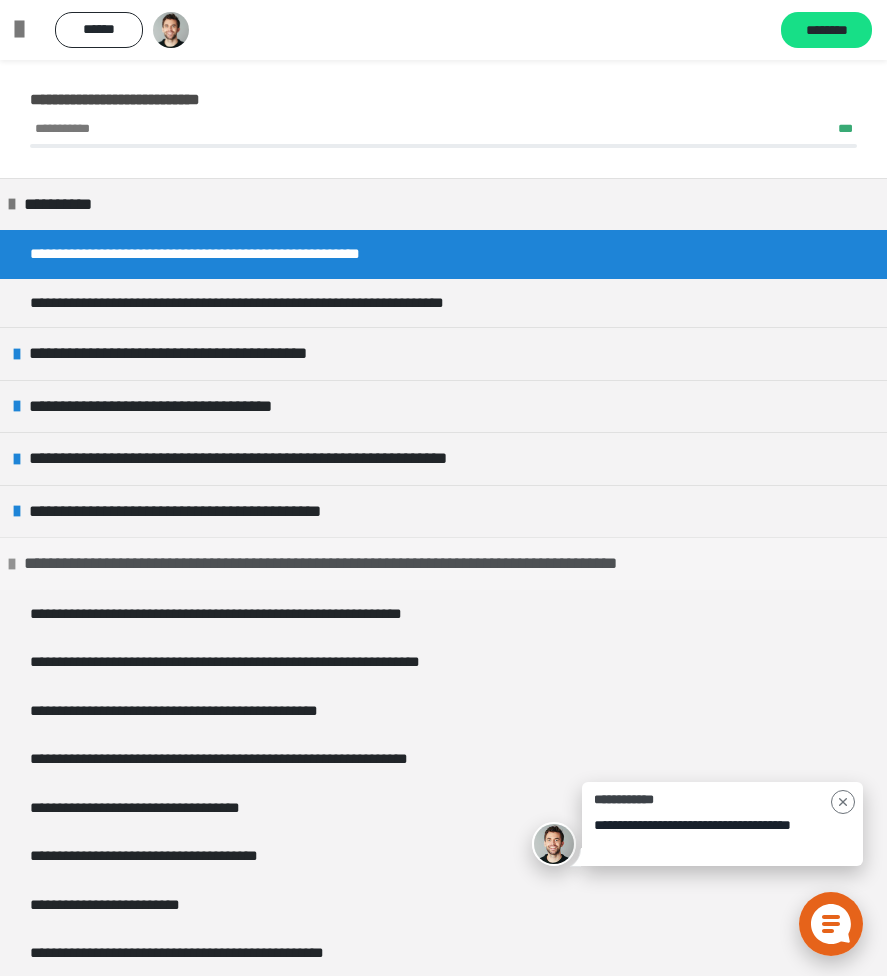 click on "**********" at bounding box center [398, 564] 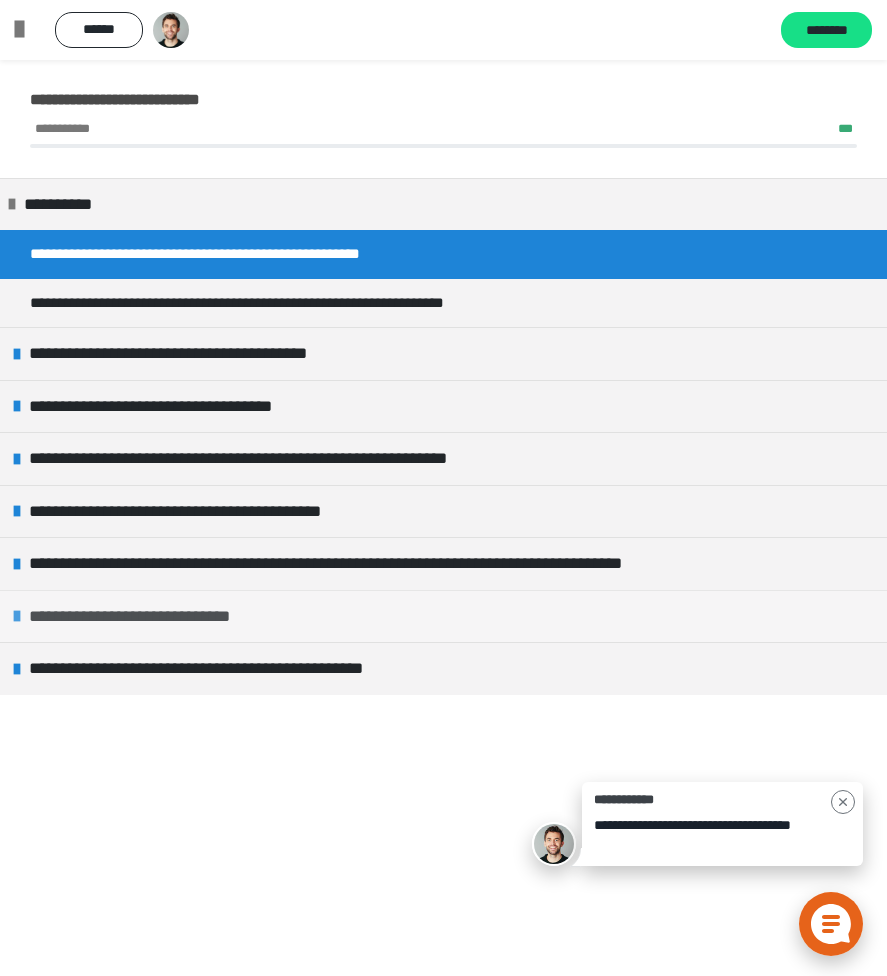 click on "**********" at bounding box center (159, 617) 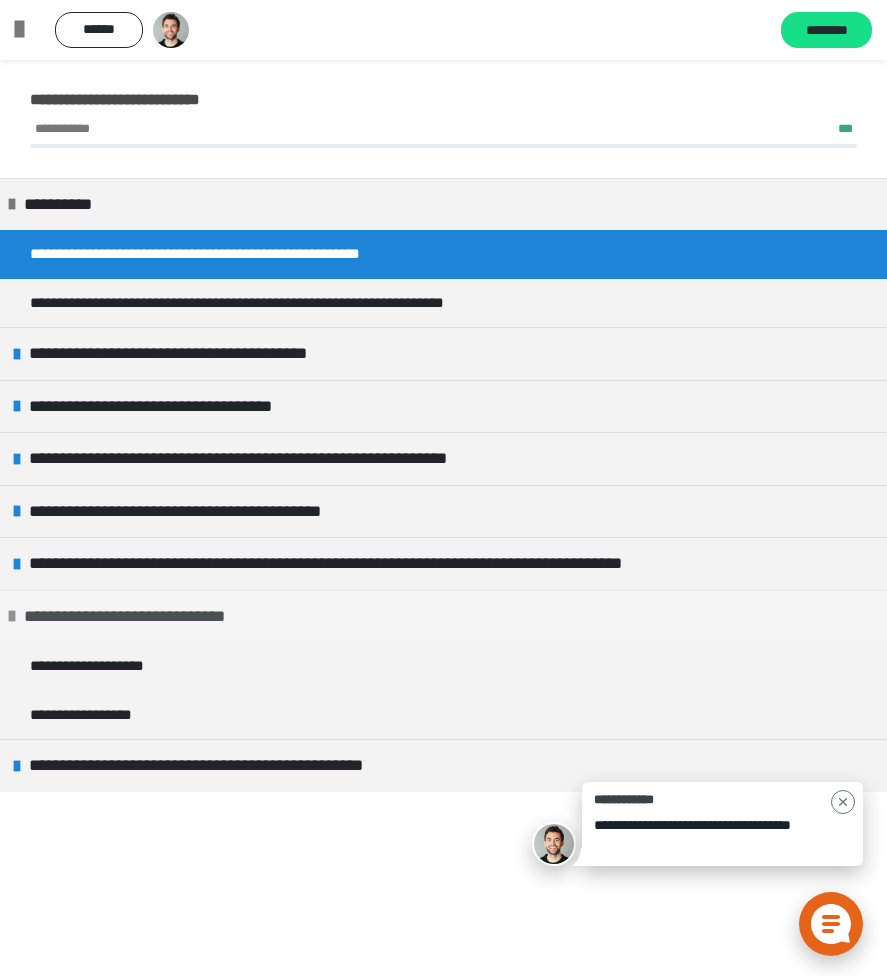 click on "**********" at bounding box center (154, 617) 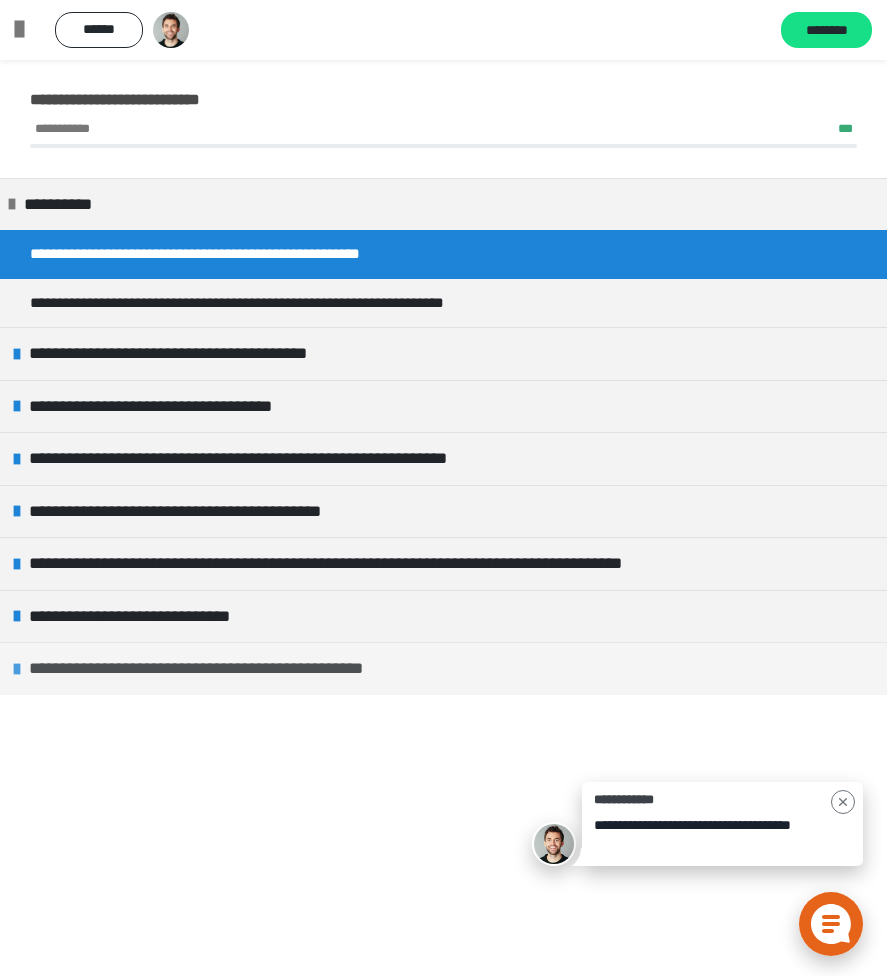 click on "**********" at bounding box center (230, 669) 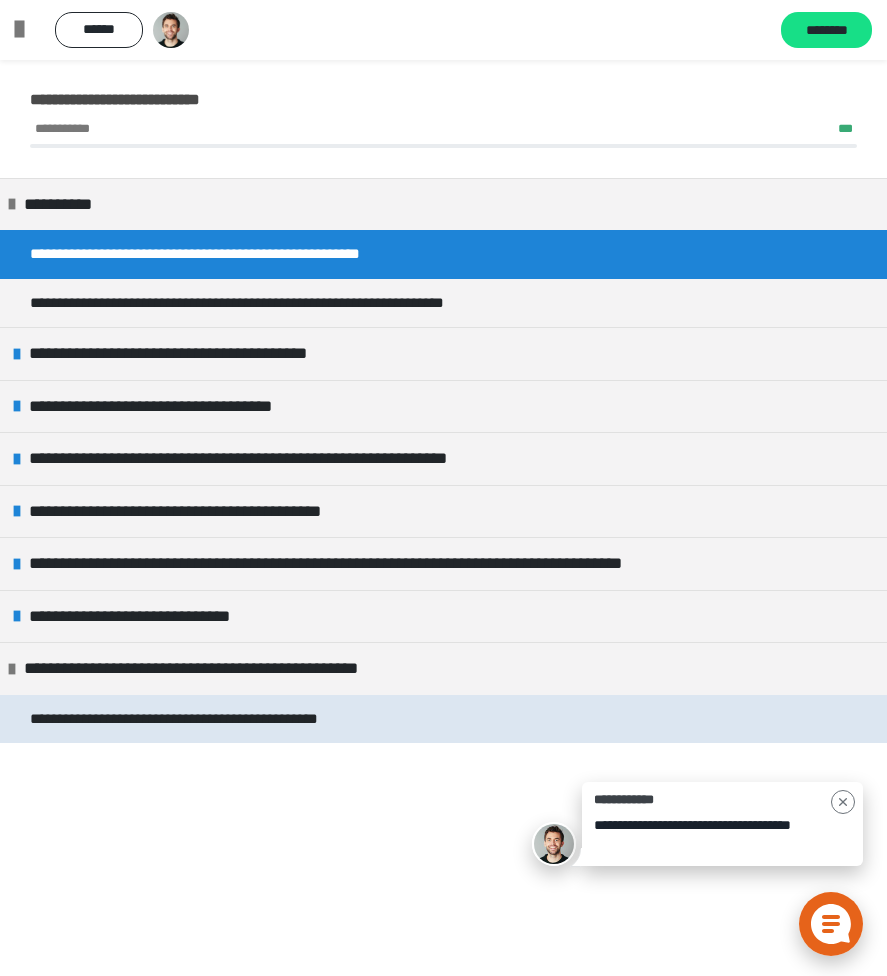 click on "**********" at bounding box center [213, 719] 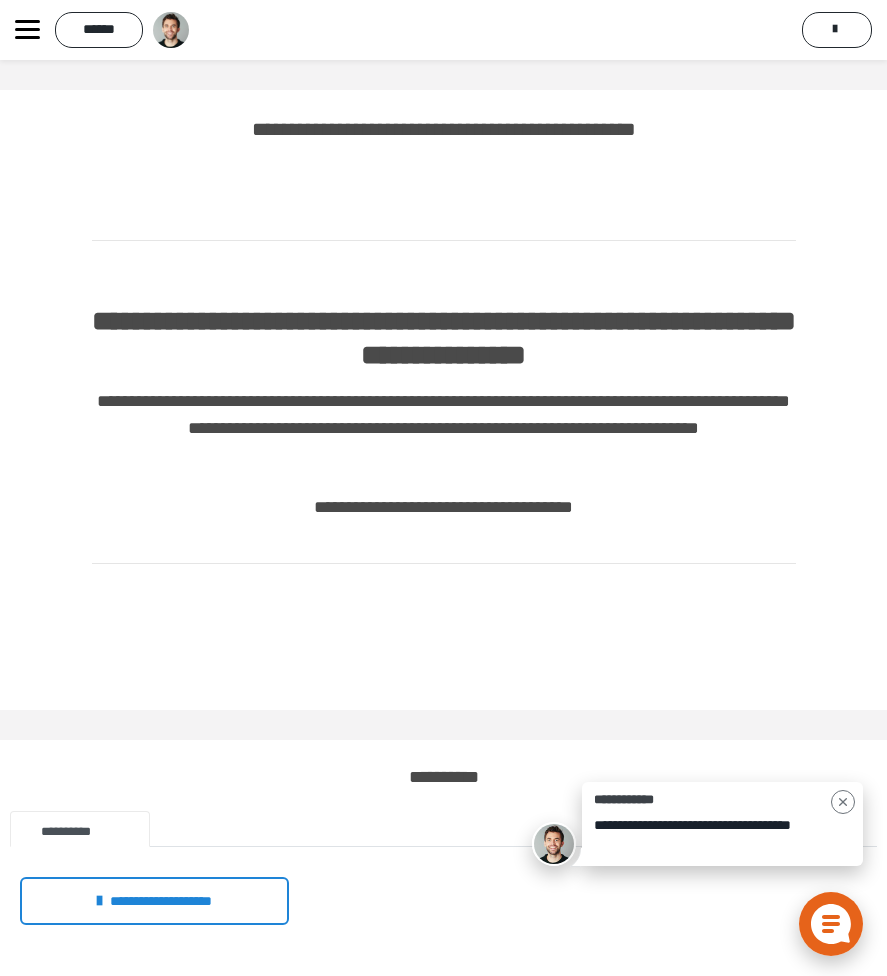 click on "**********" at bounding box center (443, 507) 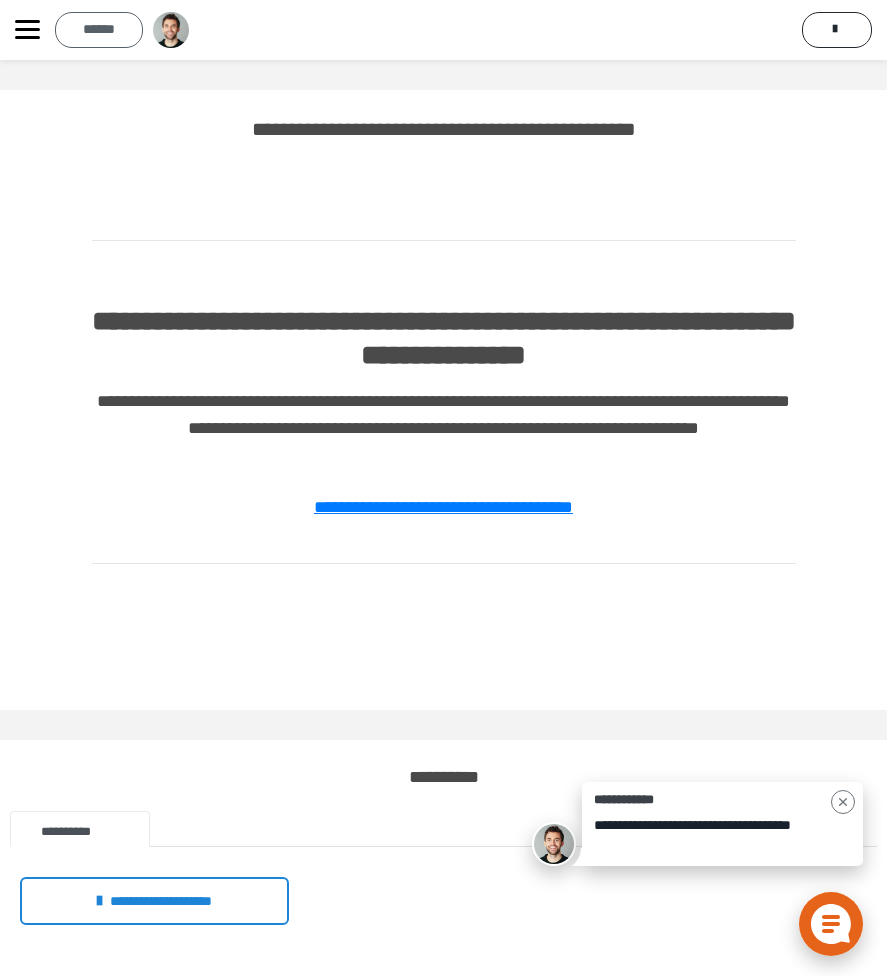 click on "******" at bounding box center [99, 30] 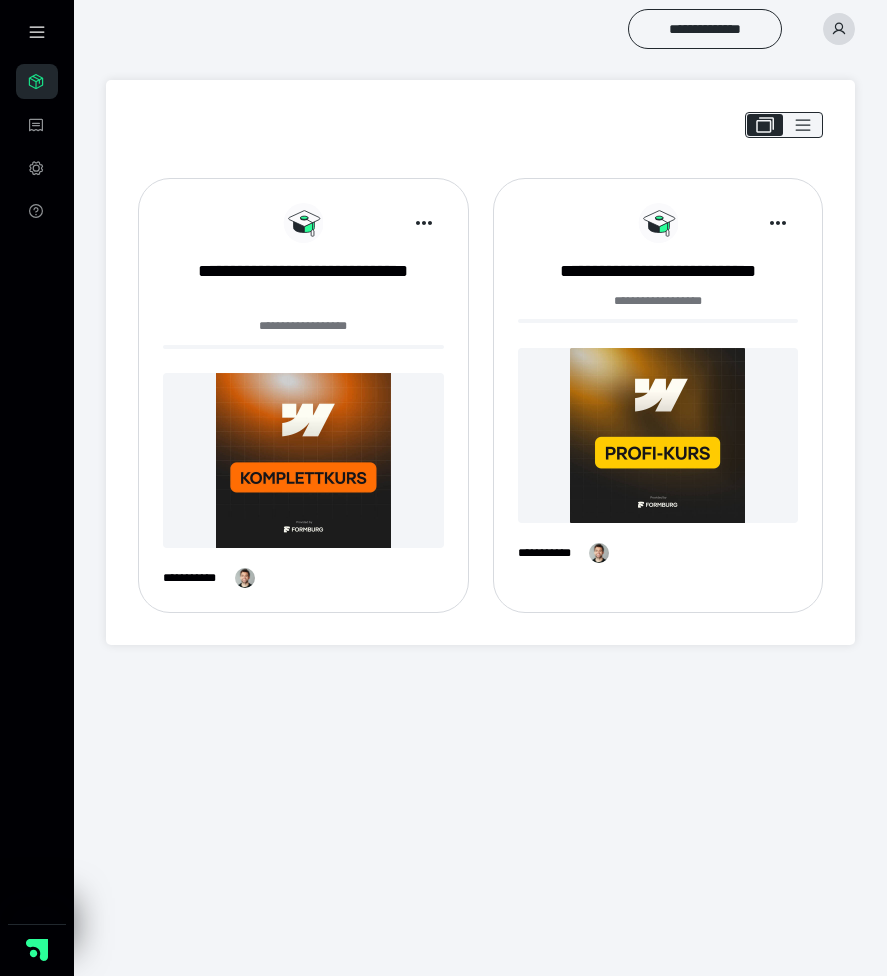 scroll, scrollTop: 0, scrollLeft: 0, axis: both 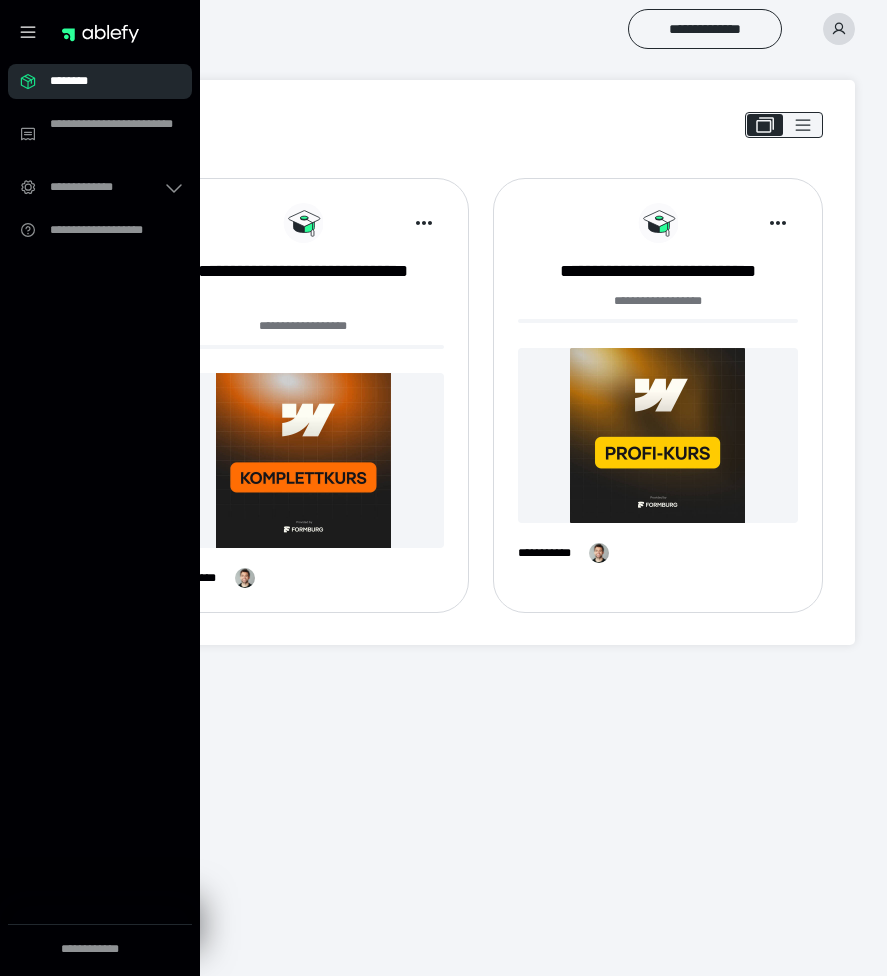 click on "**********" at bounding box center [303, 395] 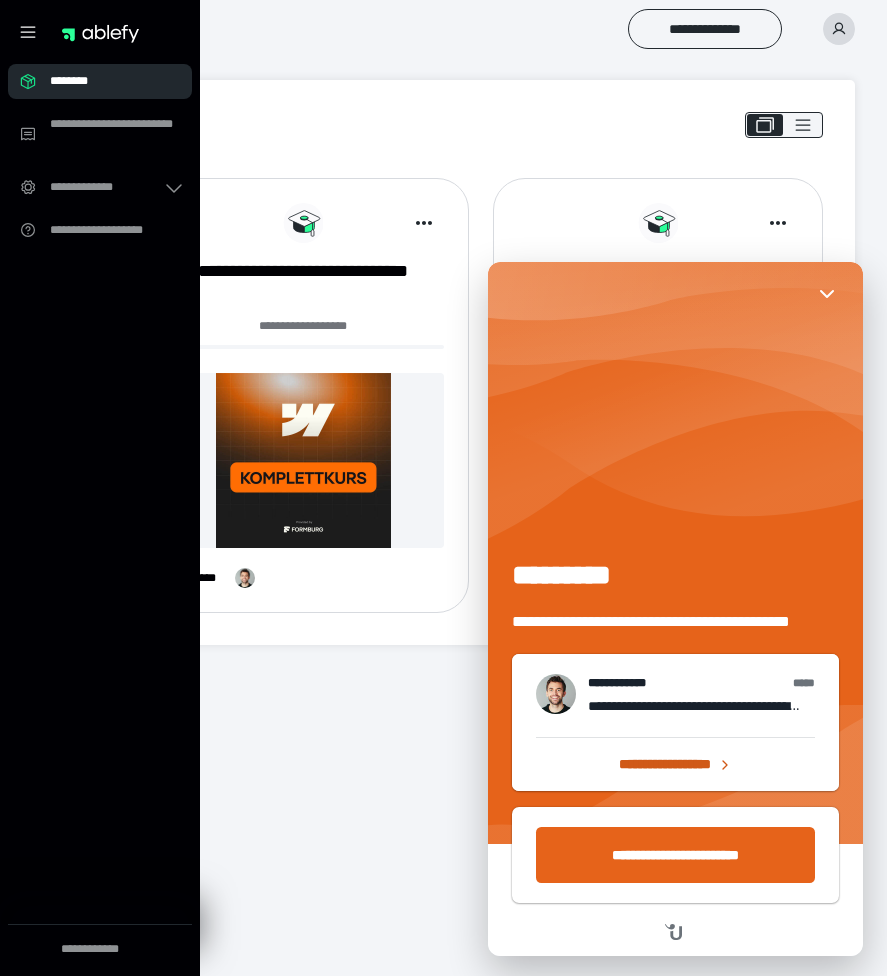 scroll, scrollTop: 0, scrollLeft: 0, axis: both 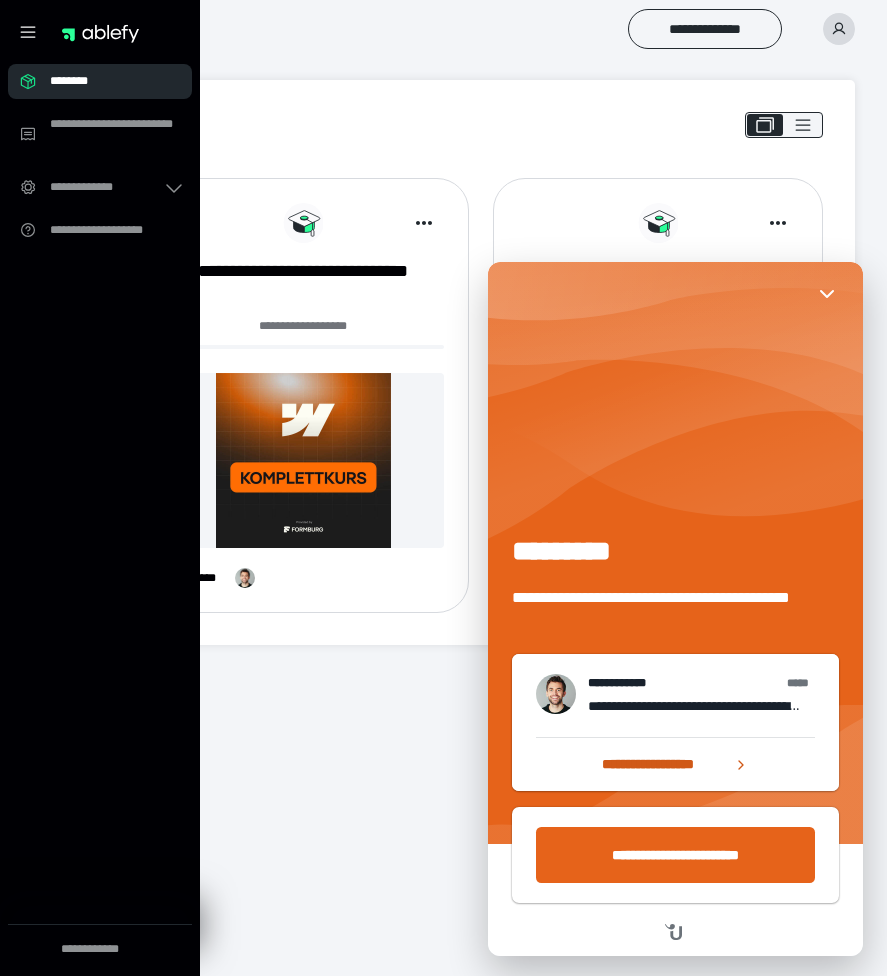 click on "**********" at bounding box center (443, 334) 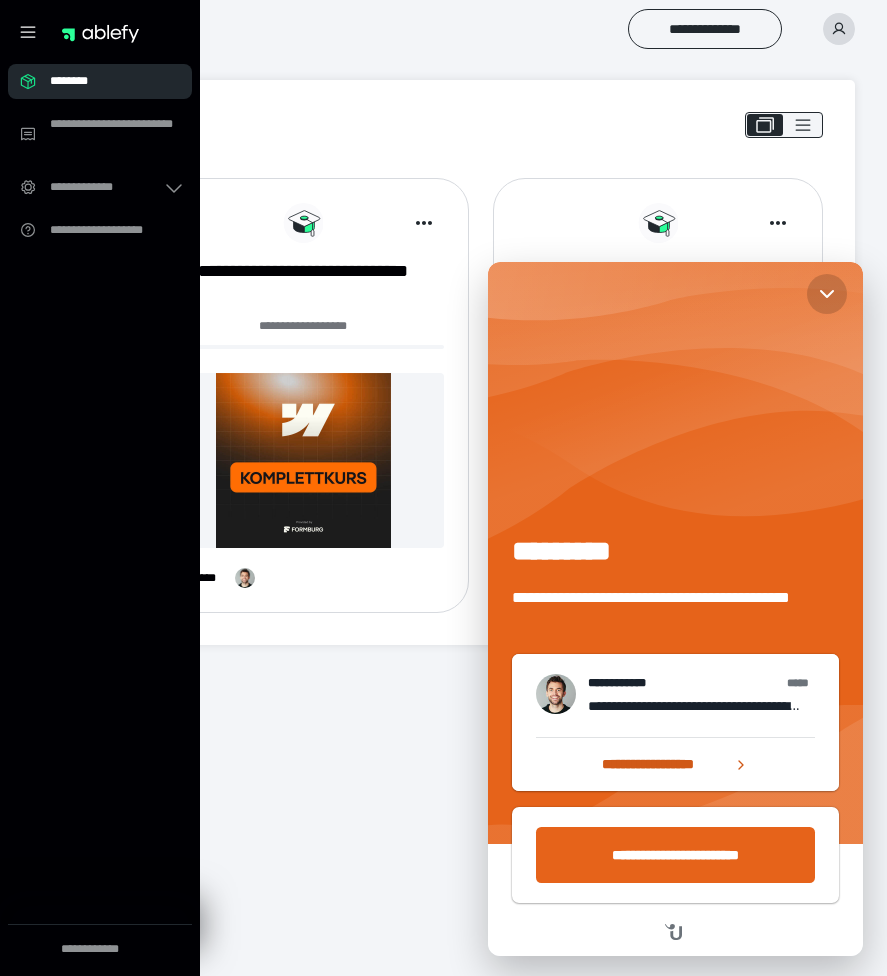 click 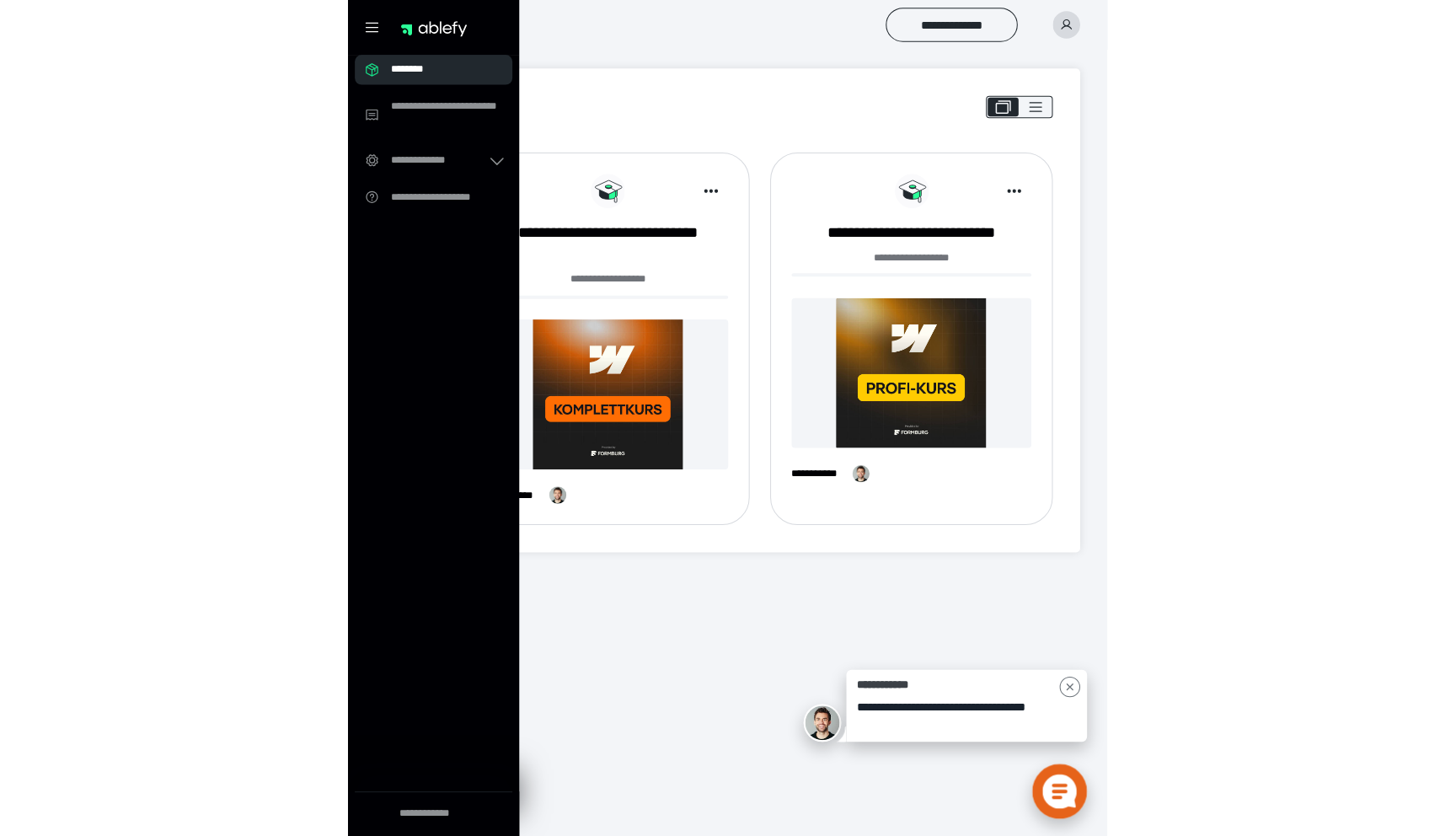scroll, scrollTop: 0, scrollLeft: 0, axis: both 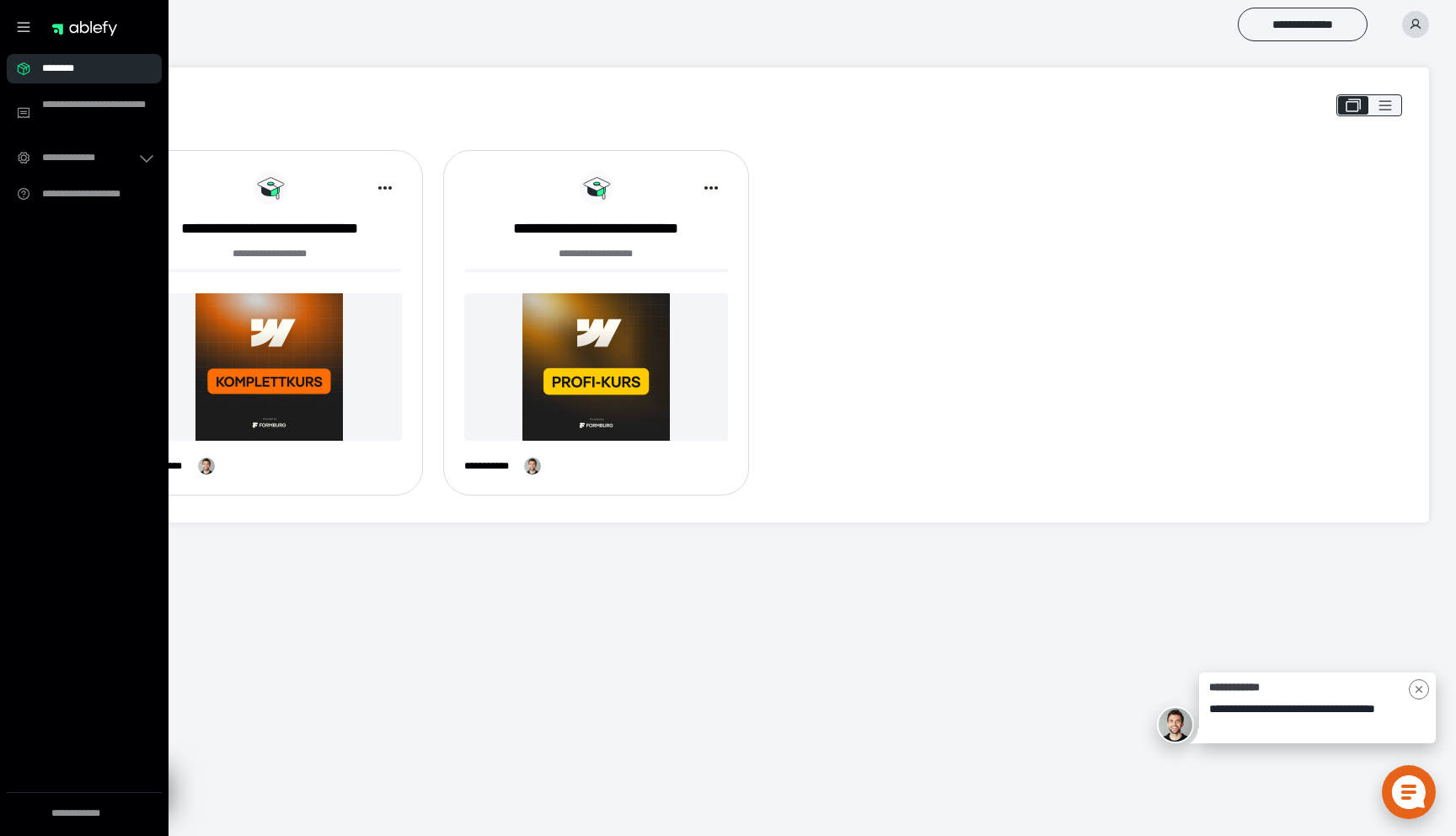 click at bounding box center [759, 109] 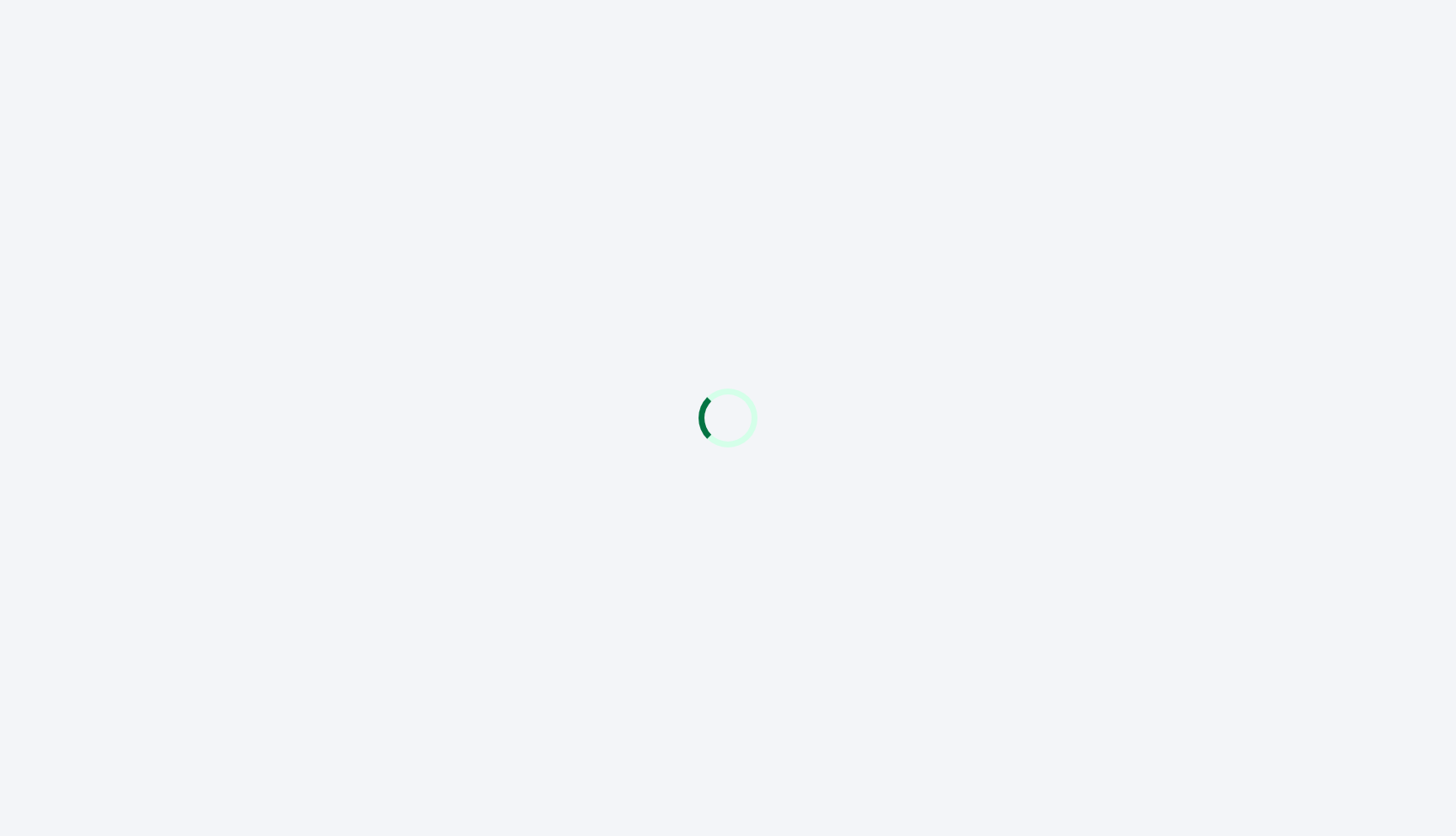 scroll, scrollTop: 0, scrollLeft: 0, axis: both 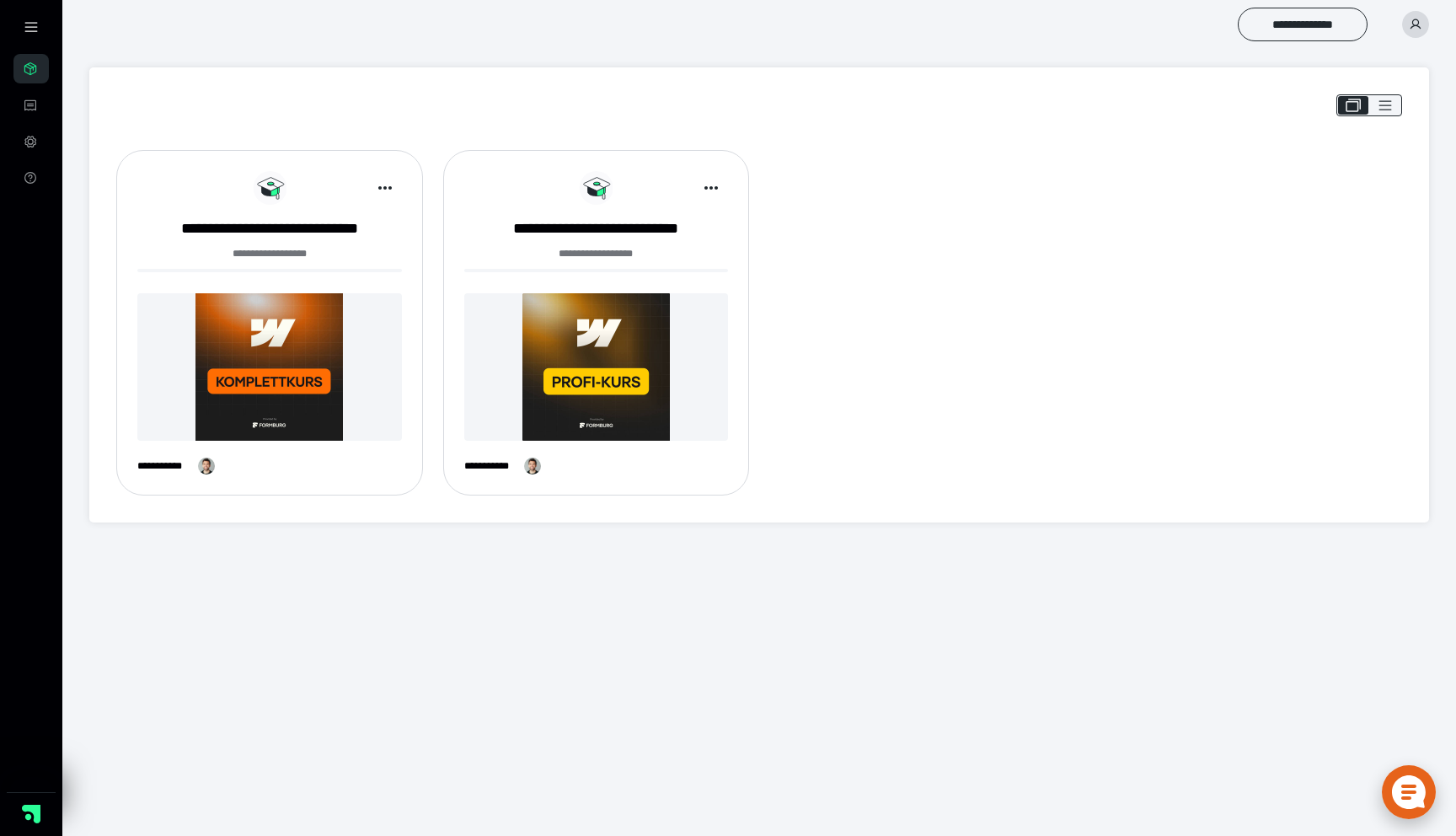 click at bounding box center (270, 367) 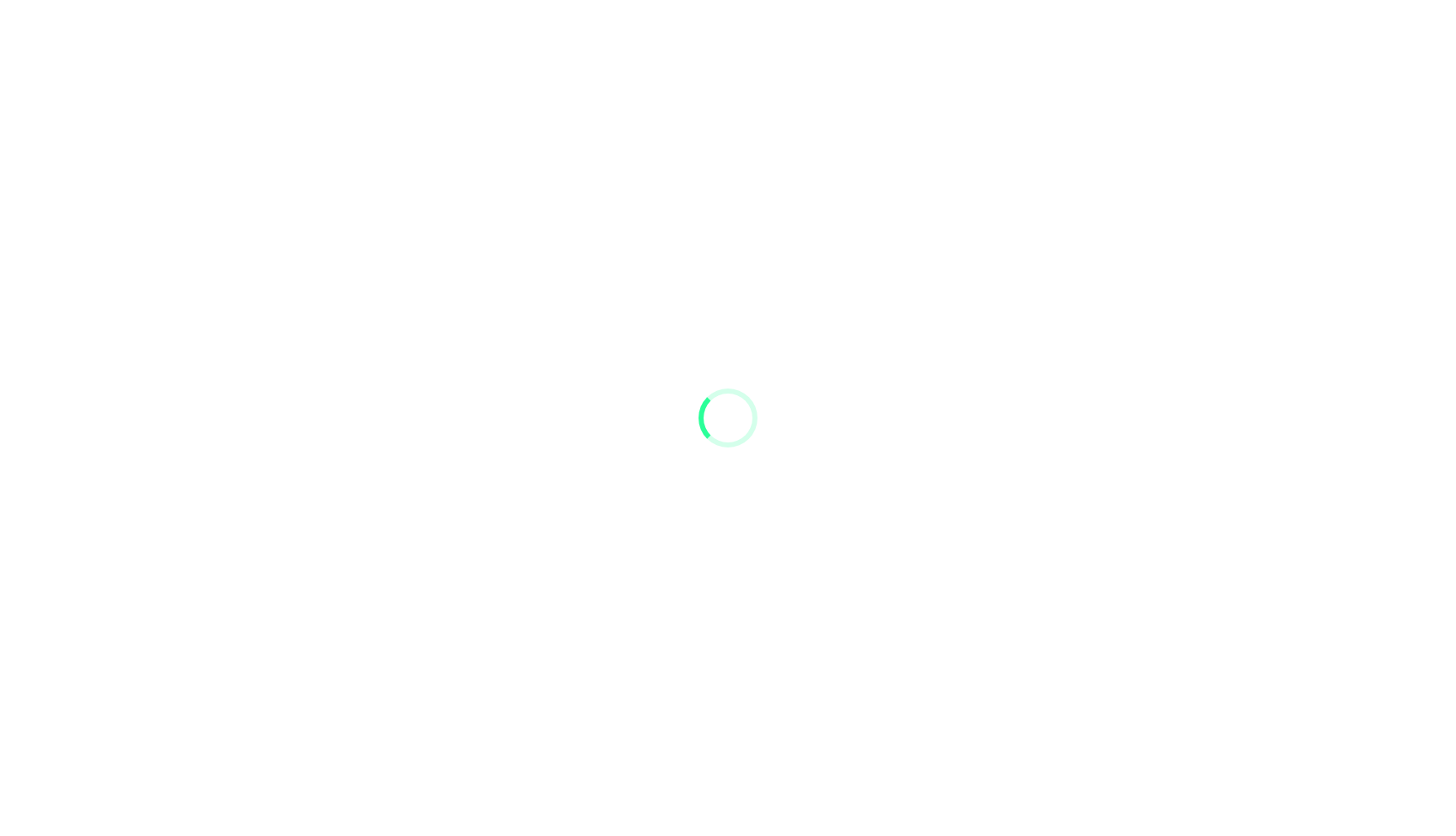 scroll, scrollTop: 0, scrollLeft: 0, axis: both 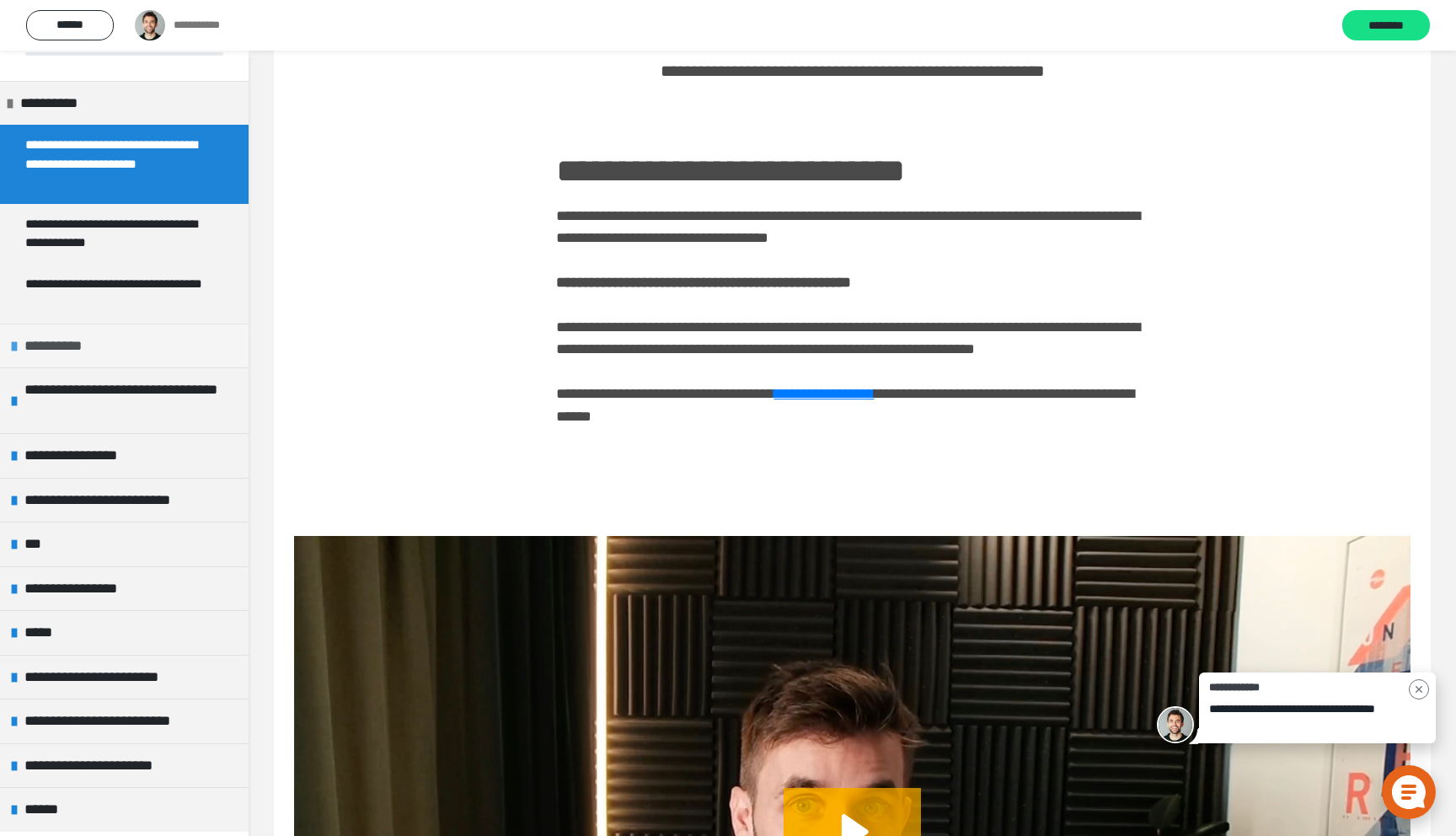 click on "**********" at bounding box center [124, 346] 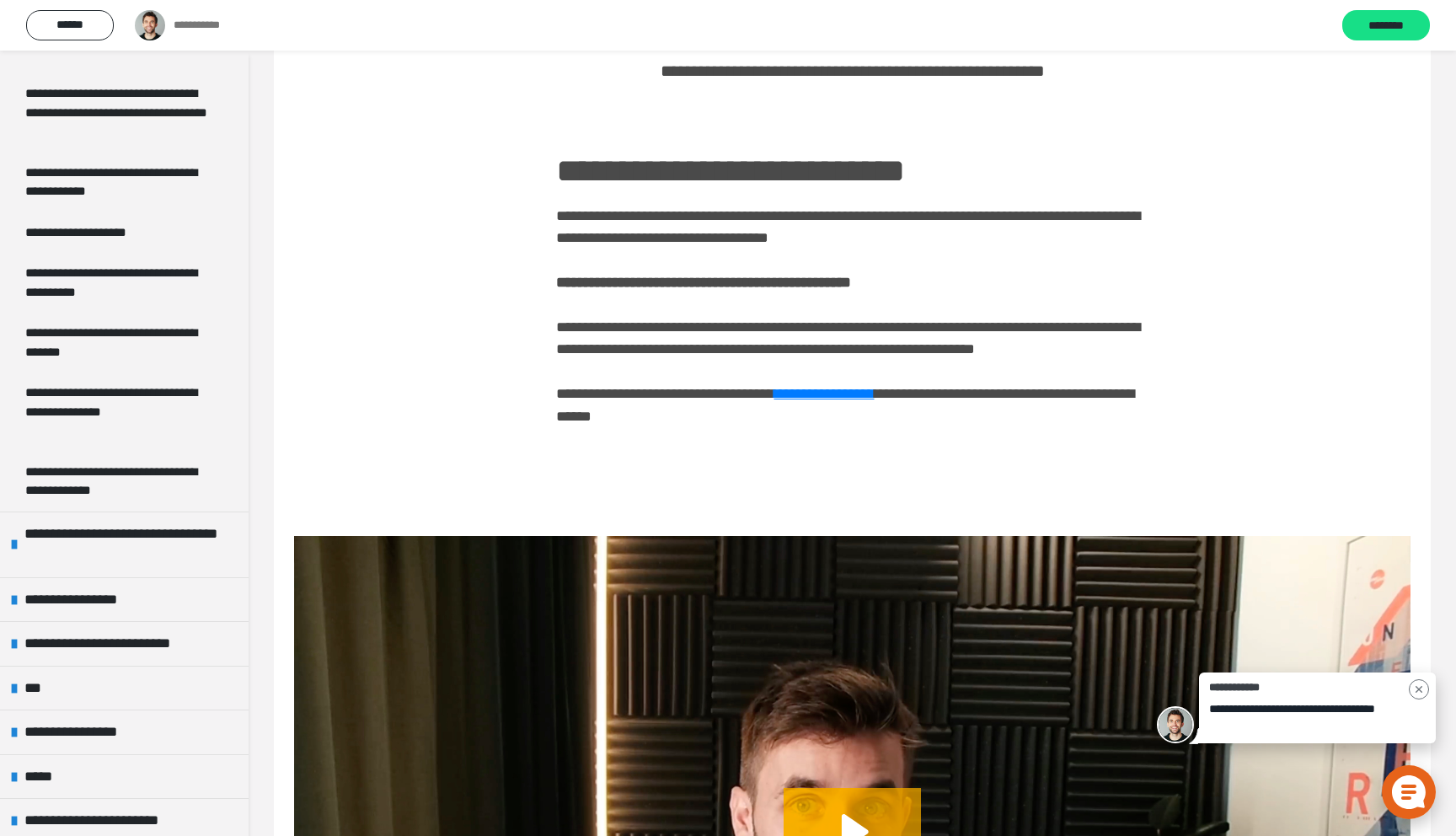 scroll, scrollTop: 924, scrollLeft: 0, axis: vertical 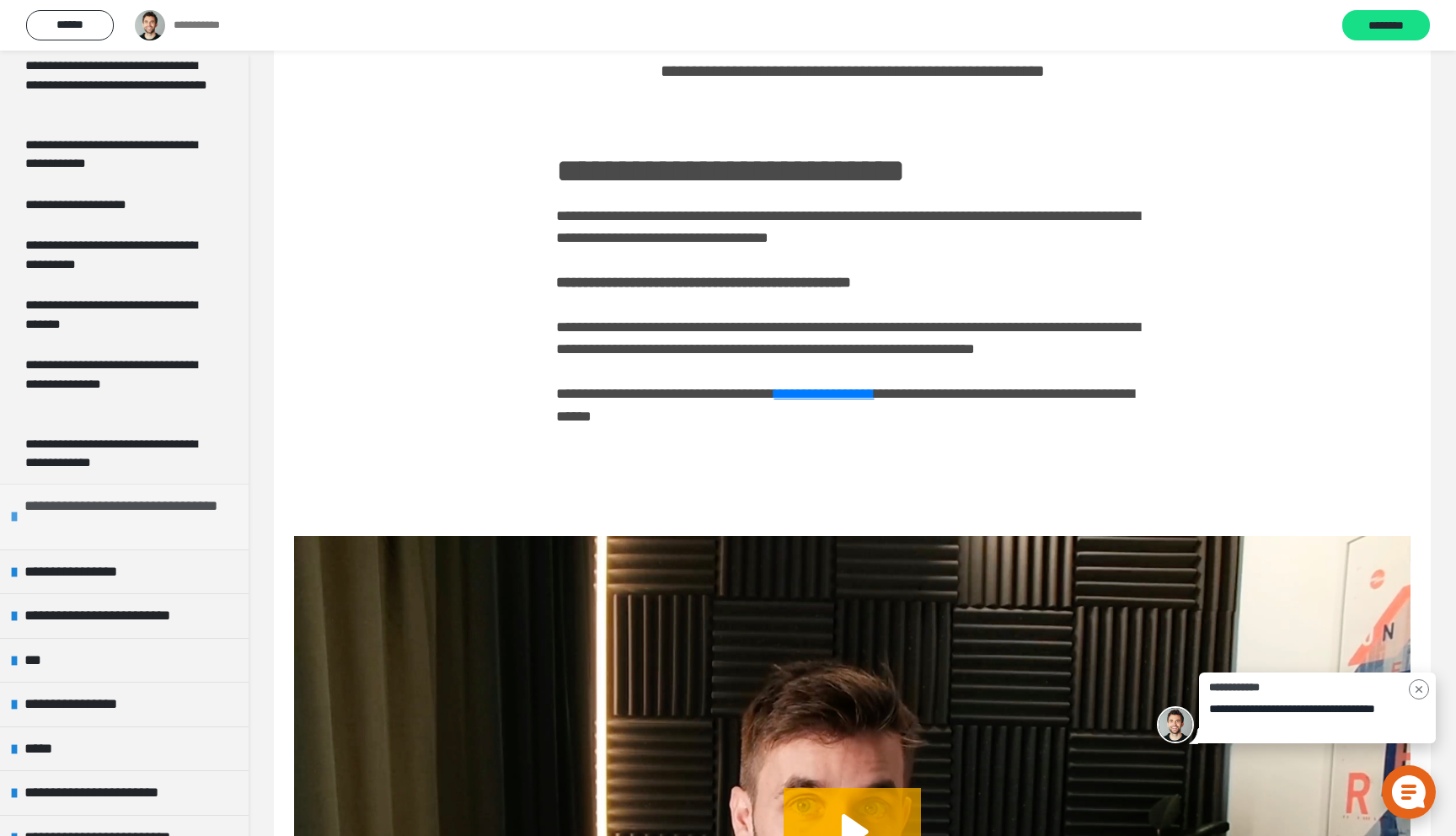 click on "**********" at bounding box center [124, 517] 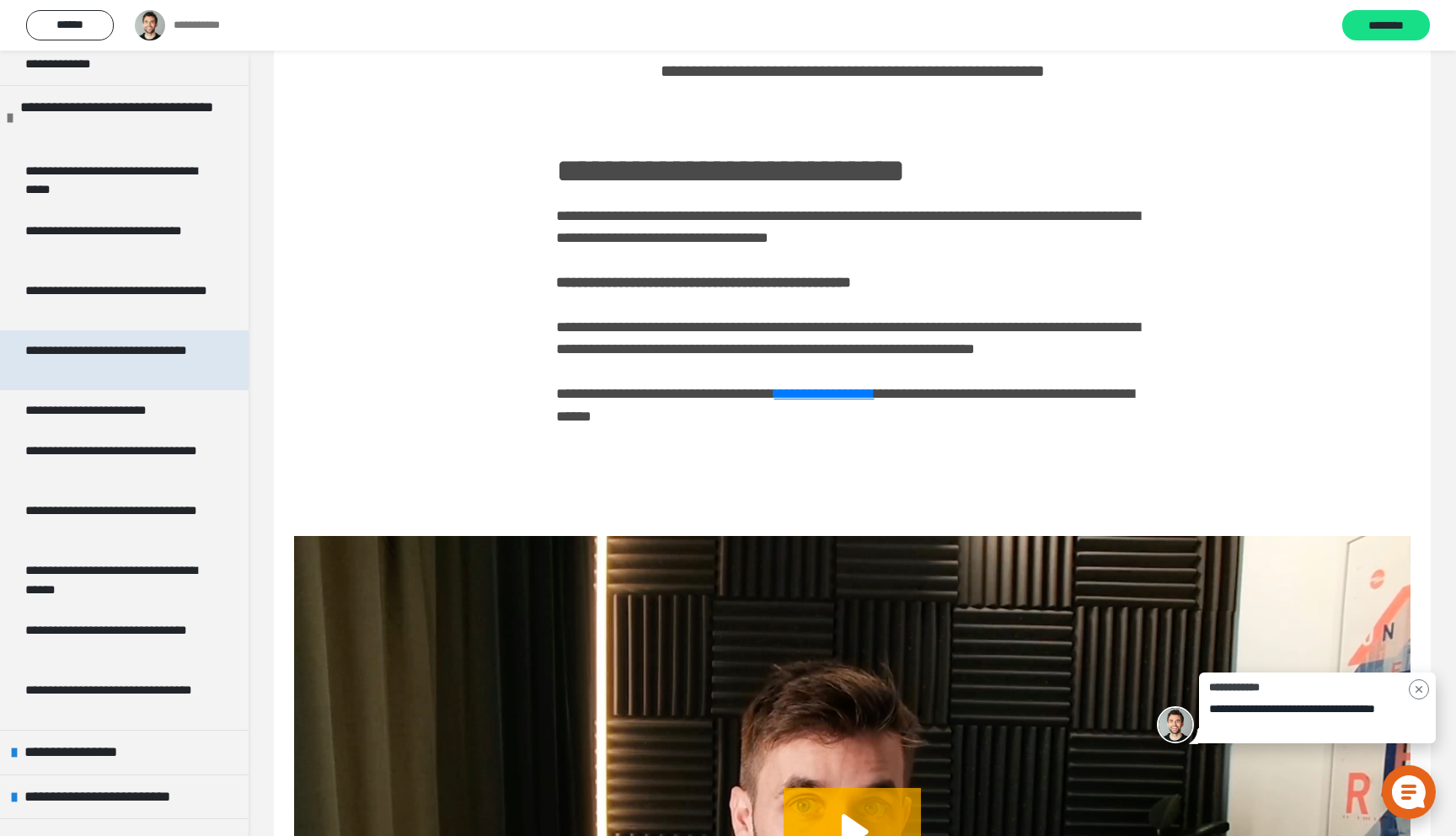 scroll, scrollTop: 1619, scrollLeft: 0, axis: vertical 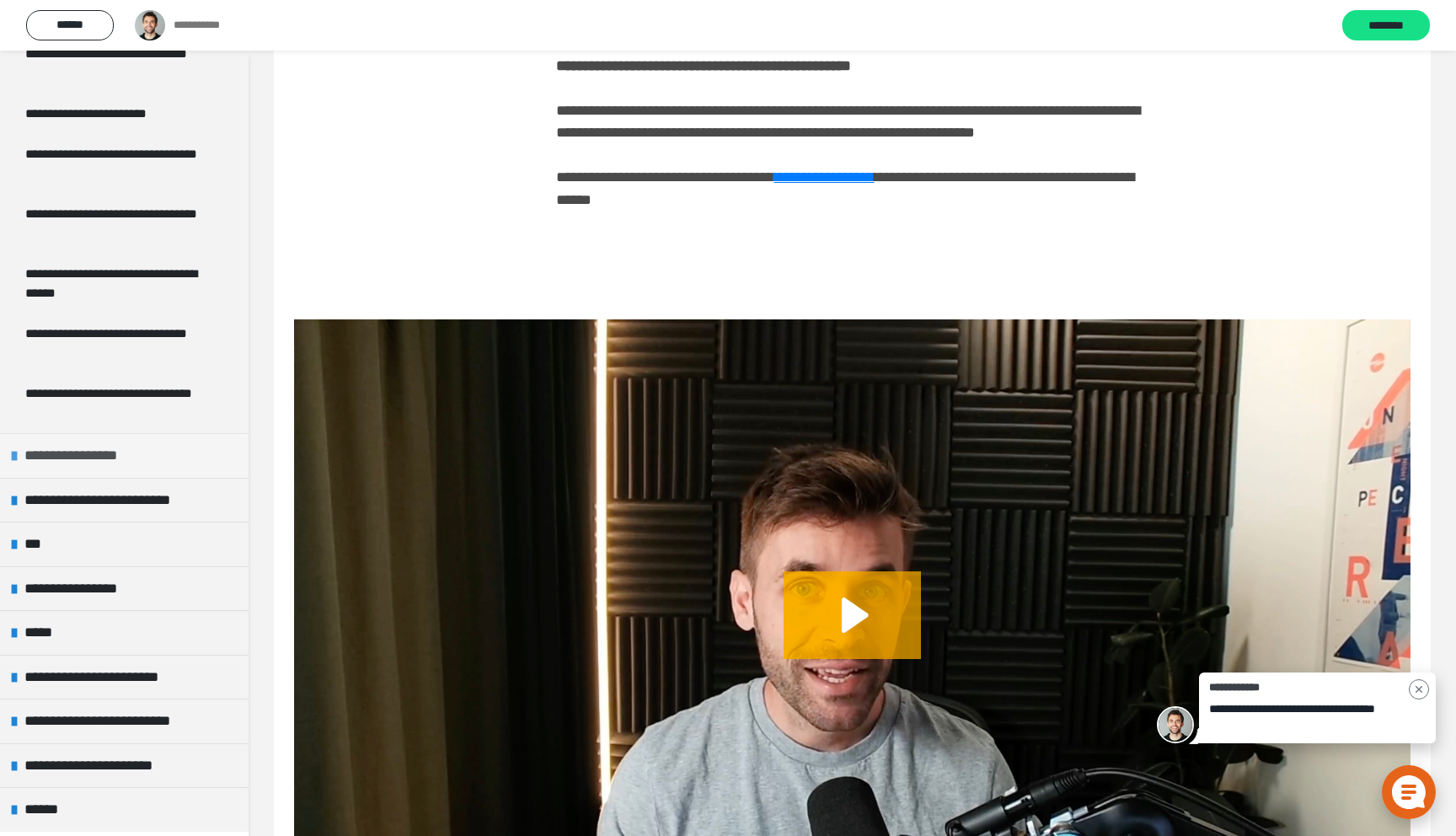 click on "**********" at bounding box center [88, 456] 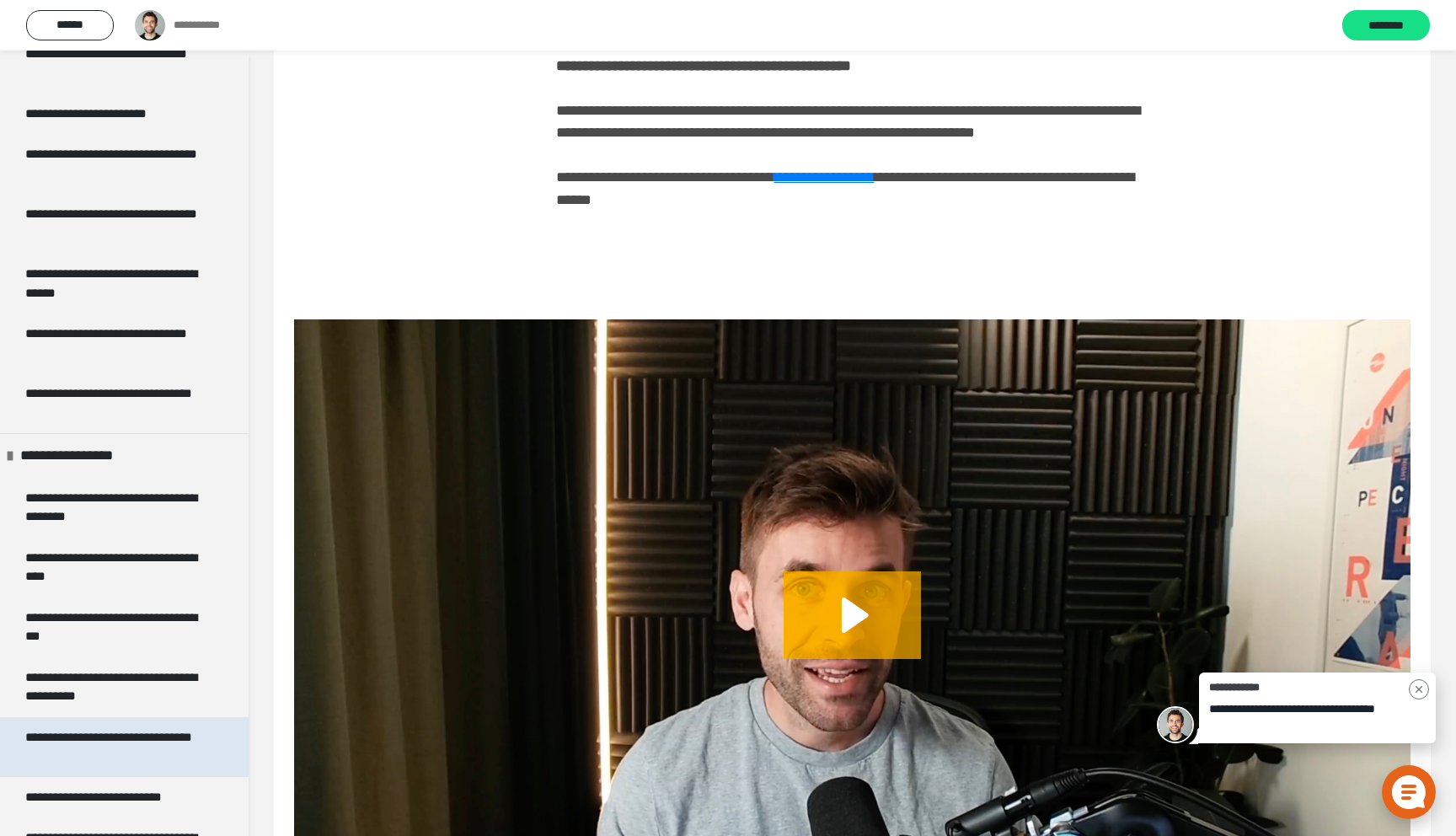 scroll, scrollTop: 2280, scrollLeft: 0, axis: vertical 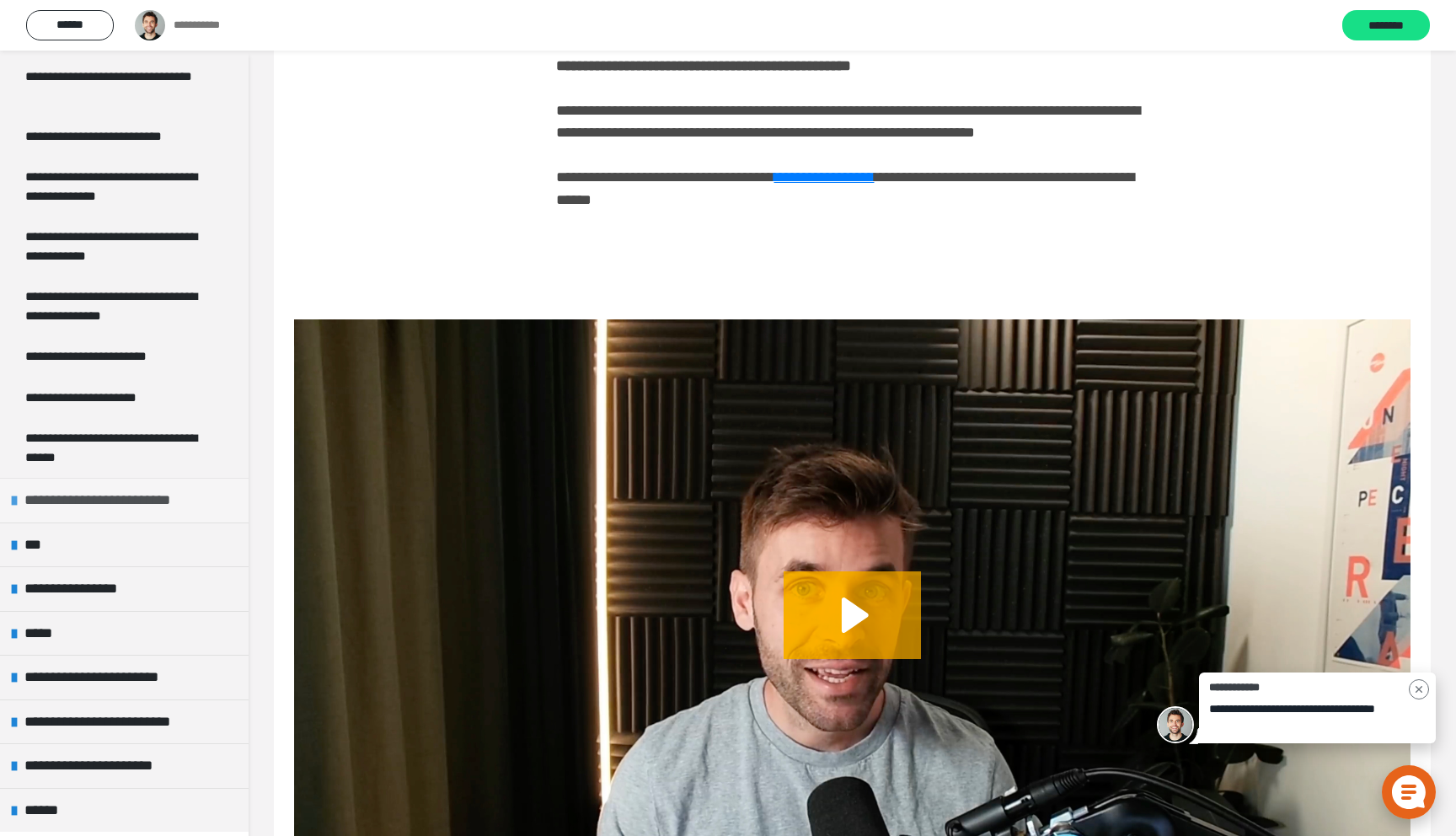 click on "**********" at bounding box center [118, 501] 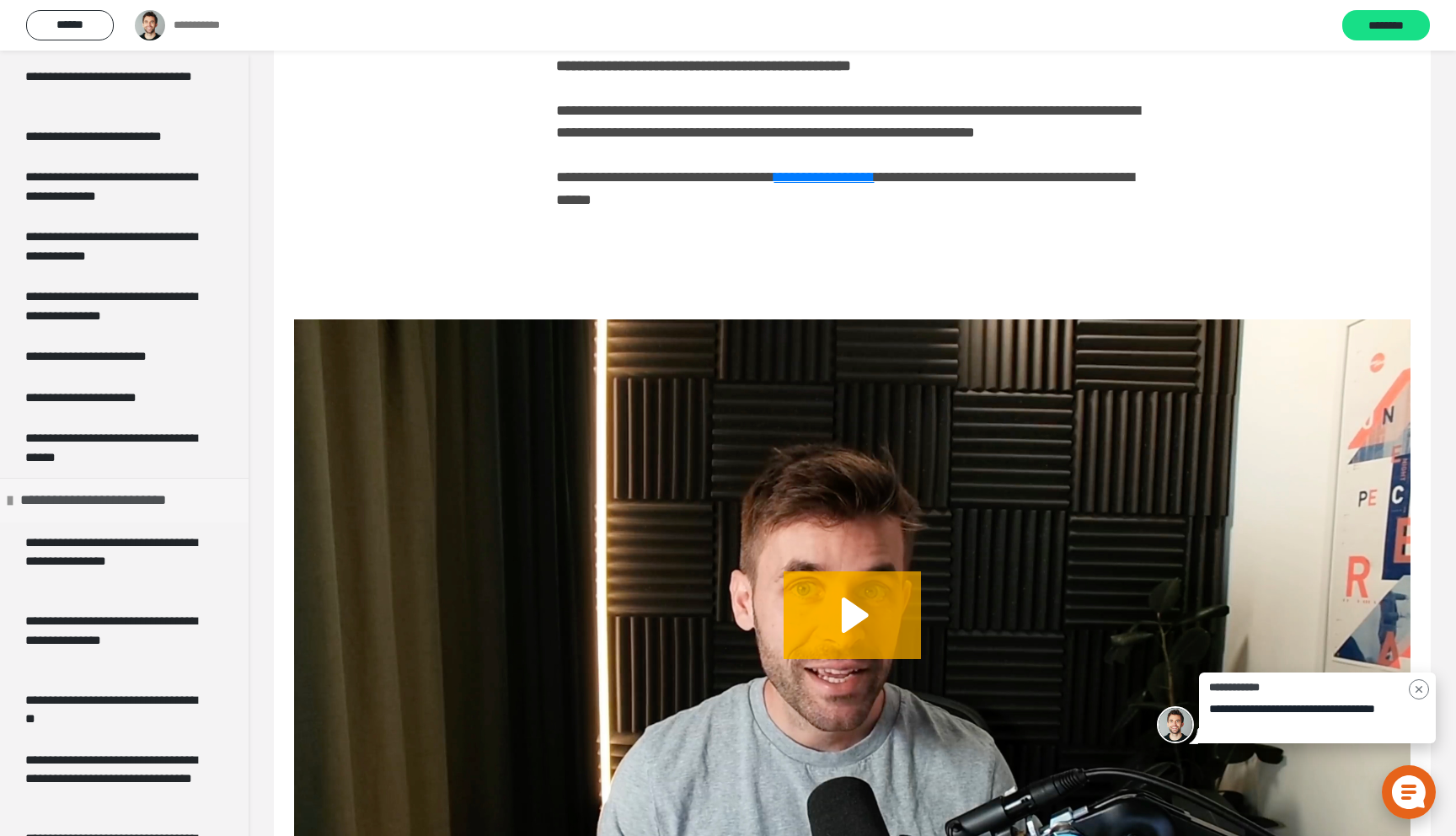 scroll, scrollTop: 2696, scrollLeft: 0, axis: vertical 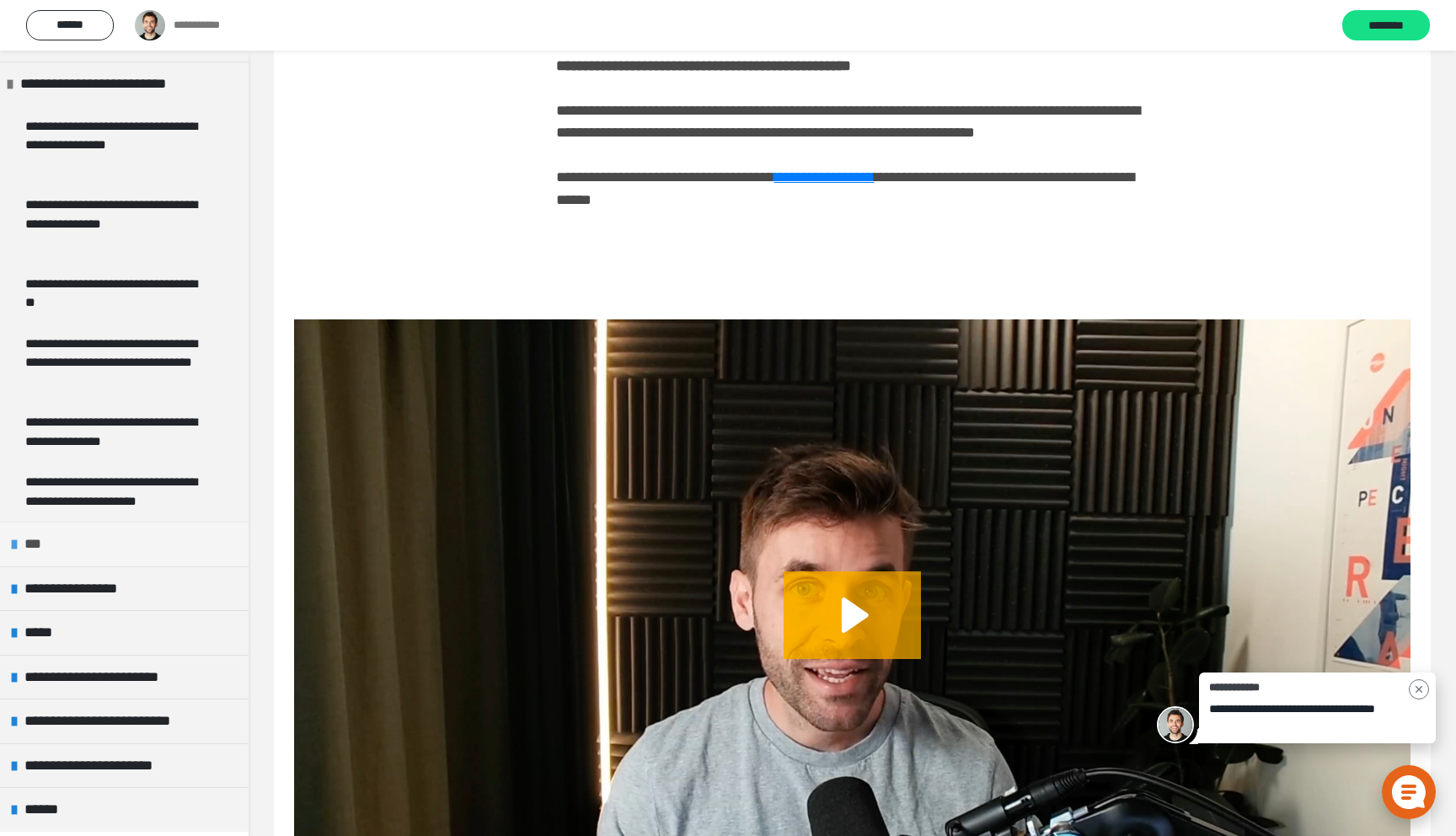 click on "***" at bounding box center [40, 544] 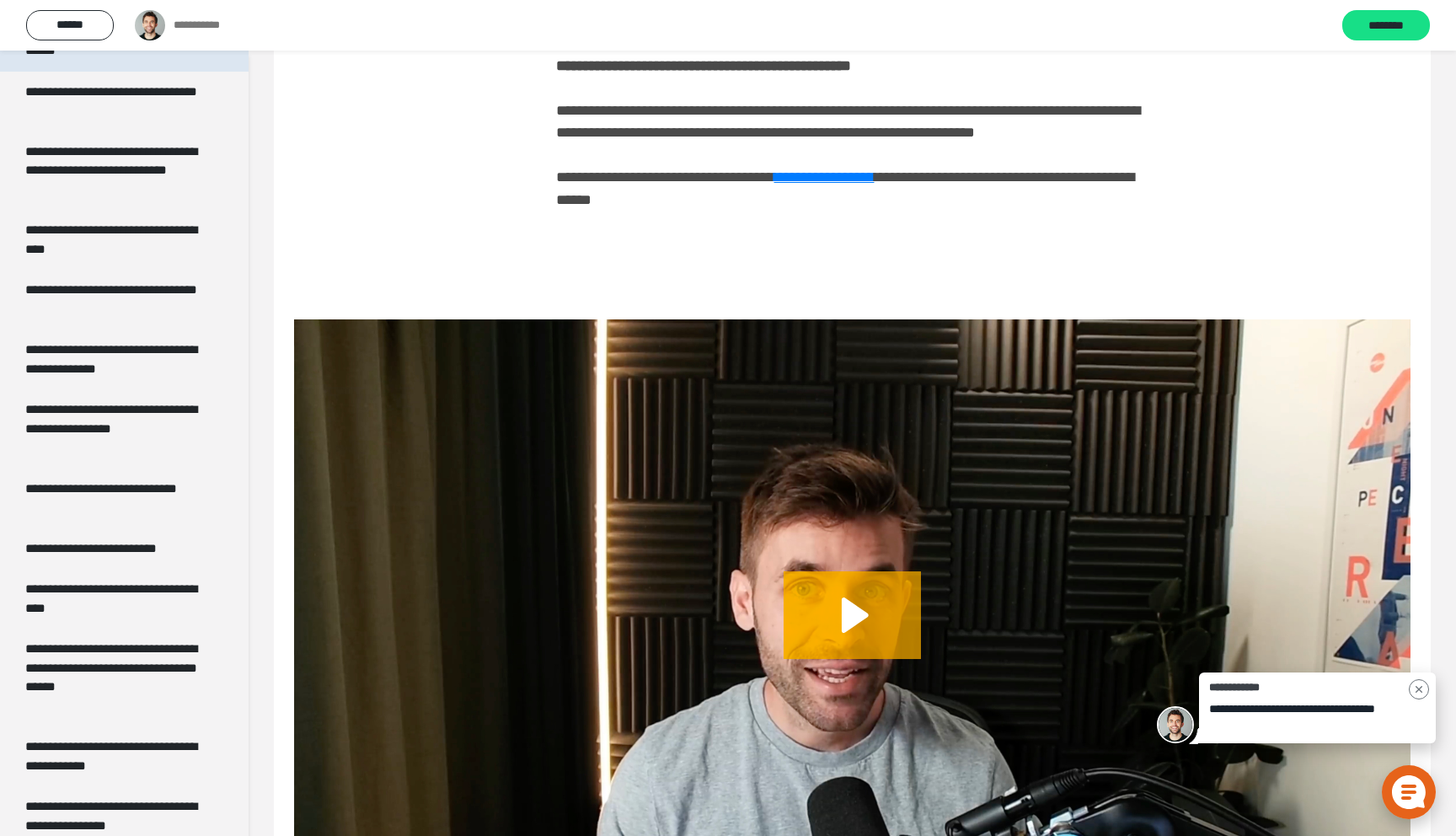 scroll, scrollTop: 3669, scrollLeft: 0, axis: vertical 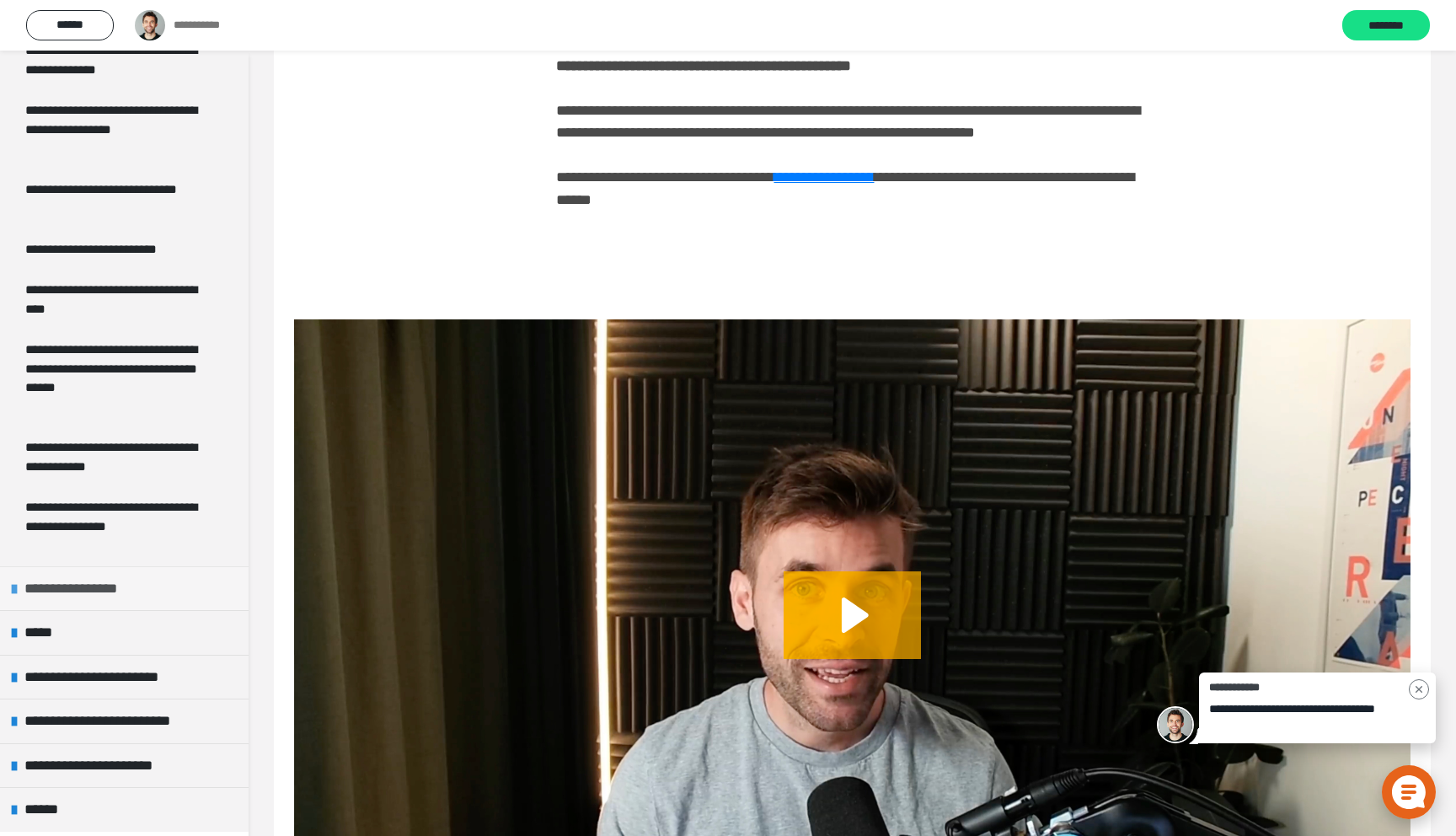 click on "**********" at bounding box center [83, 589] 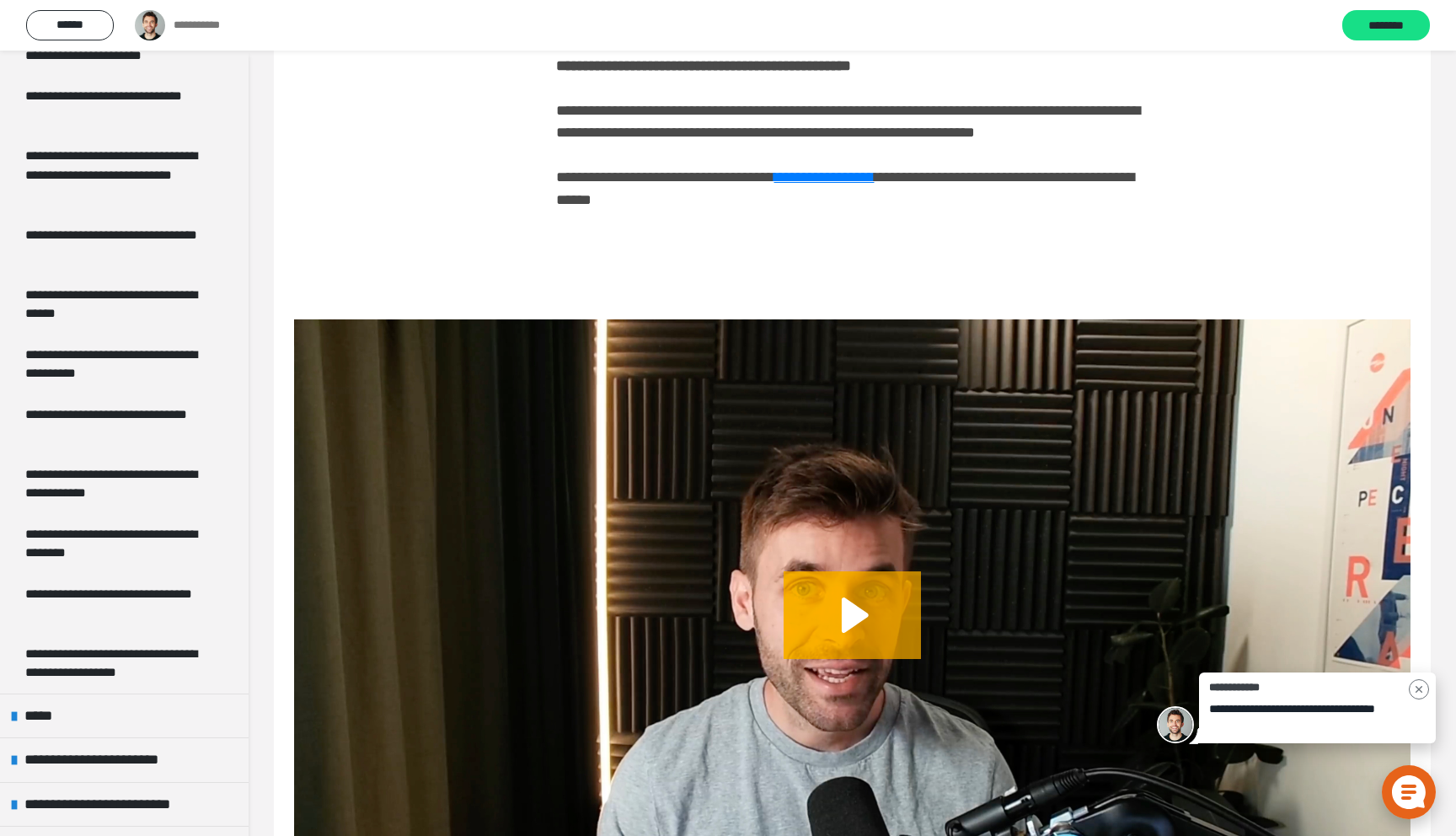 scroll, scrollTop: 4645, scrollLeft: 0, axis: vertical 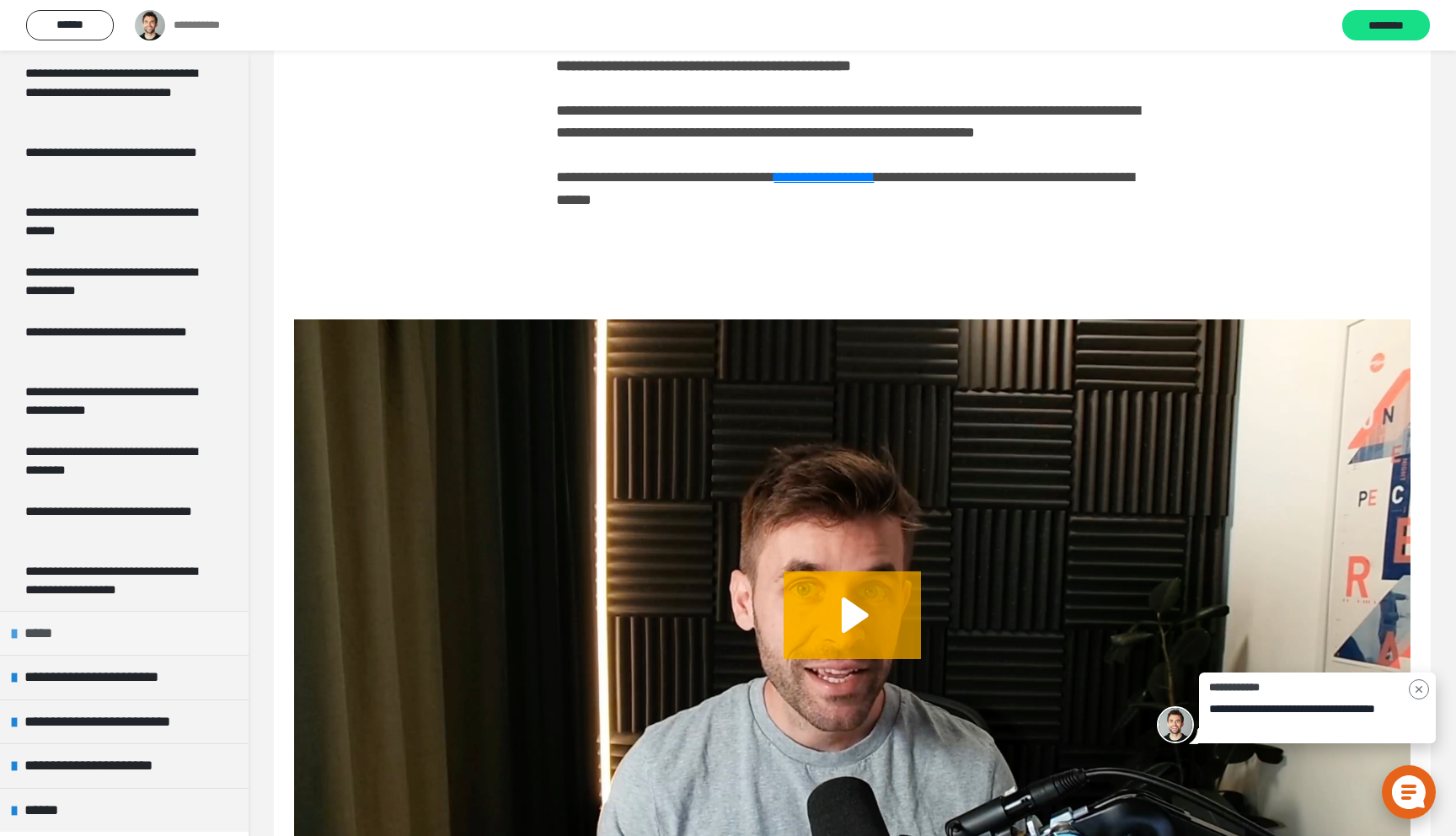 click on "*****" at bounding box center (124, 633) 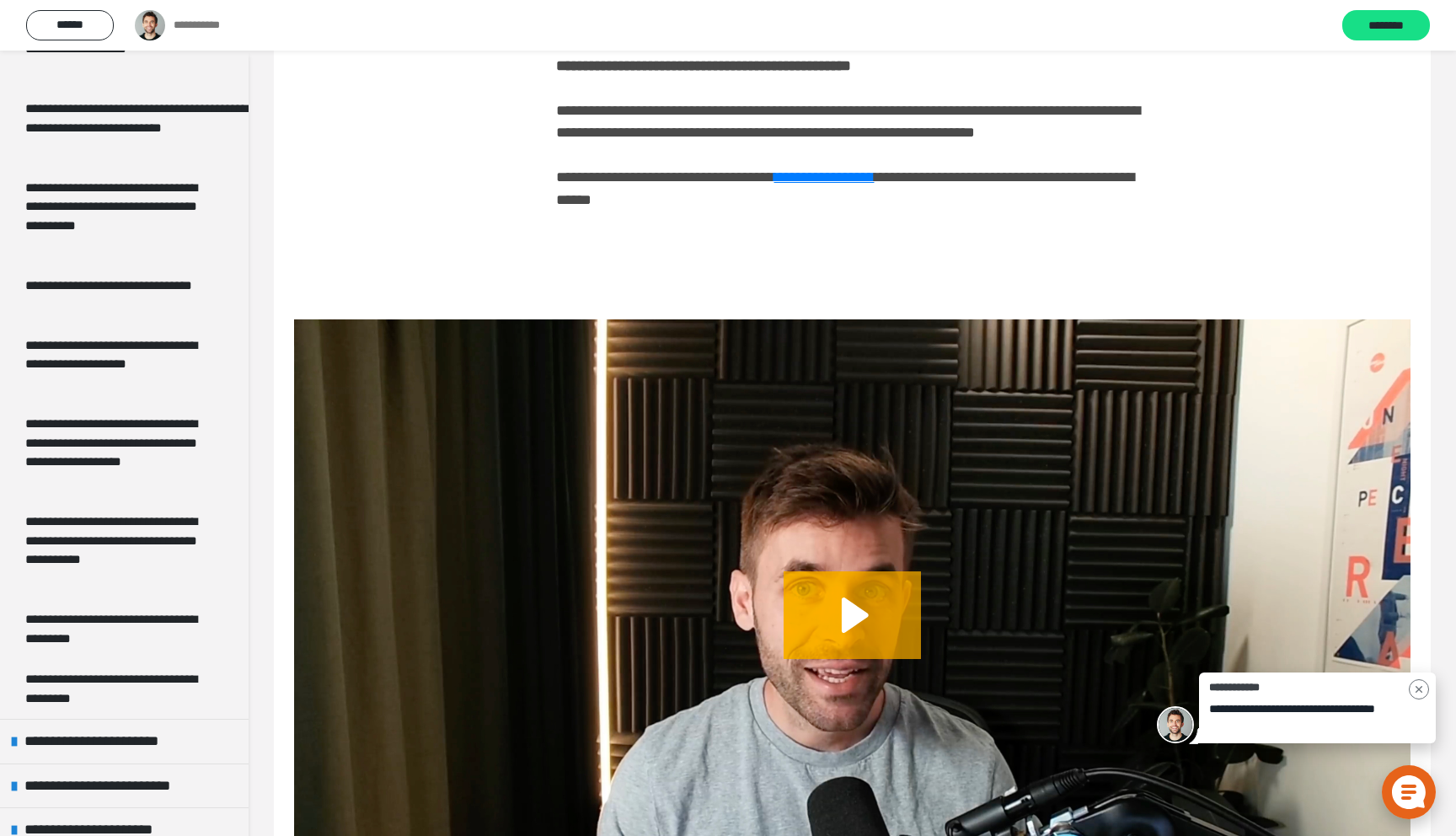 scroll, scrollTop: 5531, scrollLeft: 0, axis: vertical 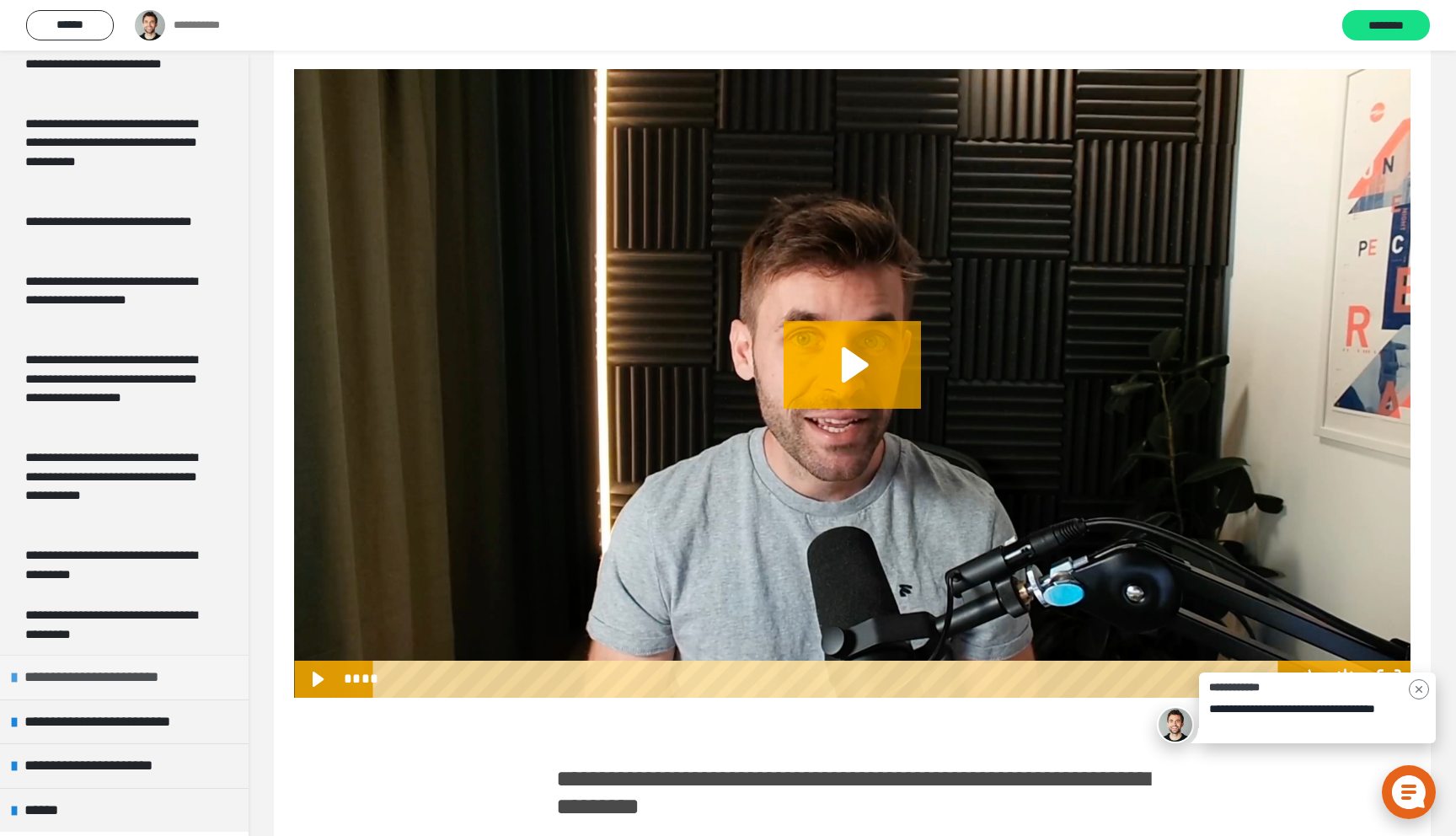 click on "**********" at bounding box center [106, 678] 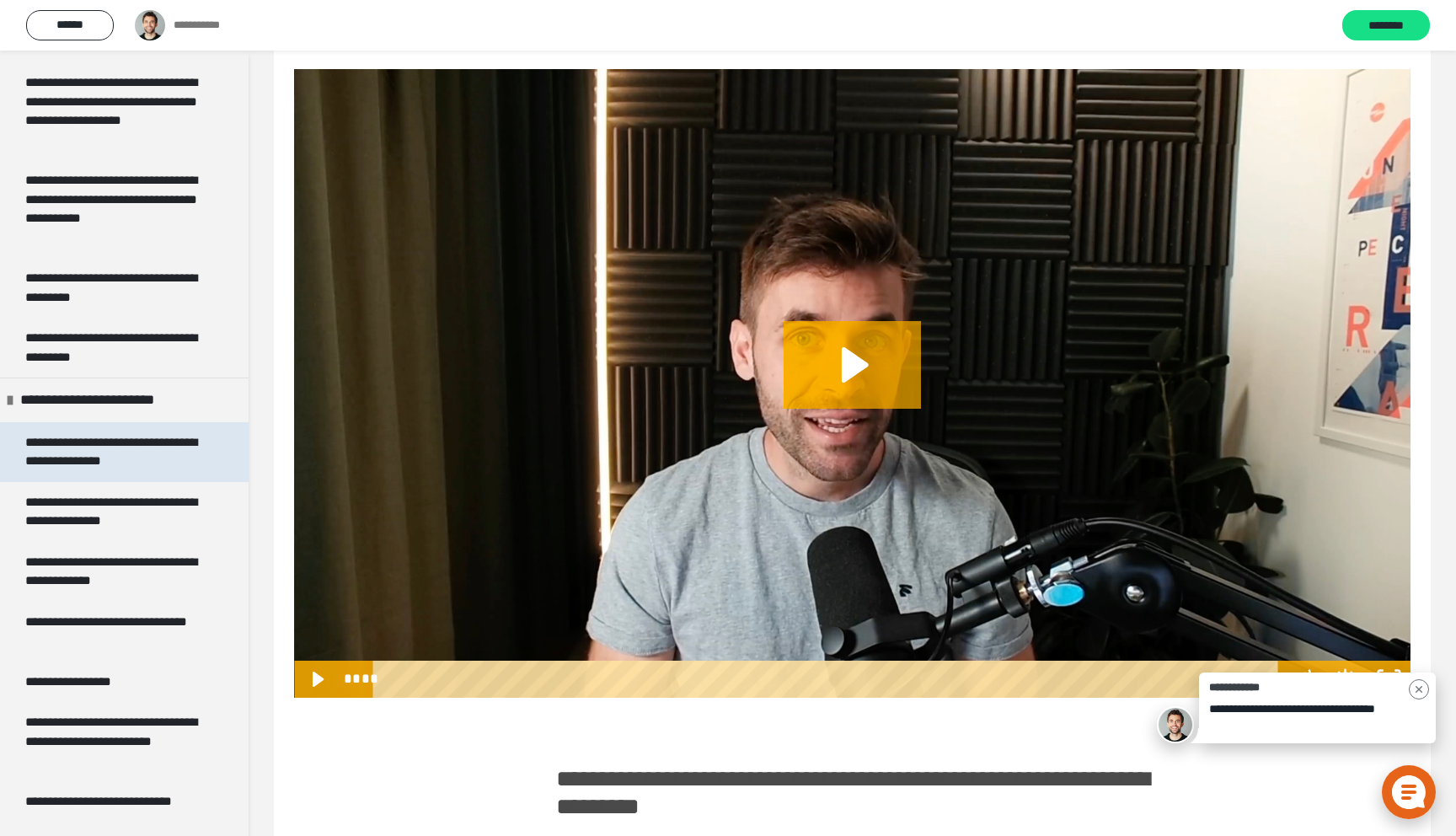 scroll, scrollTop: 5950, scrollLeft: 0, axis: vertical 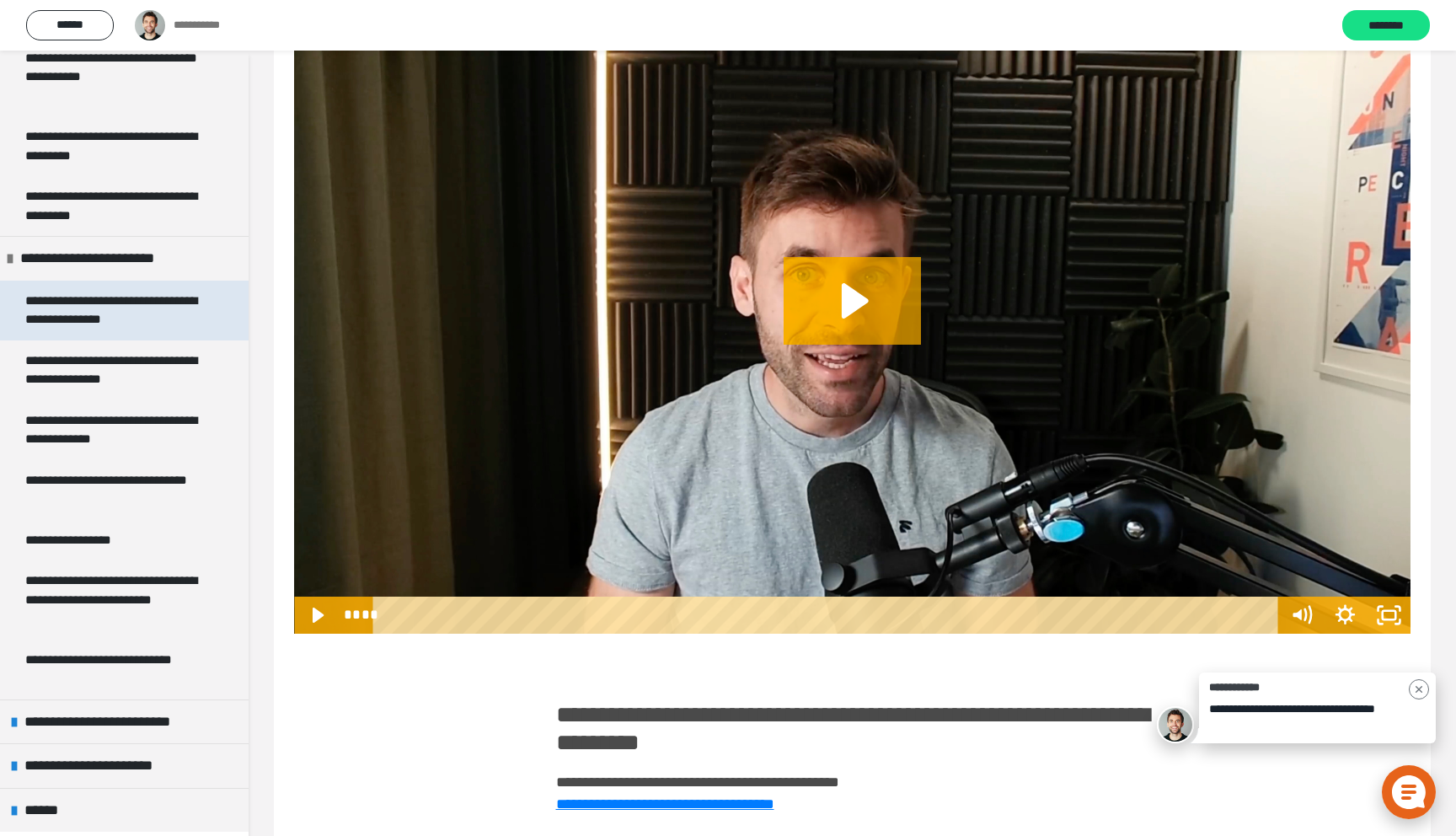 click on "**********" at bounding box center (123, 722) 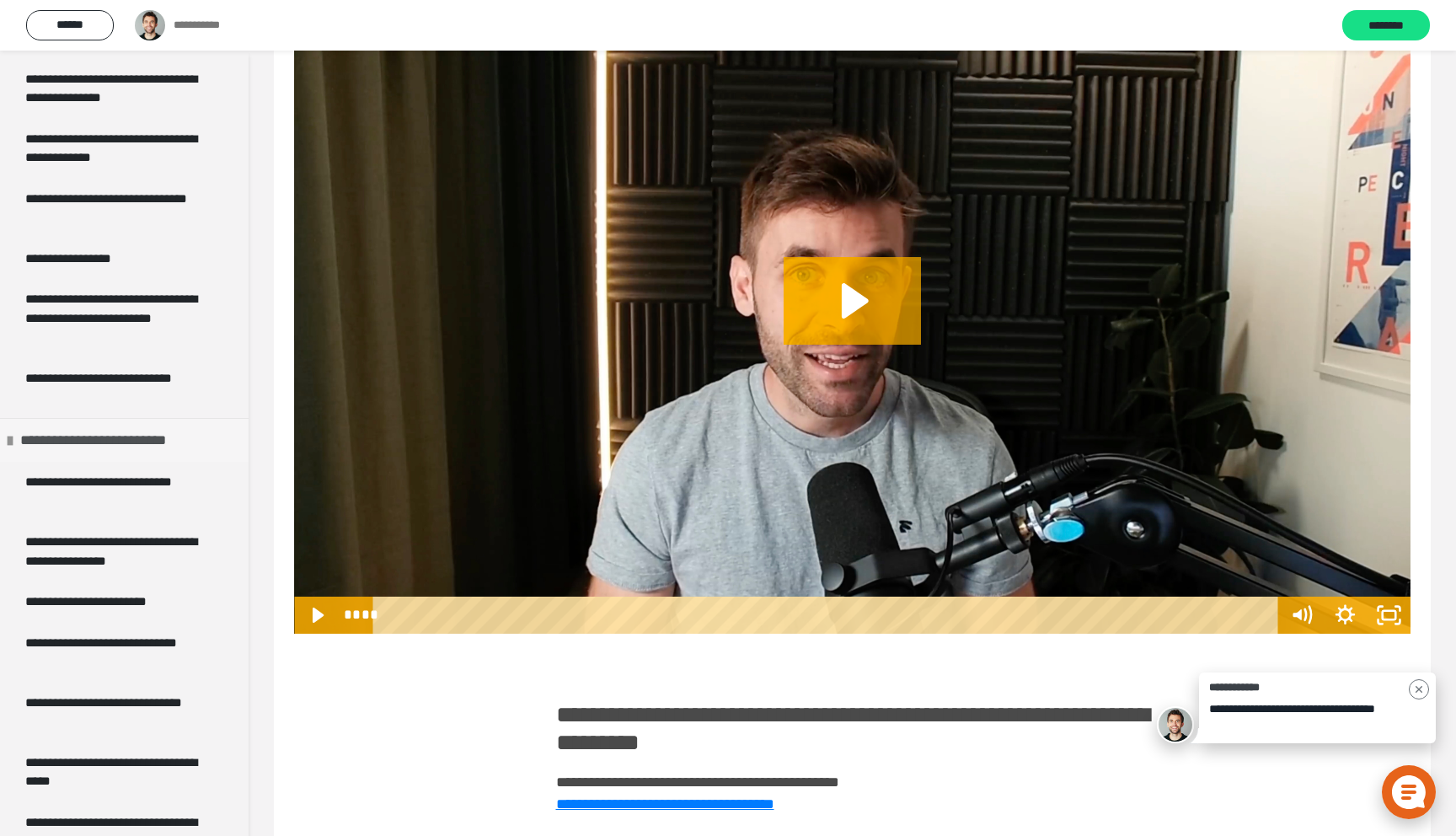 scroll, scrollTop: 6369, scrollLeft: 0, axis: vertical 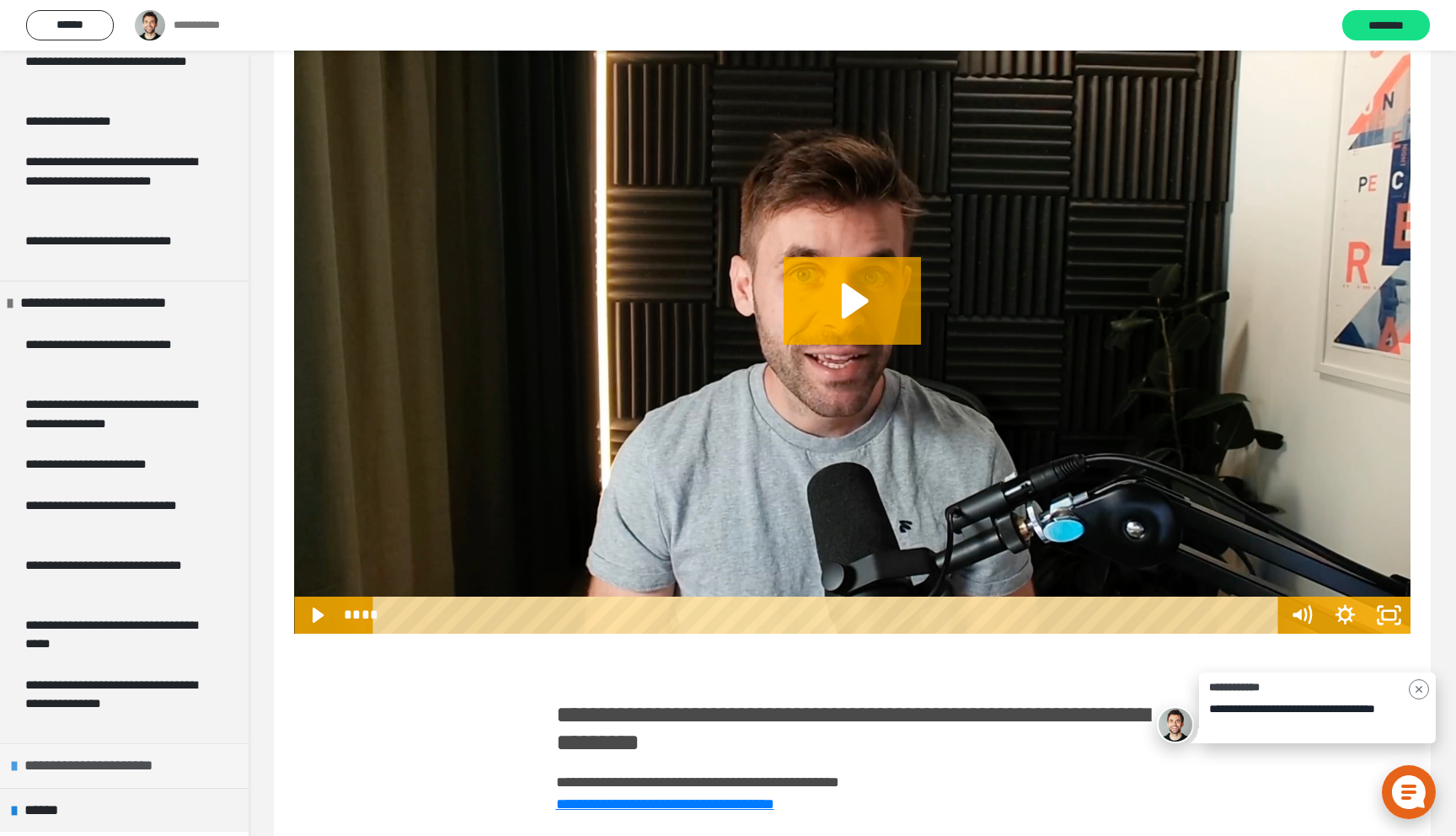 click on "**********" at bounding box center (112, 766) 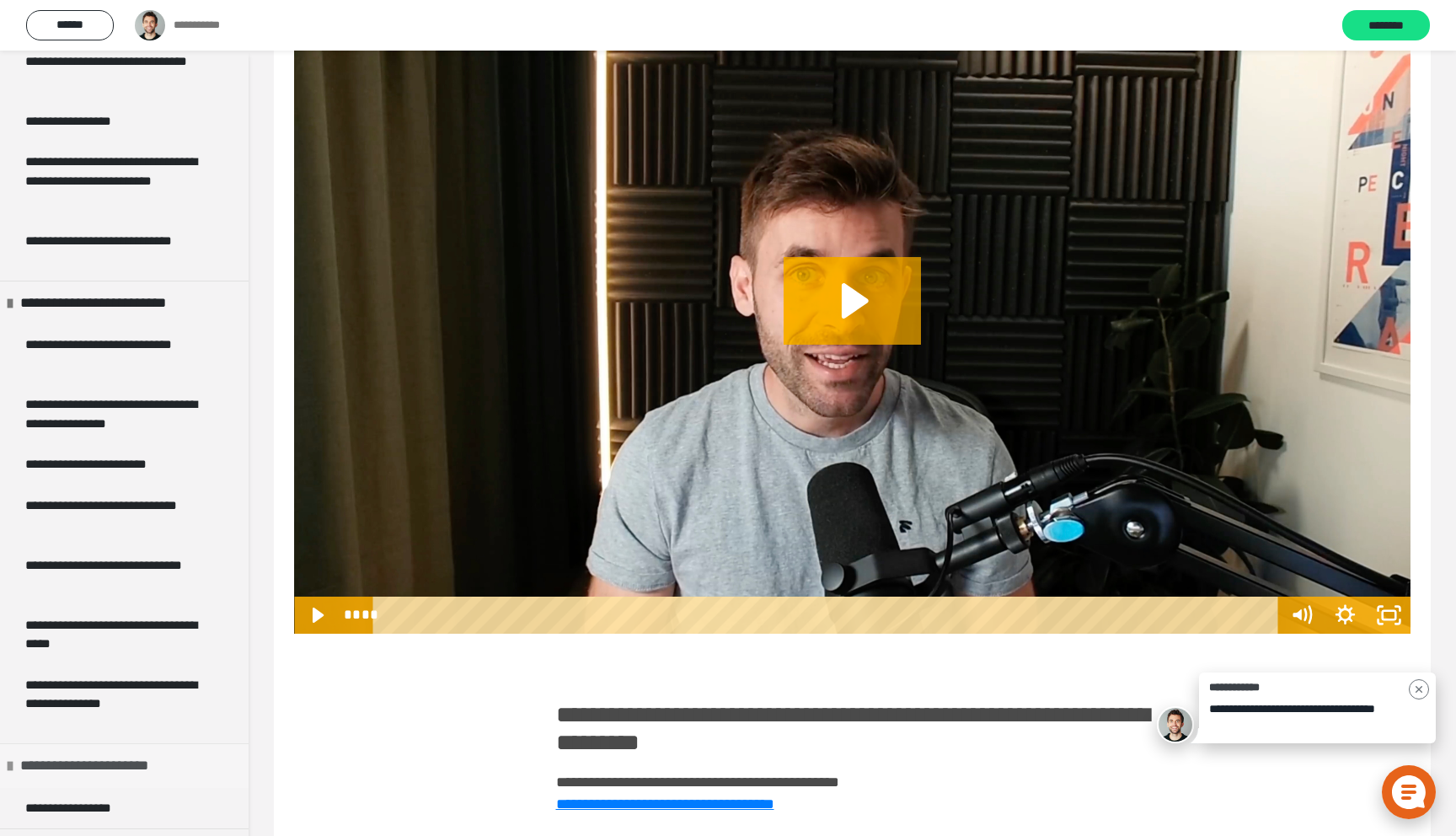 scroll, scrollTop: 6410, scrollLeft: 0, axis: vertical 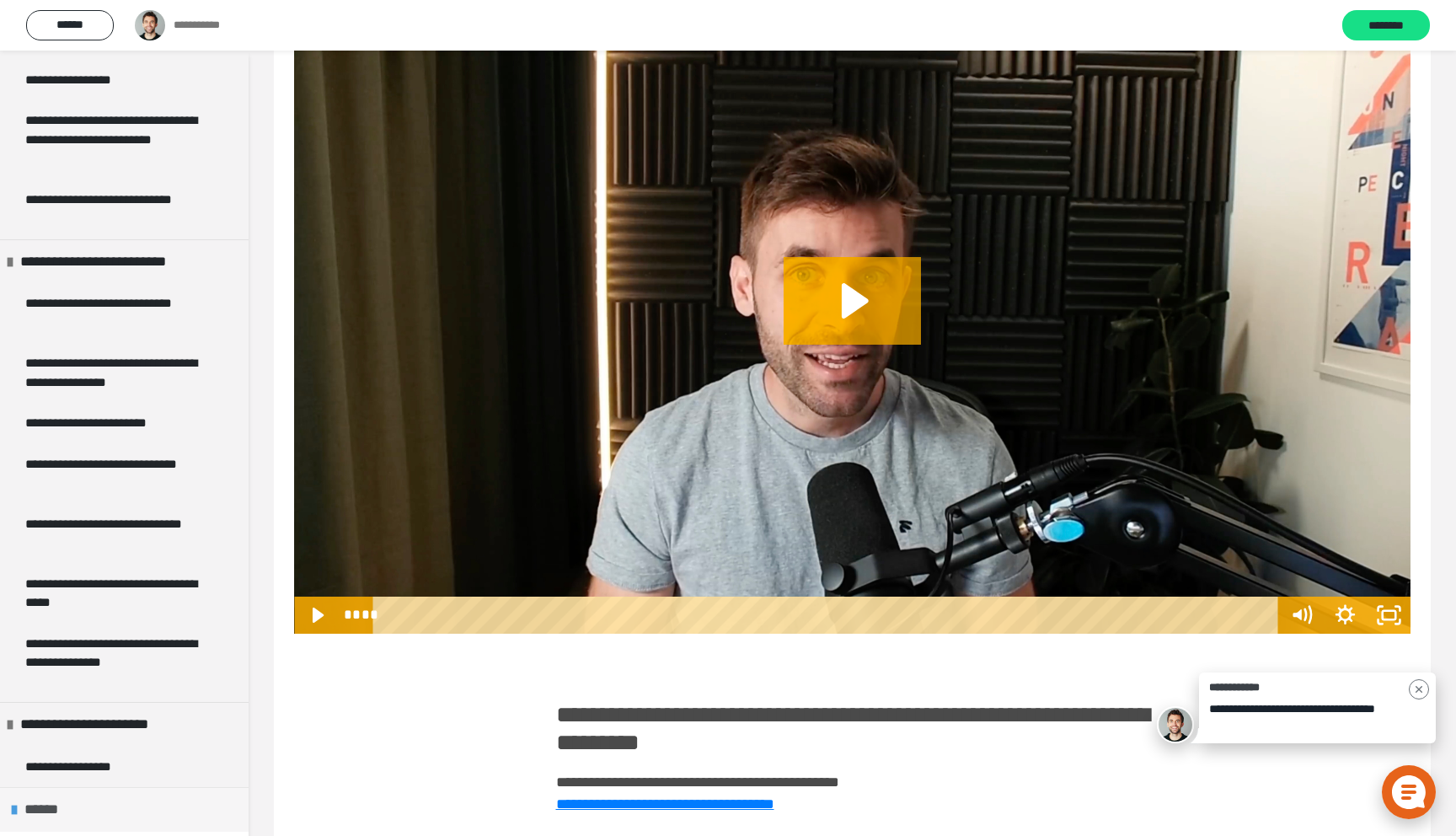 click on "******" at bounding box center [51, 810] 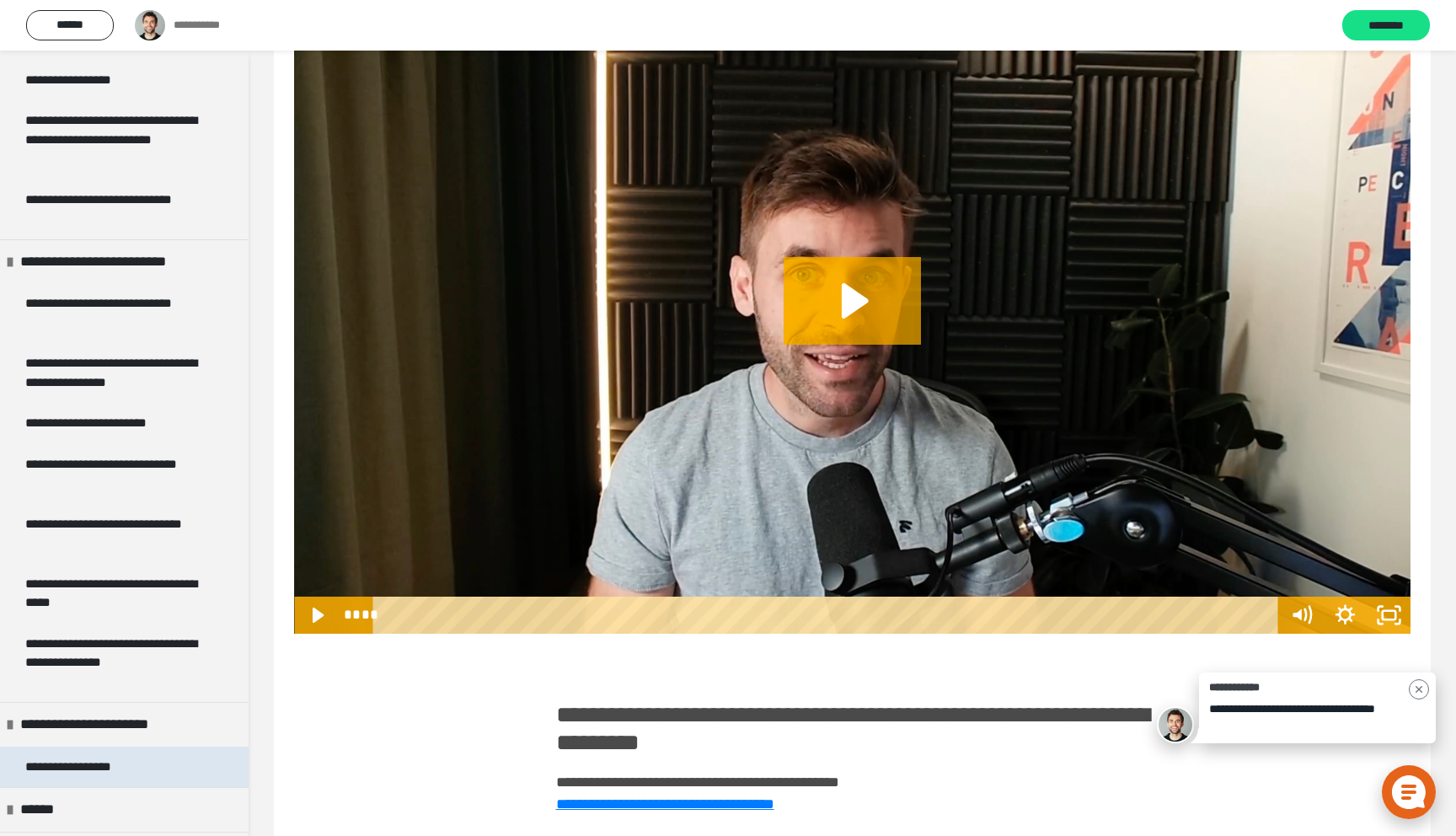 scroll, scrollTop: 6476, scrollLeft: 0, axis: vertical 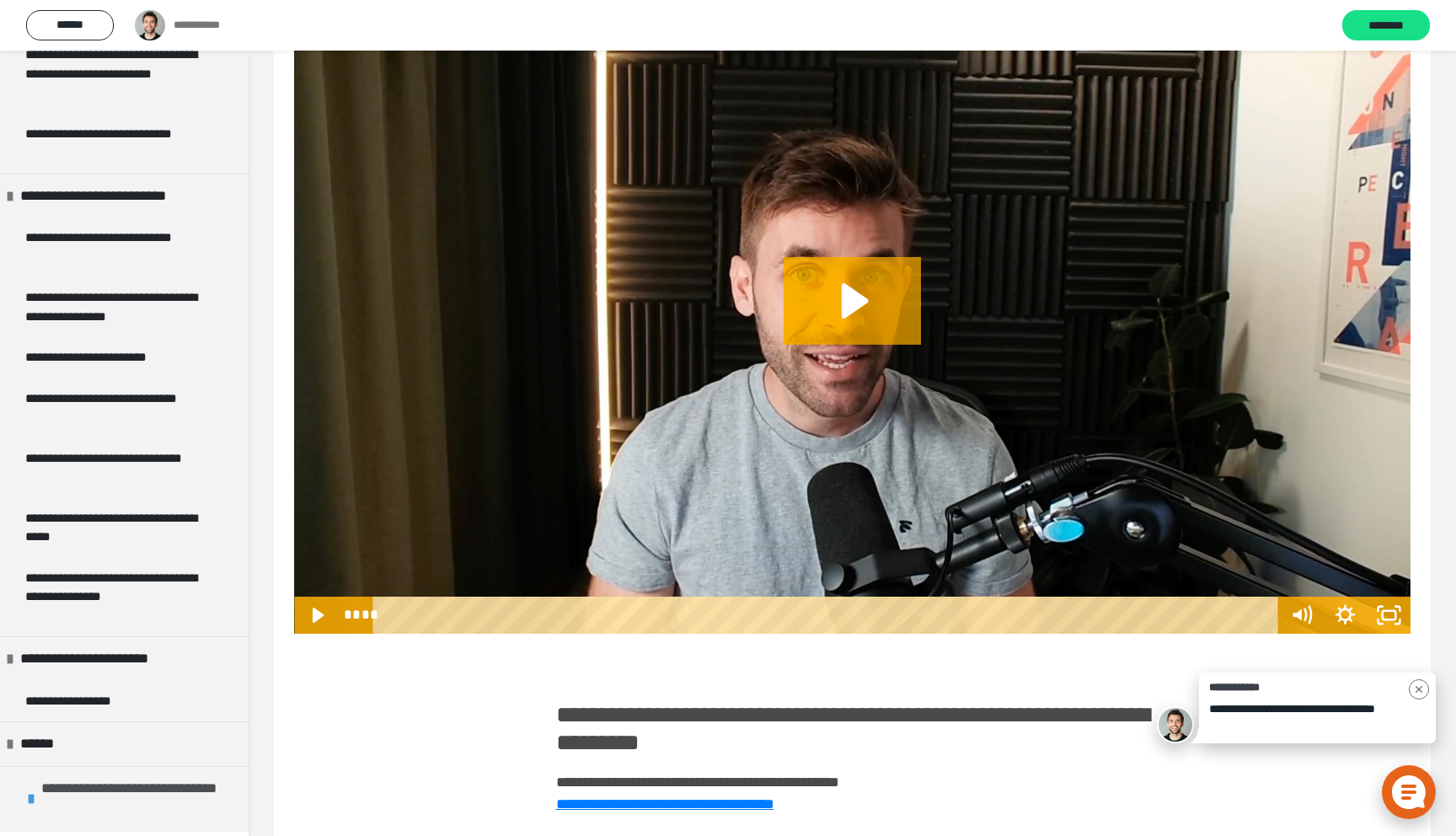 click on "**********" at bounding box center [141, 799] 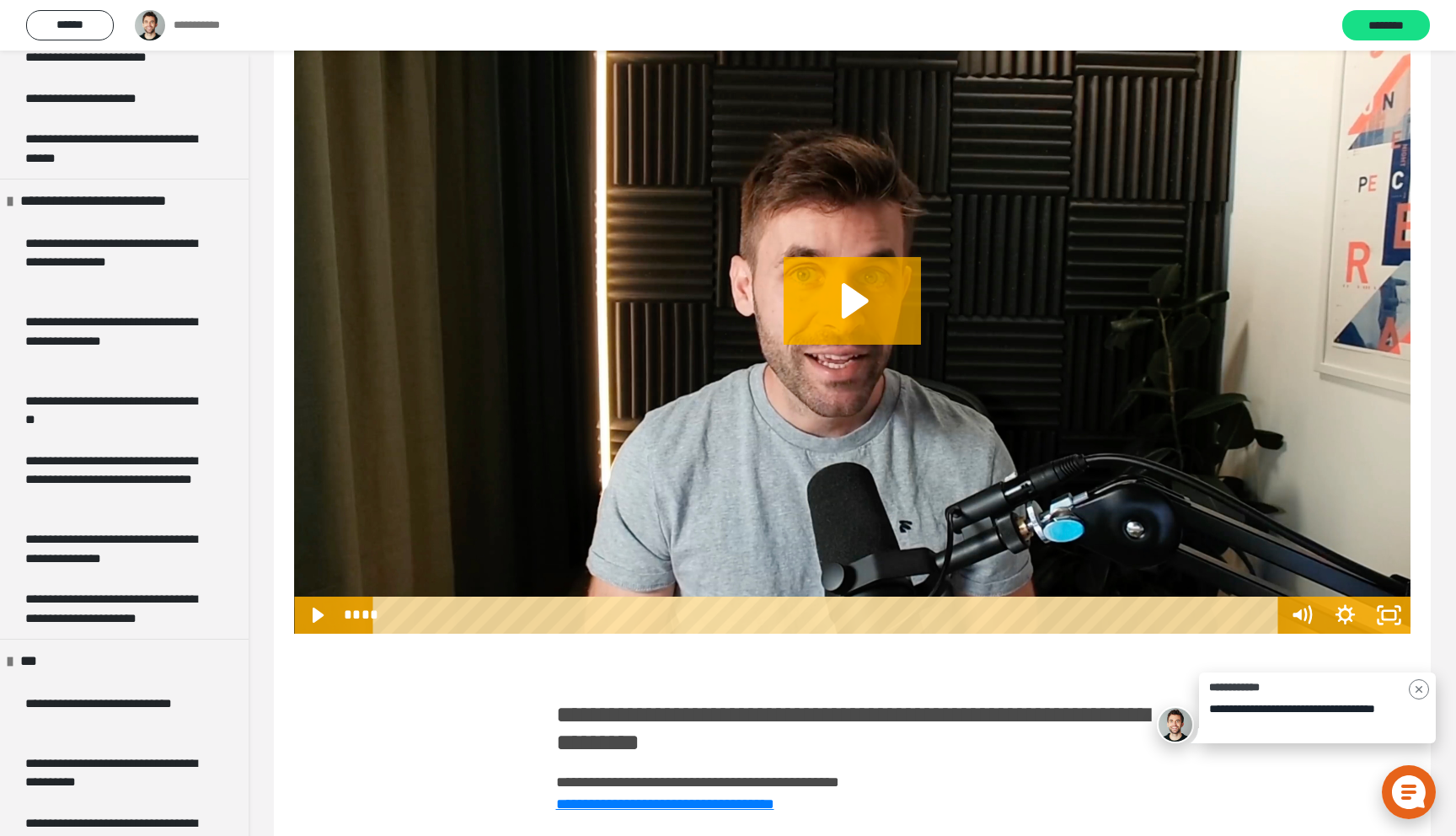 scroll, scrollTop: 2557, scrollLeft: 0, axis: vertical 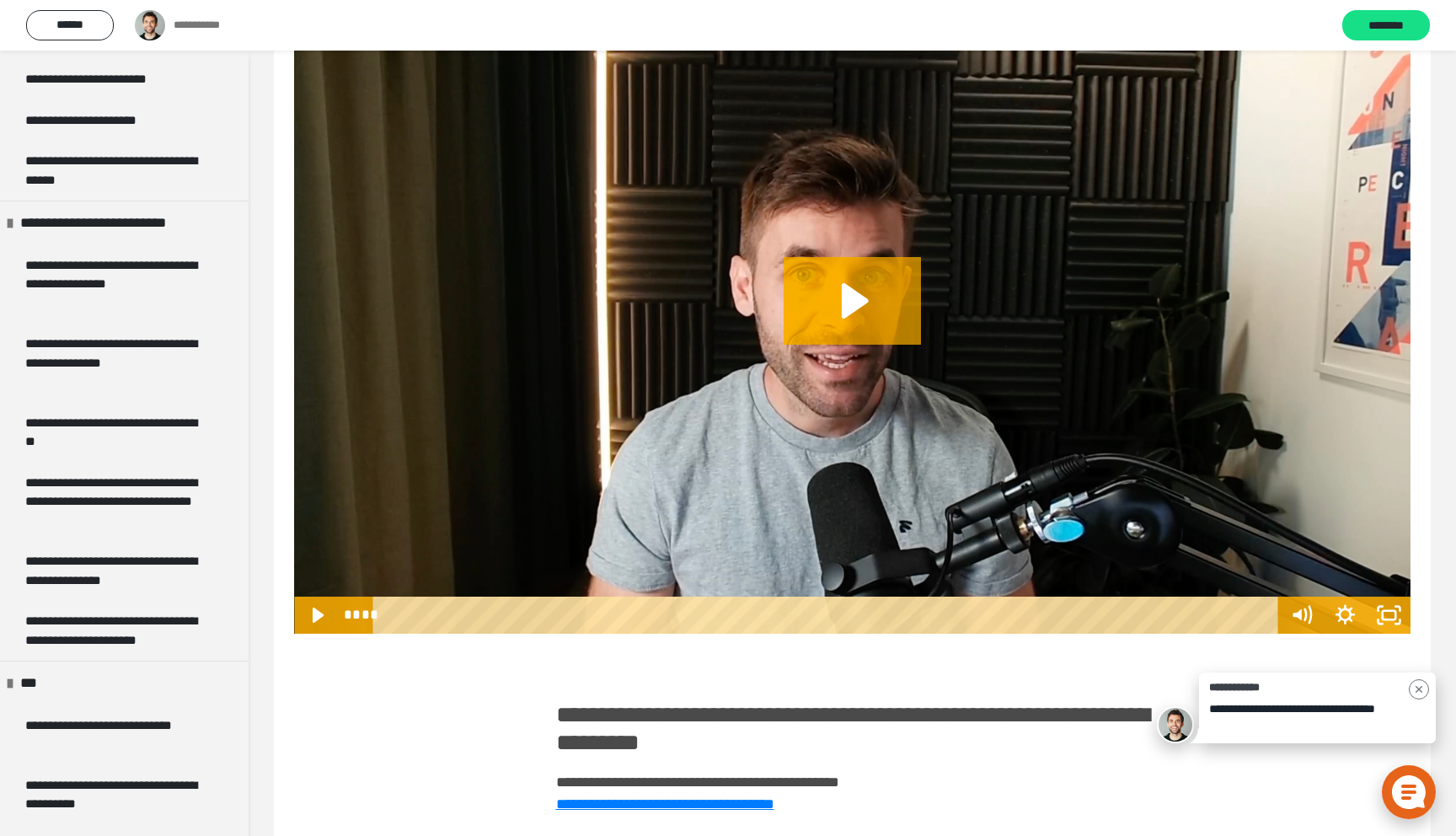 click on "**********" at bounding box center [852, 3369] 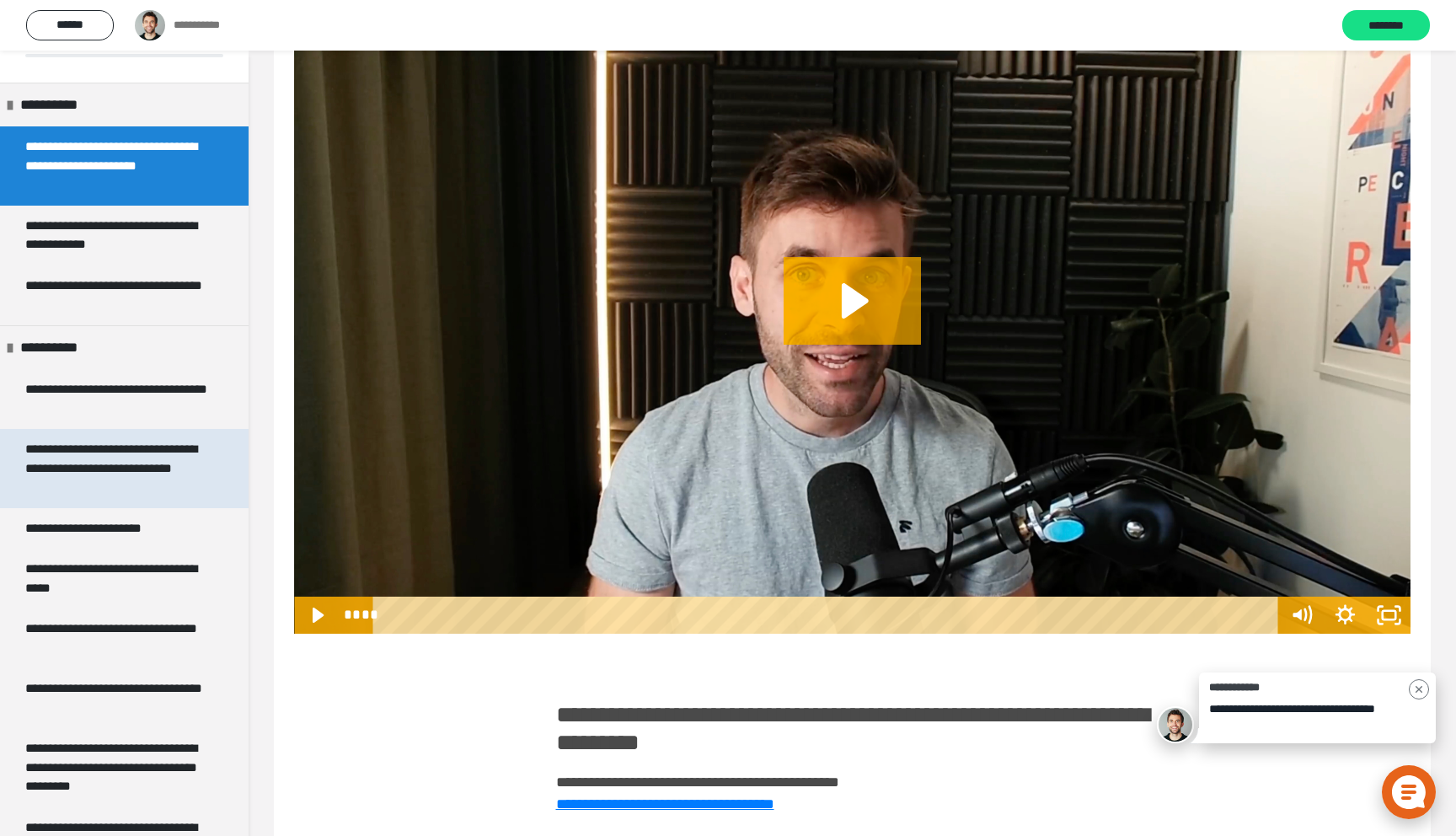 click on "**********" at bounding box center [117, 469] 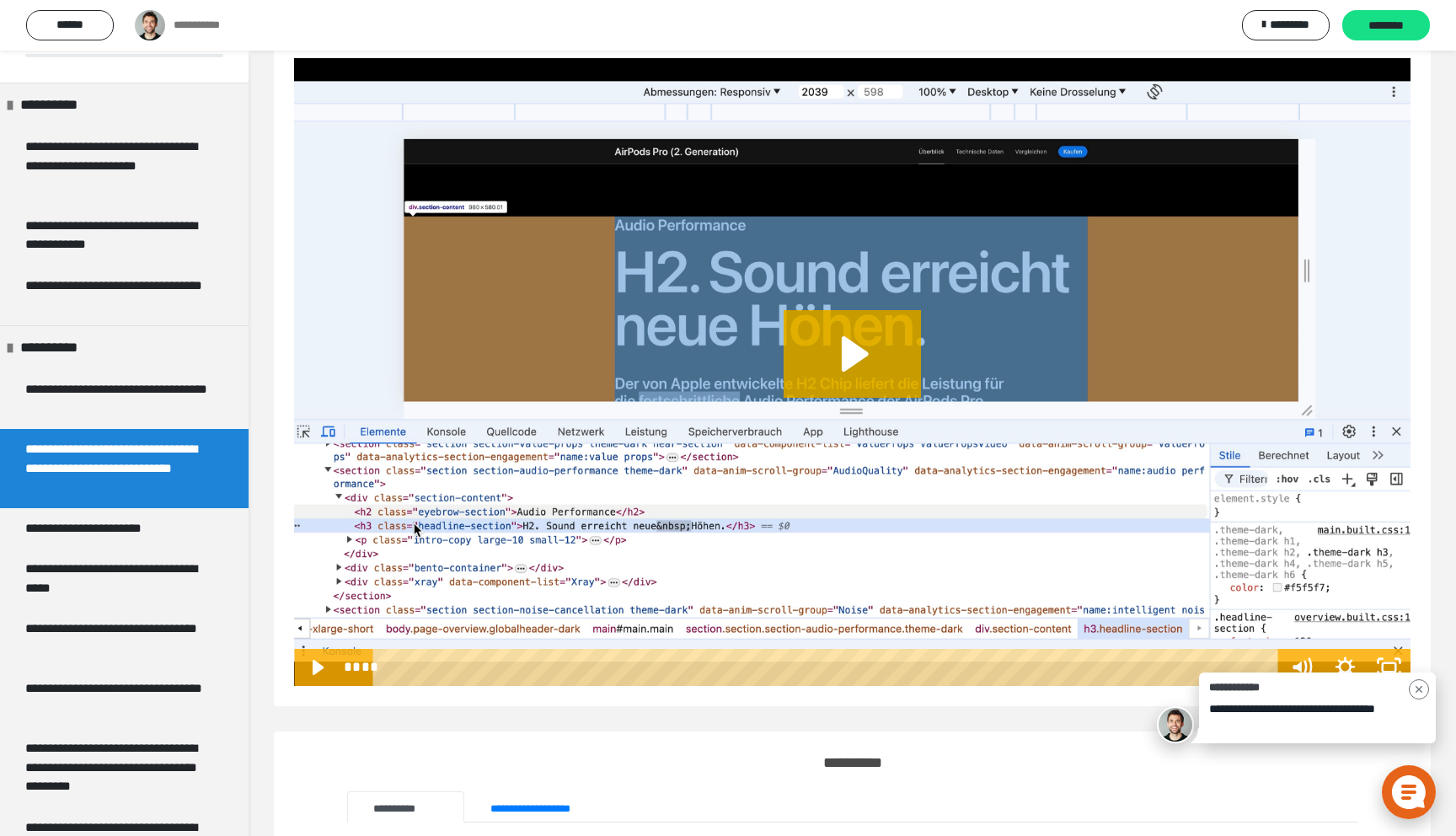 scroll, scrollTop: 71, scrollLeft: 0, axis: vertical 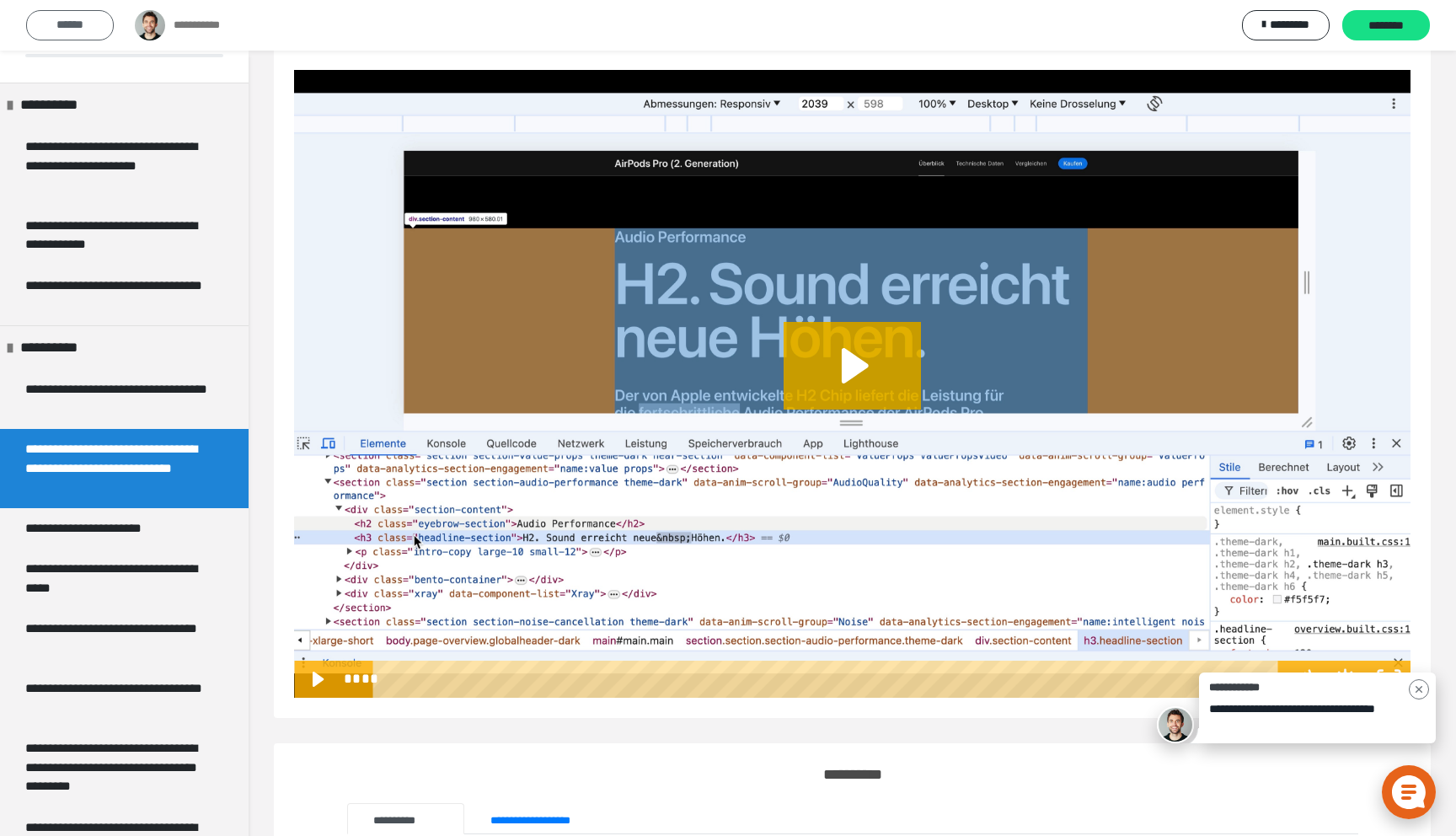 click on "******" at bounding box center [70, 25] 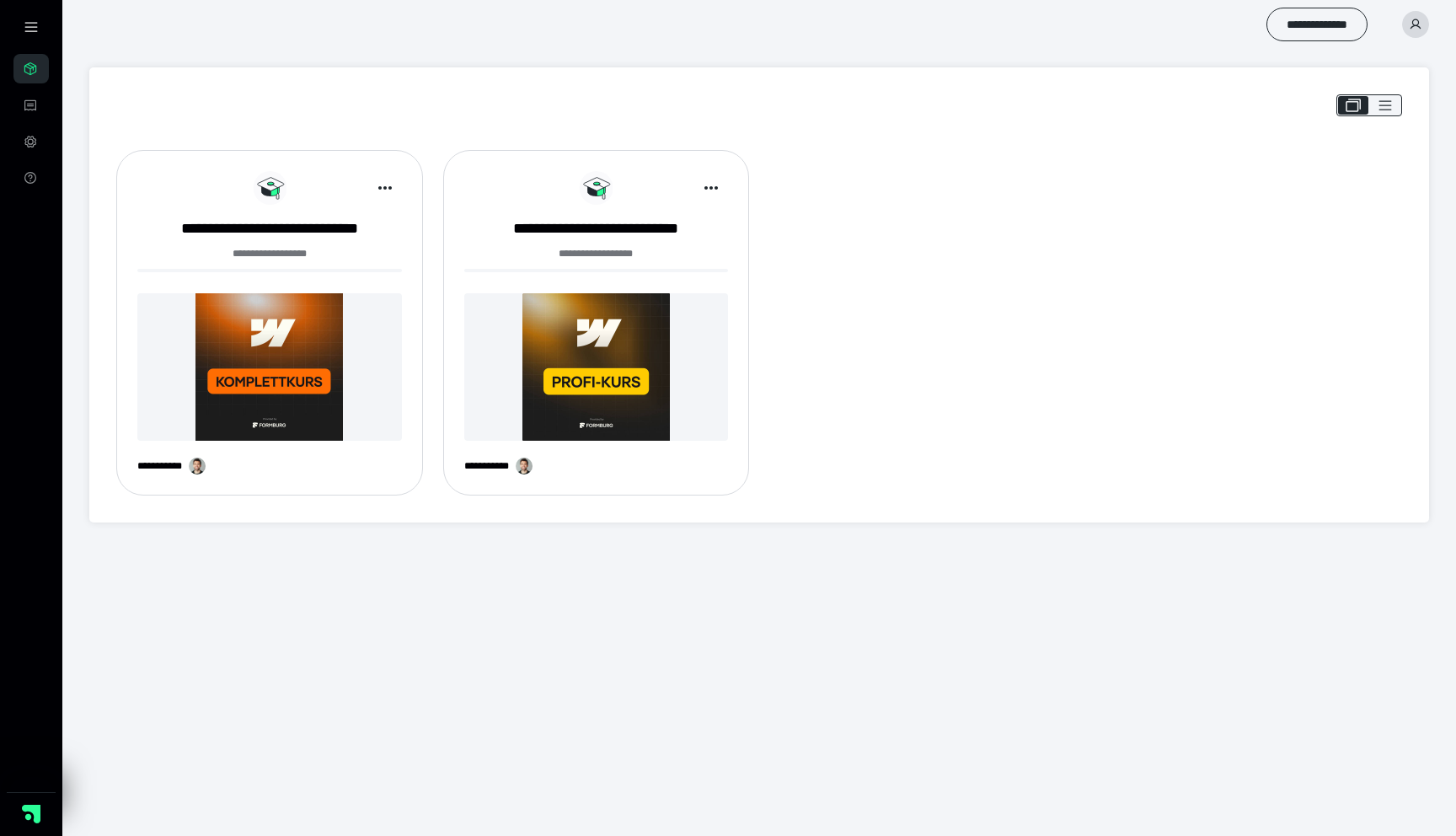 scroll, scrollTop: 0, scrollLeft: 0, axis: both 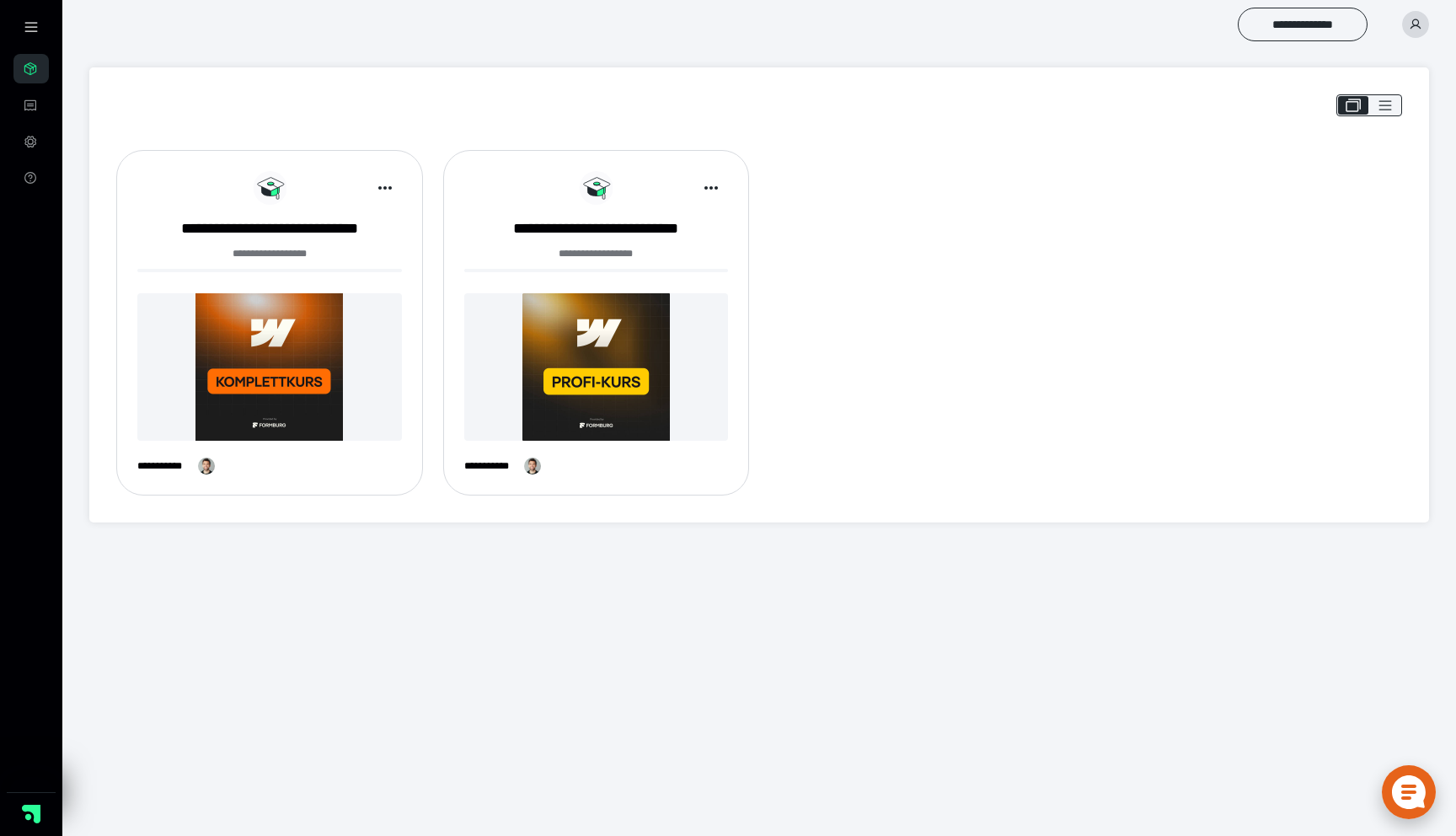 click at bounding box center [597, 367] 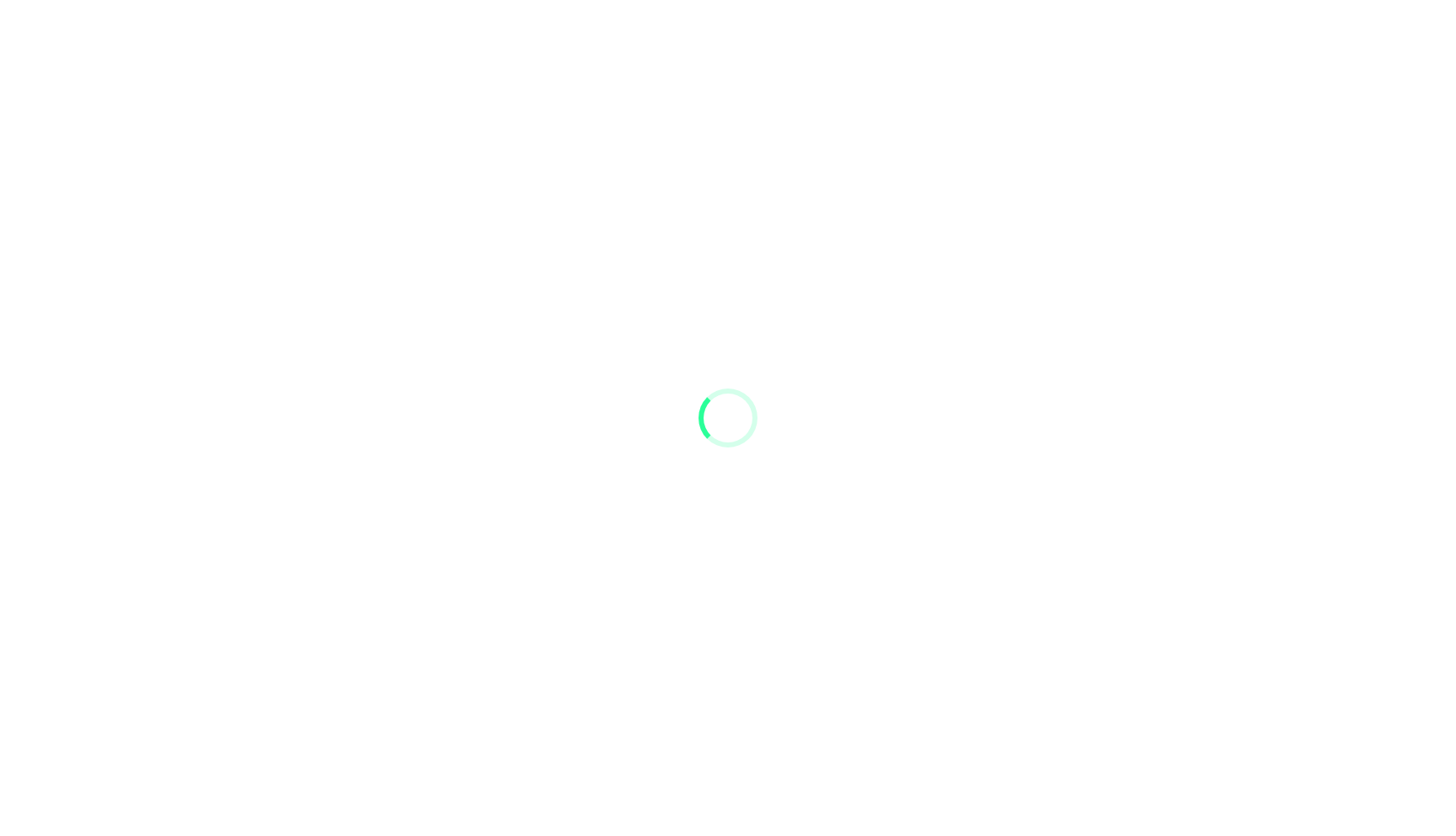scroll, scrollTop: 0, scrollLeft: 0, axis: both 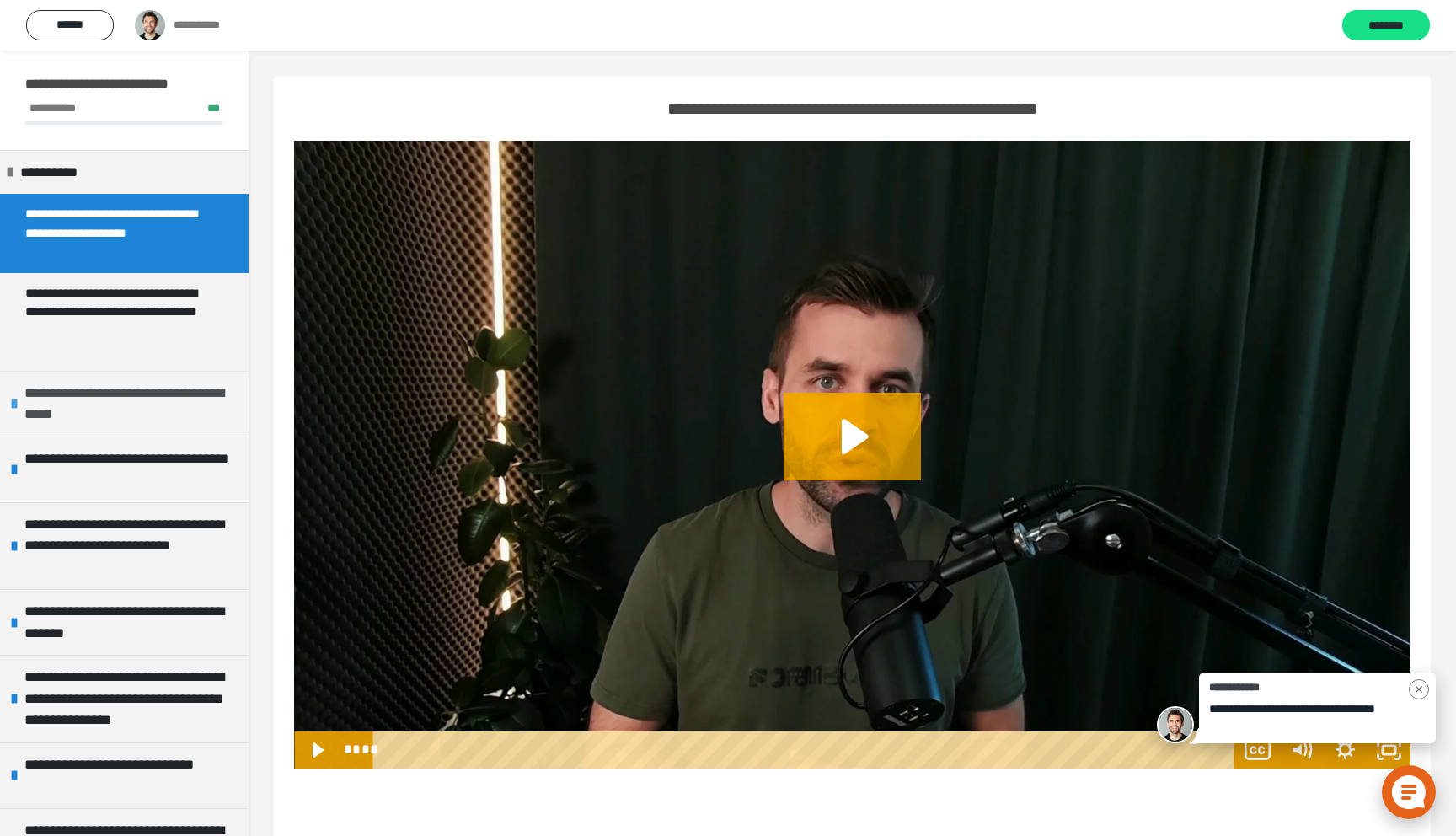 click on "**********" at bounding box center [124, 404] 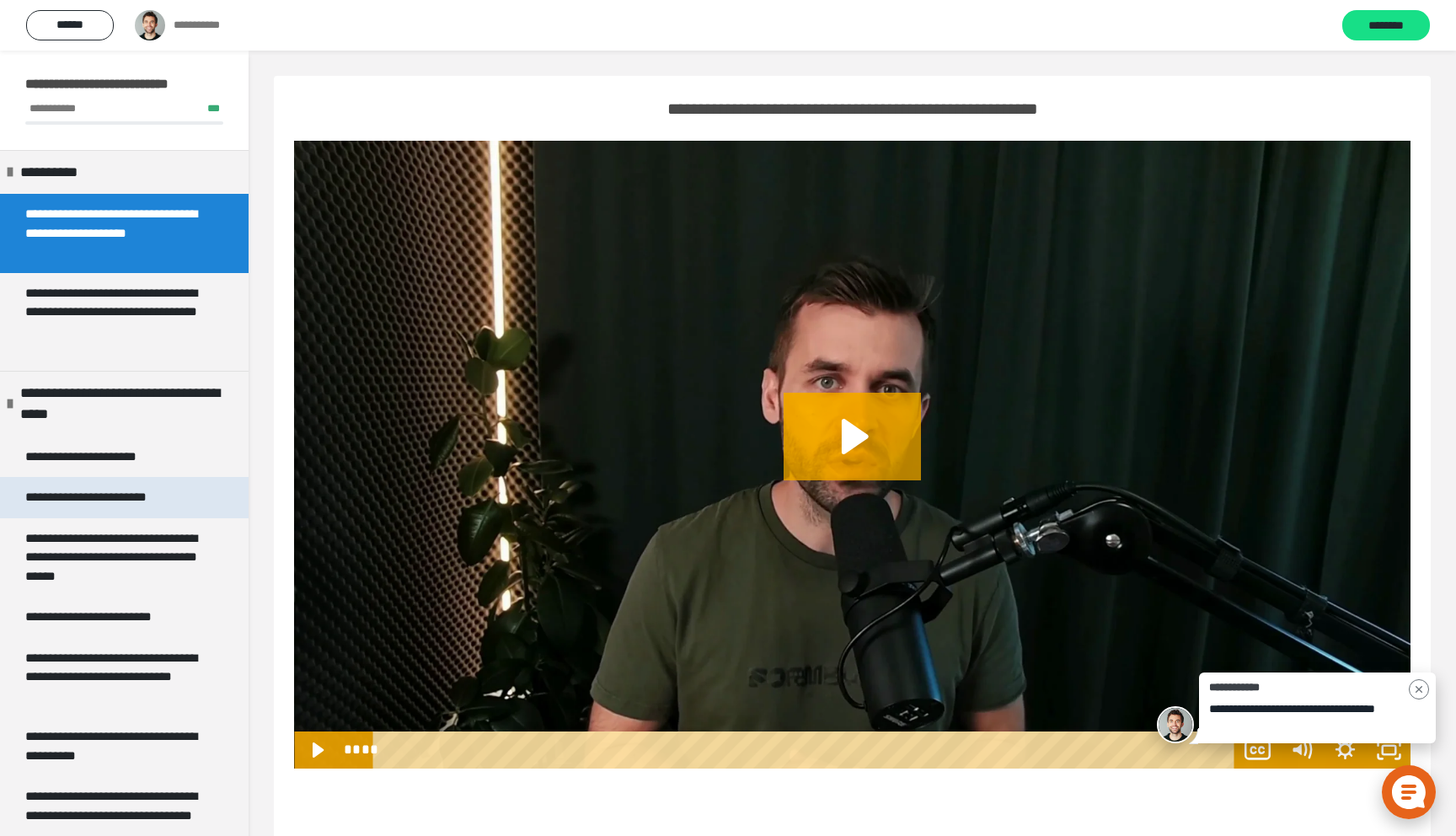 scroll, scrollTop: 127, scrollLeft: 0, axis: vertical 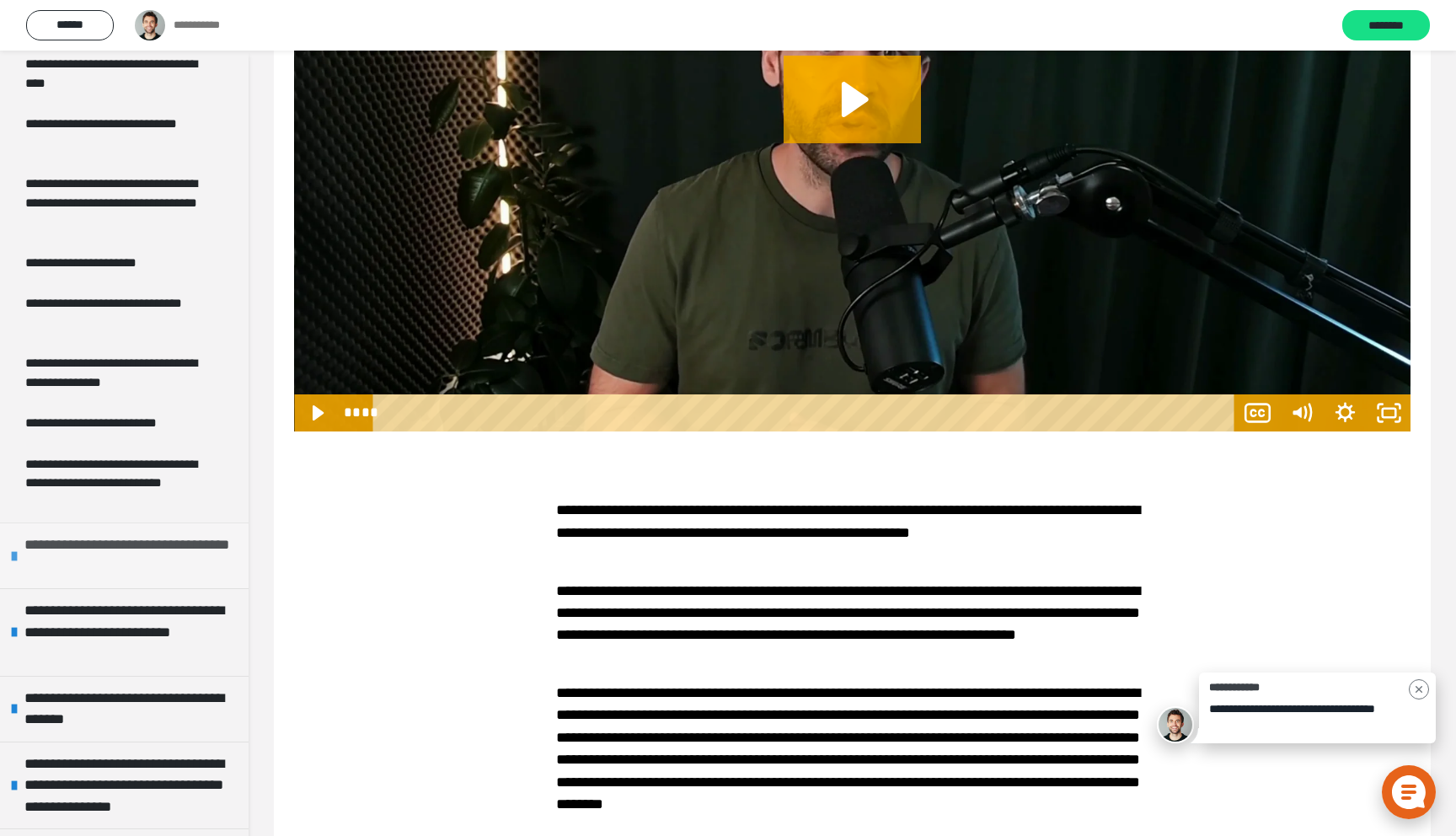 click on "**********" at bounding box center (132, 555) 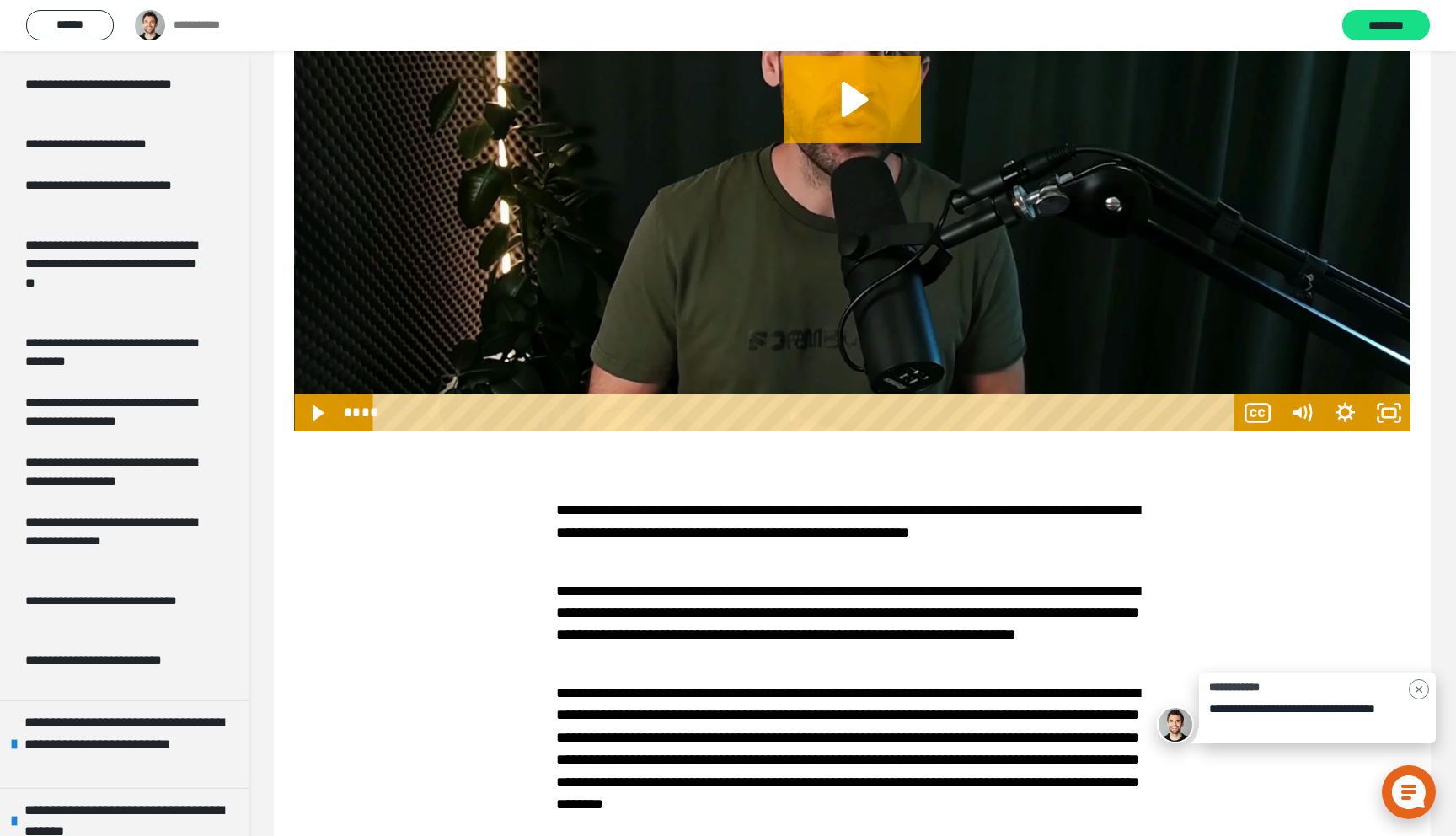 scroll, scrollTop: 2259, scrollLeft: 0, axis: vertical 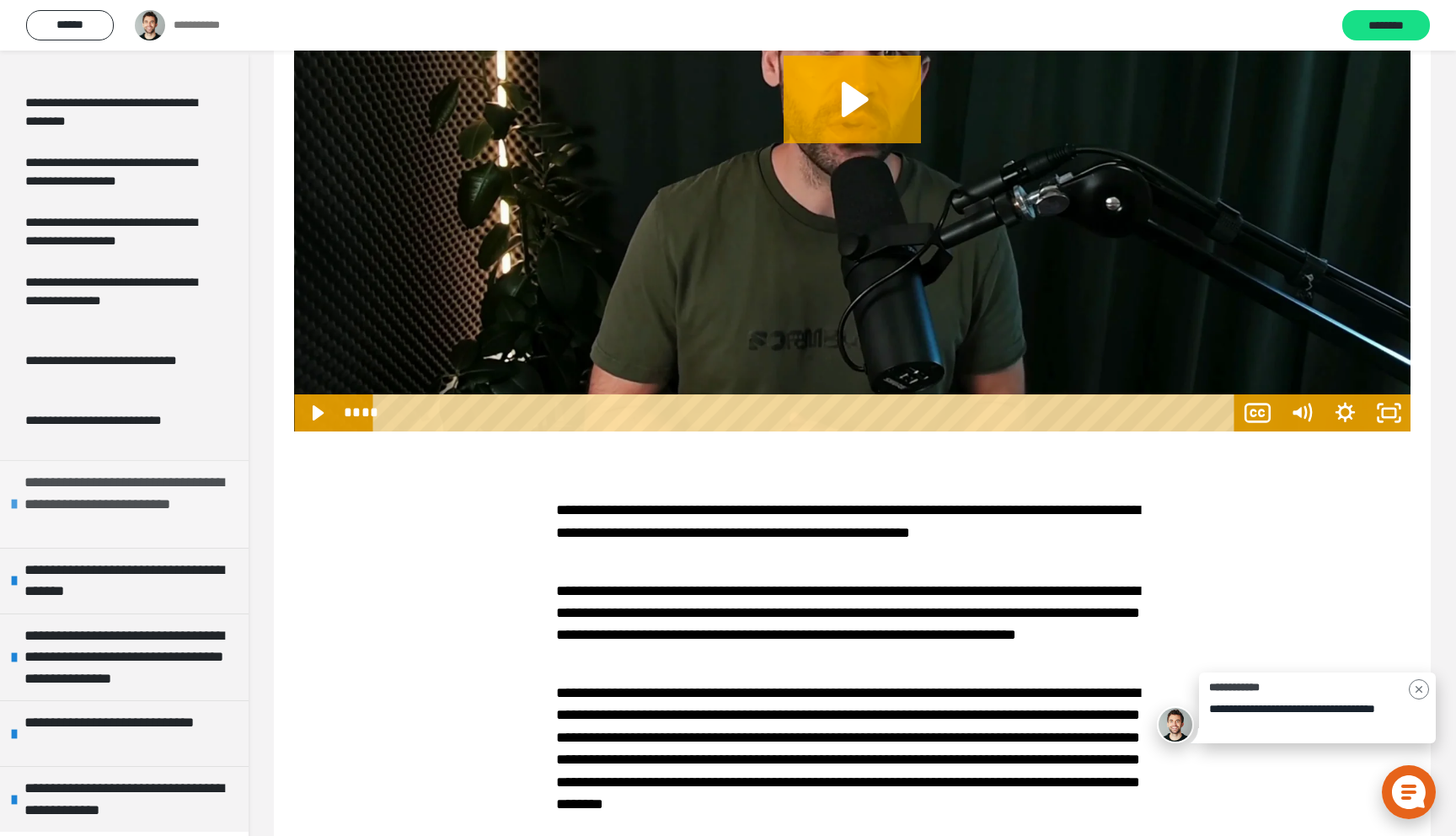 click on "**********" at bounding box center [132, 504] 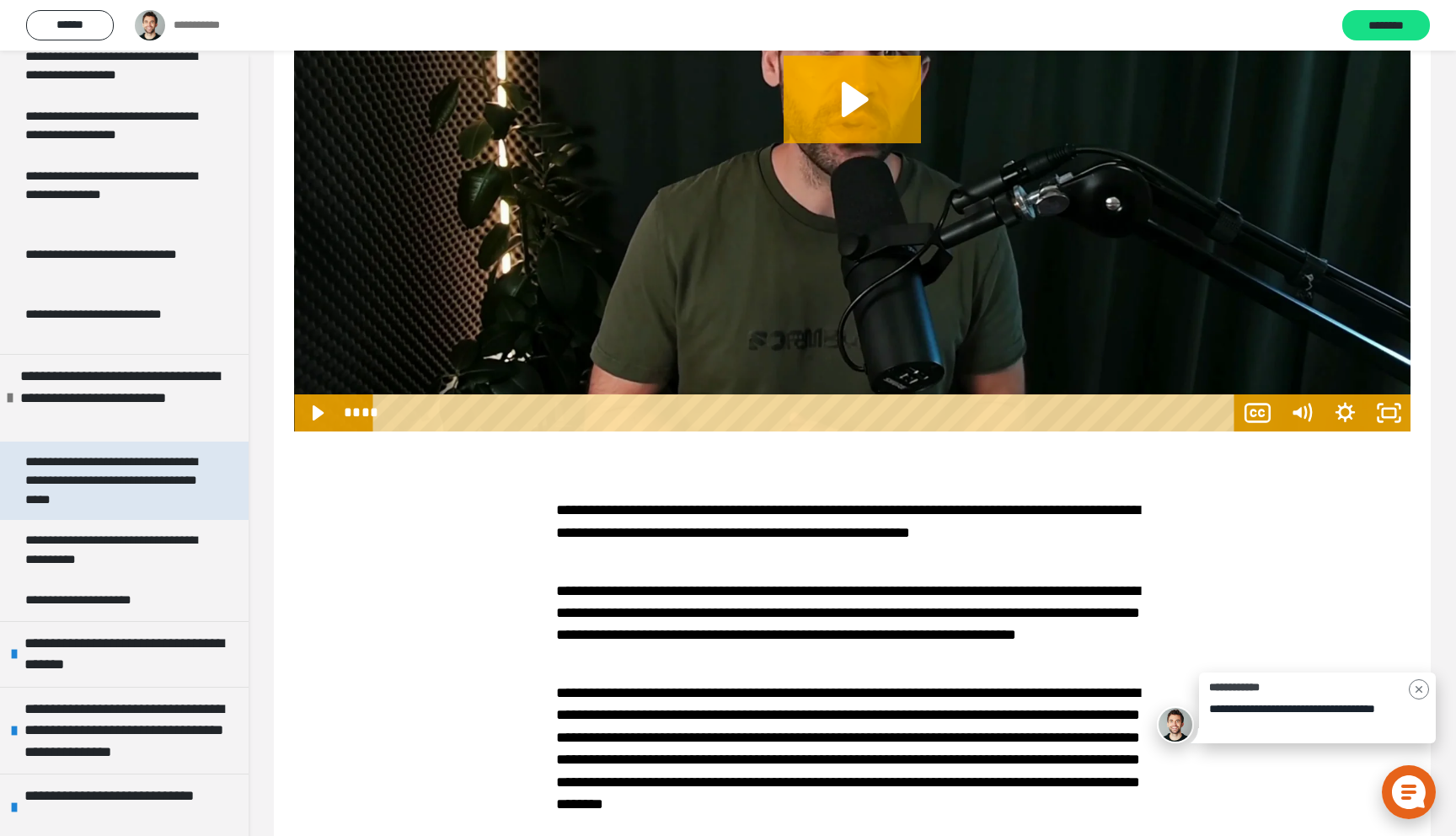 scroll, scrollTop: 2378, scrollLeft: 0, axis: vertical 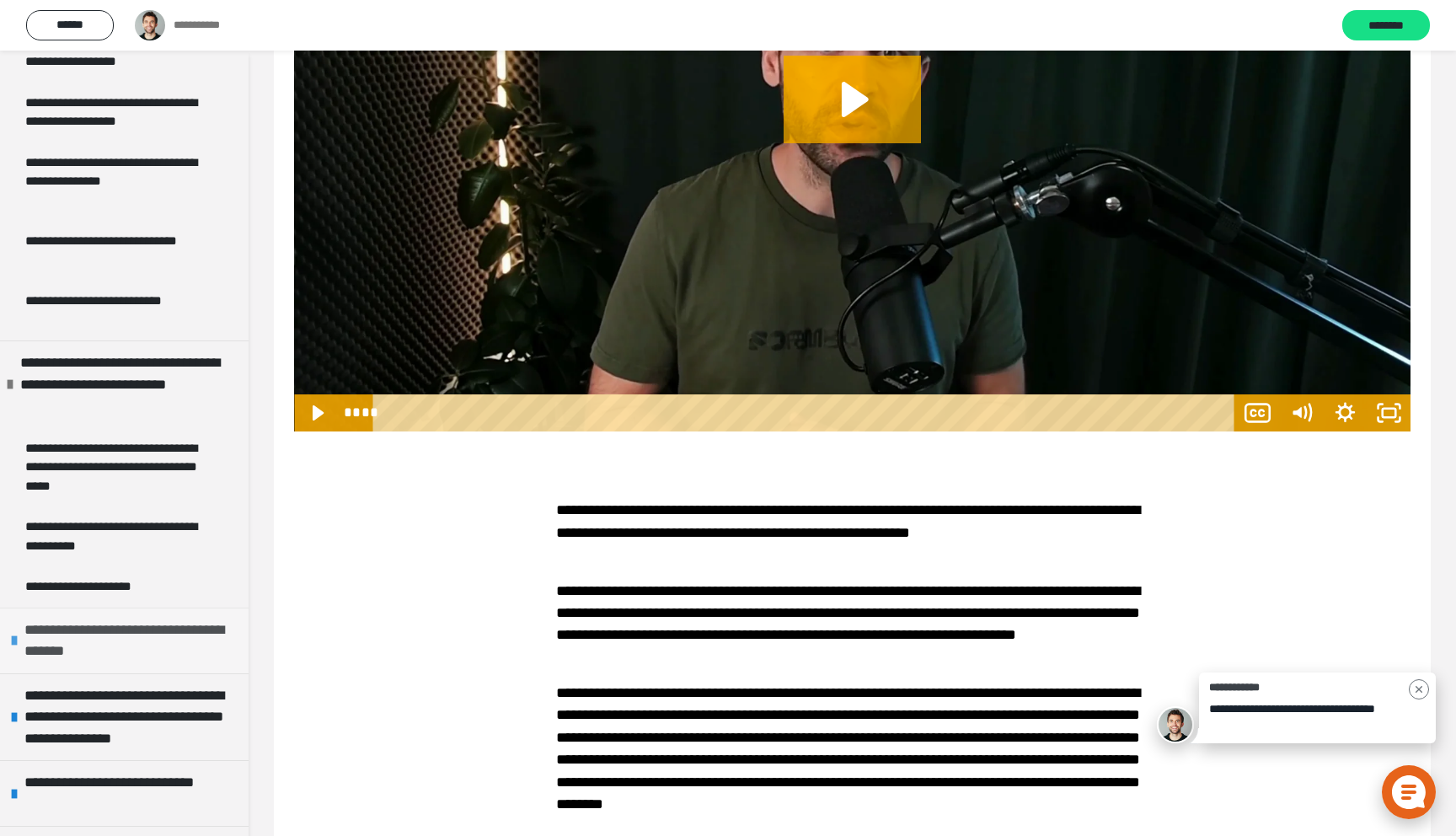 click on "**********" at bounding box center (132, 640) 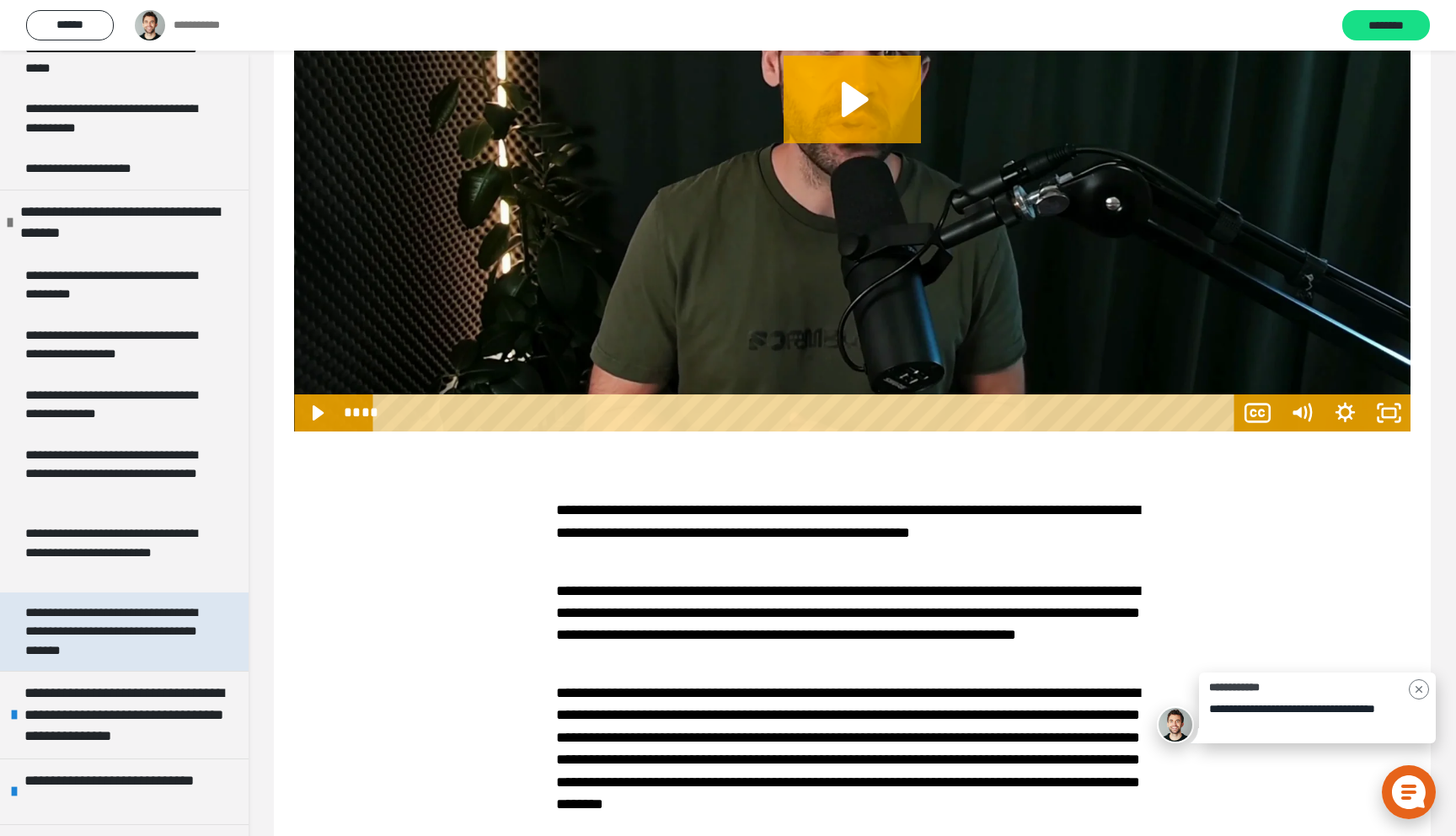 scroll, scrollTop: 2854, scrollLeft: 0, axis: vertical 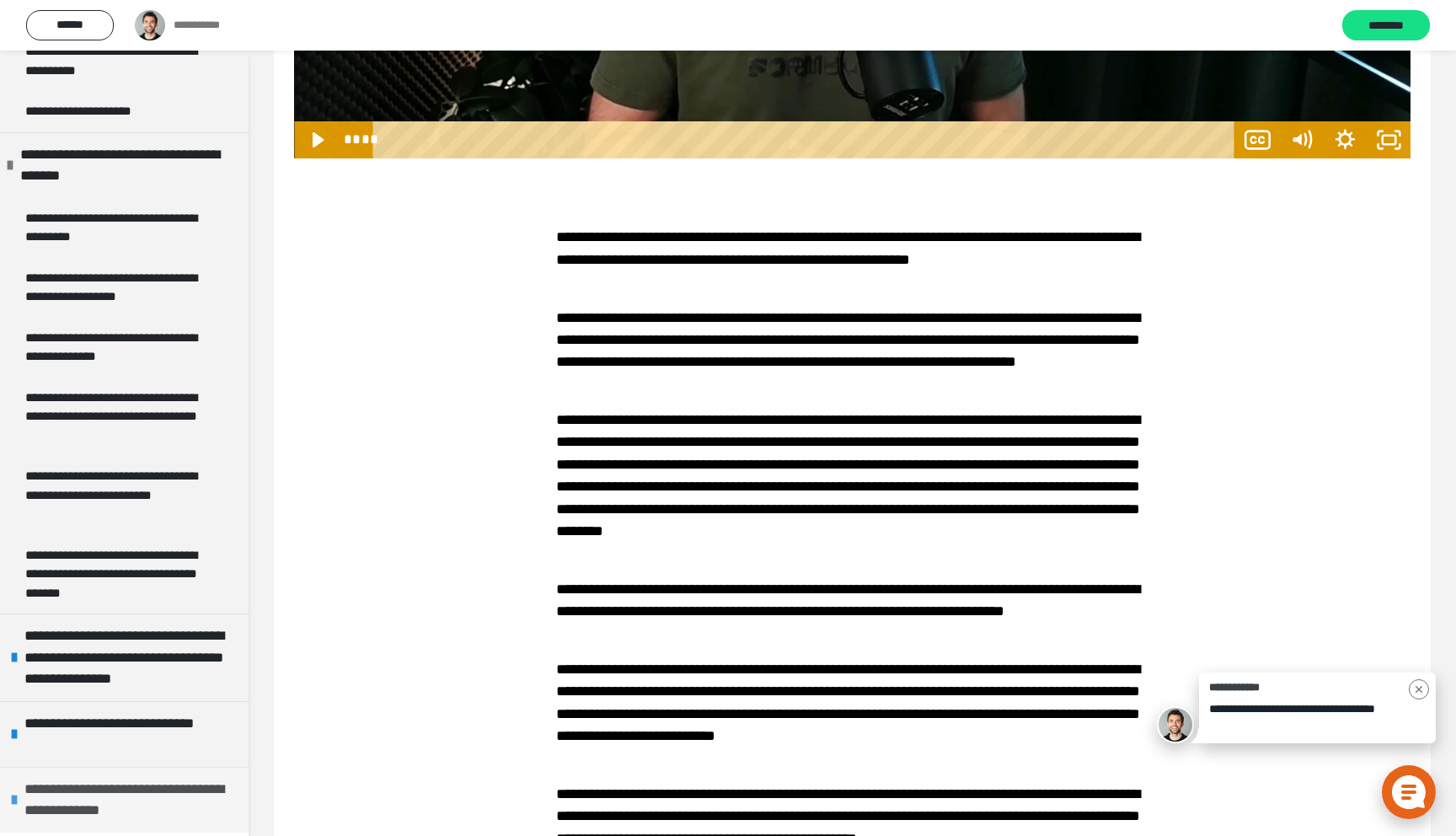 click on "**********" at bounding box center (132, 800) 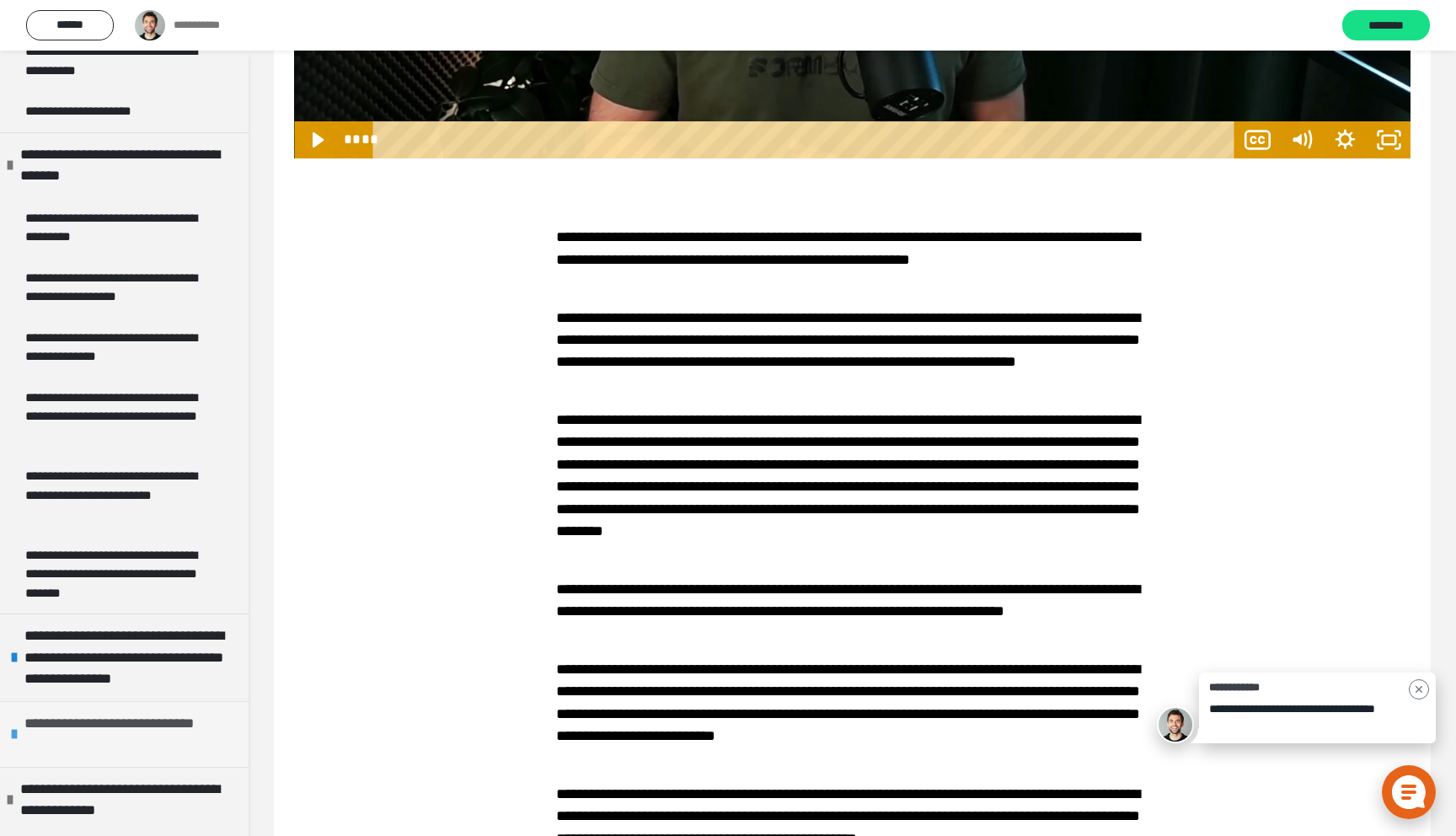 click on "**********" at bounding box center (132, 734) 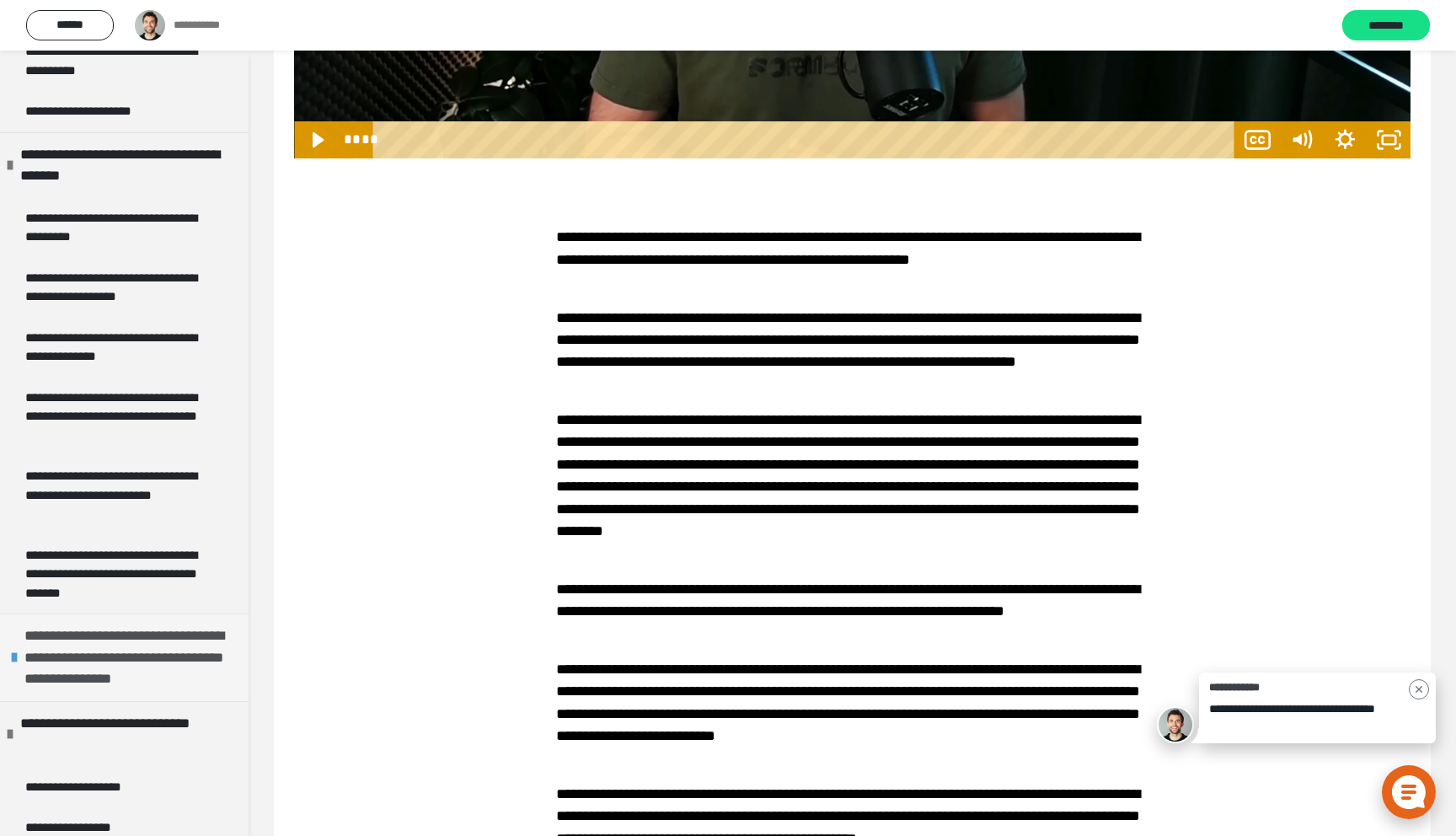 click on "**********" at bounding box center [132, 657] 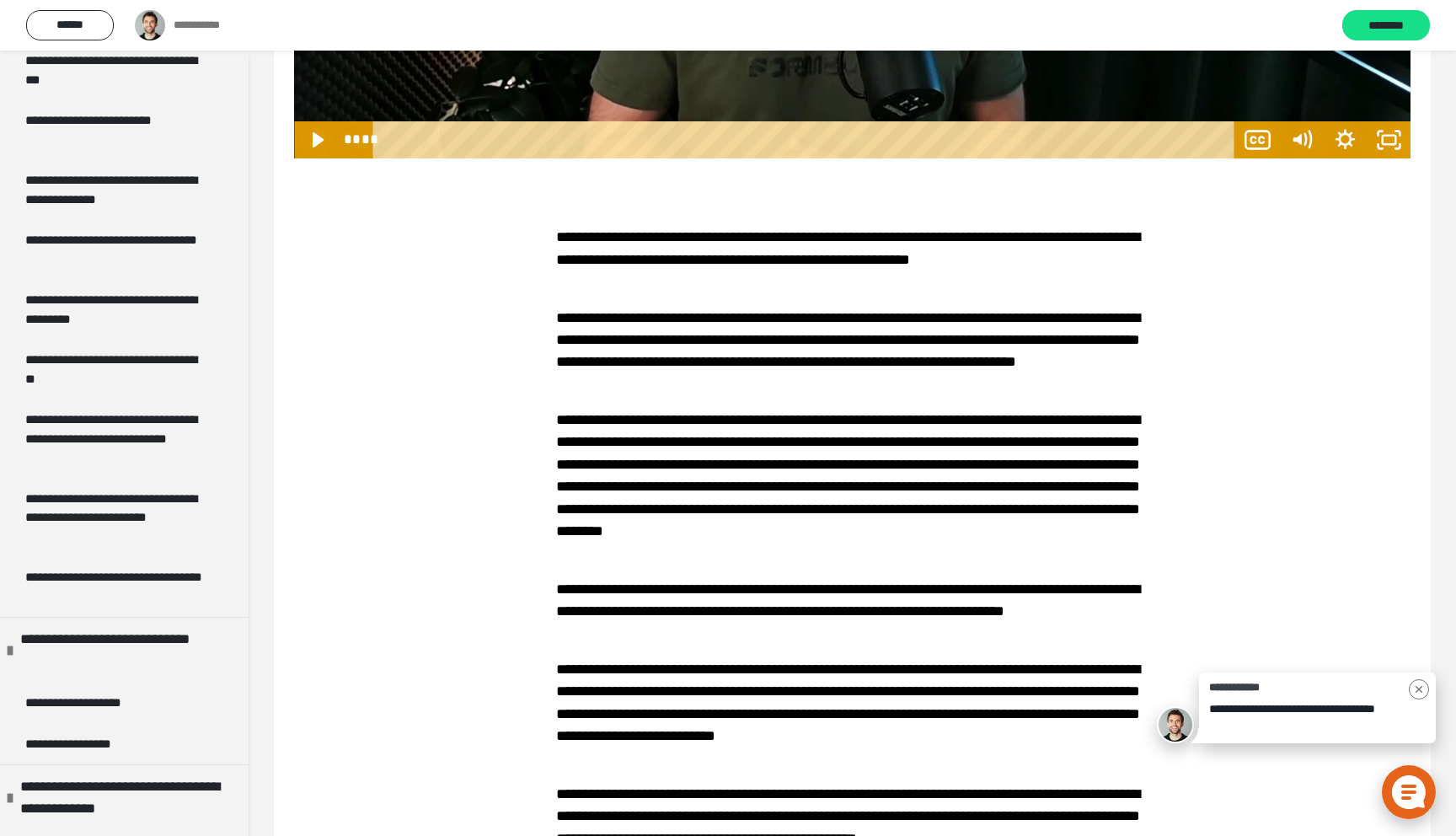 scroll, scrollTop: 3928, scrollLeft: 0, axis: vertical 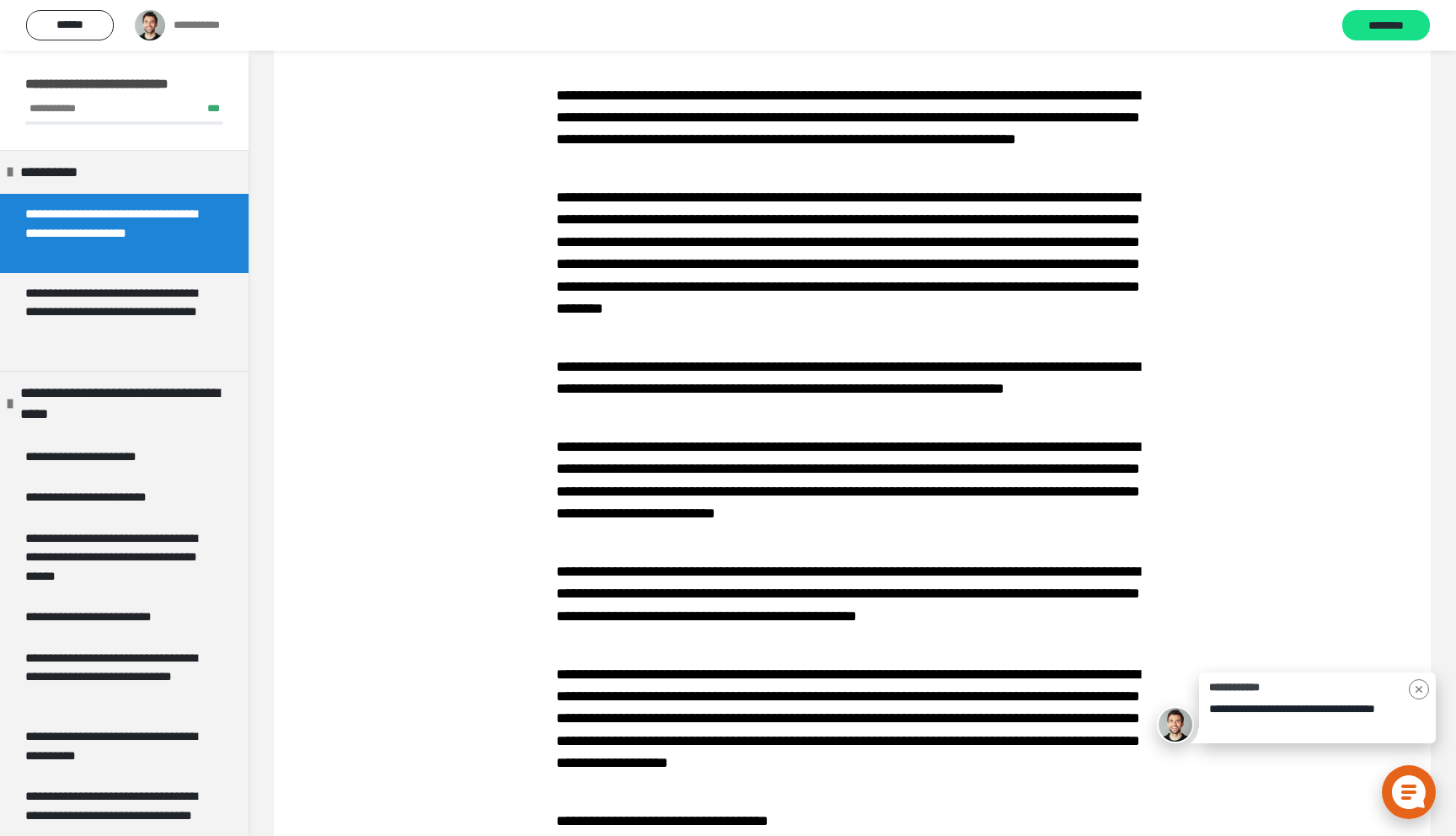 click on "**********" at bounding box center [852, 379] 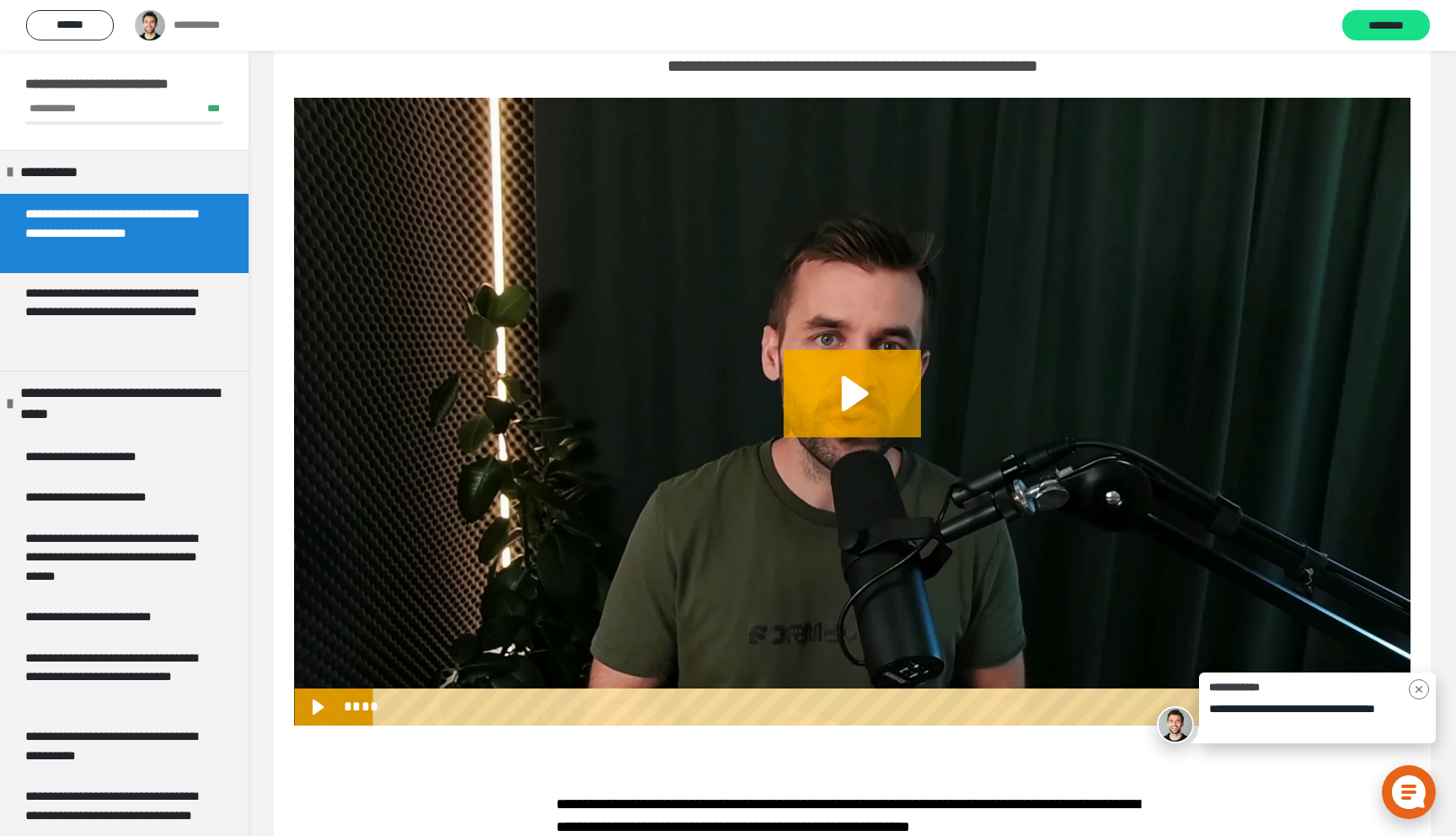 scroll, scrollTop: 0, scrollLeft: 0, axis: both 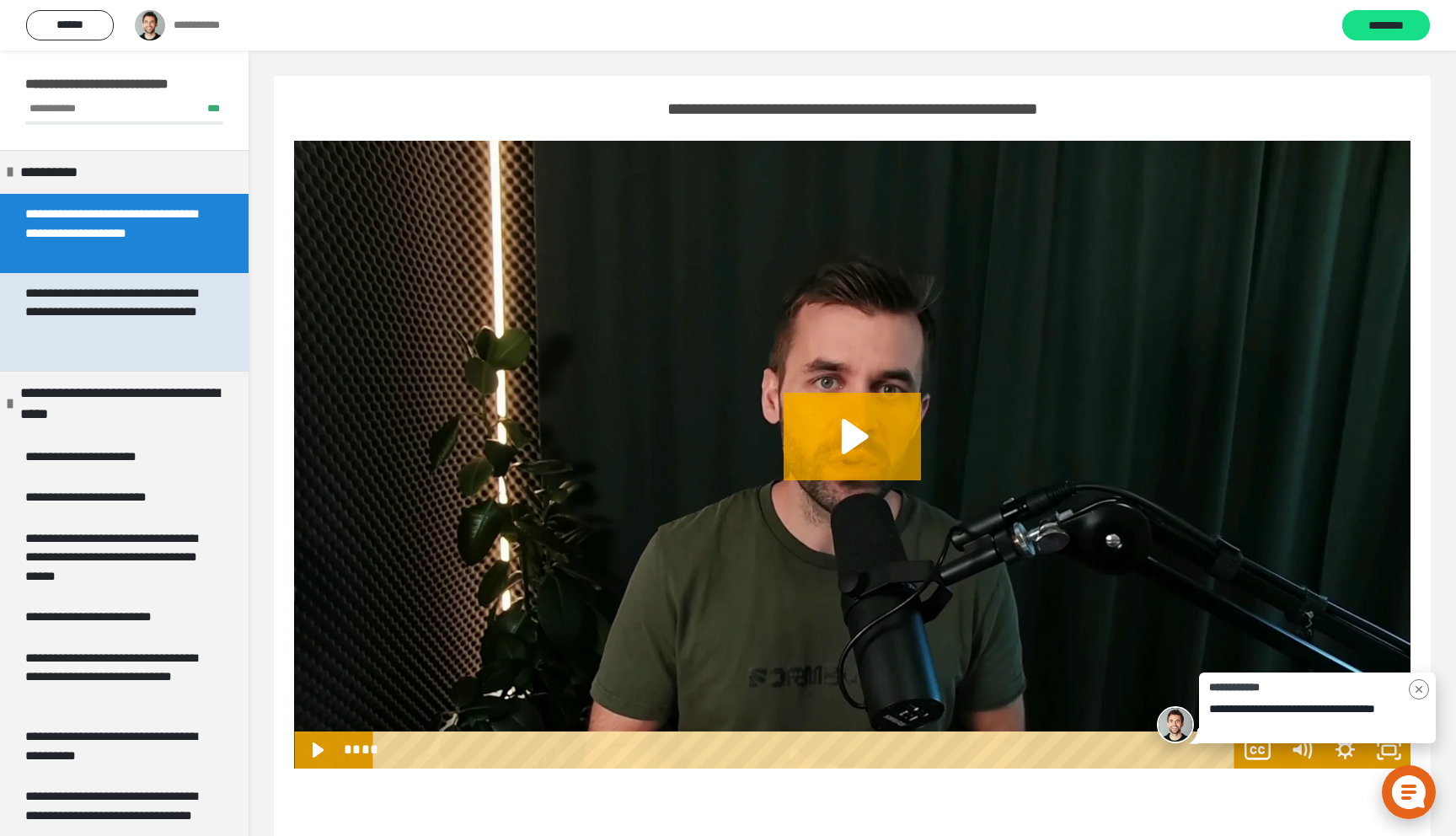 click on "**********" at bounding box center (117, 322) 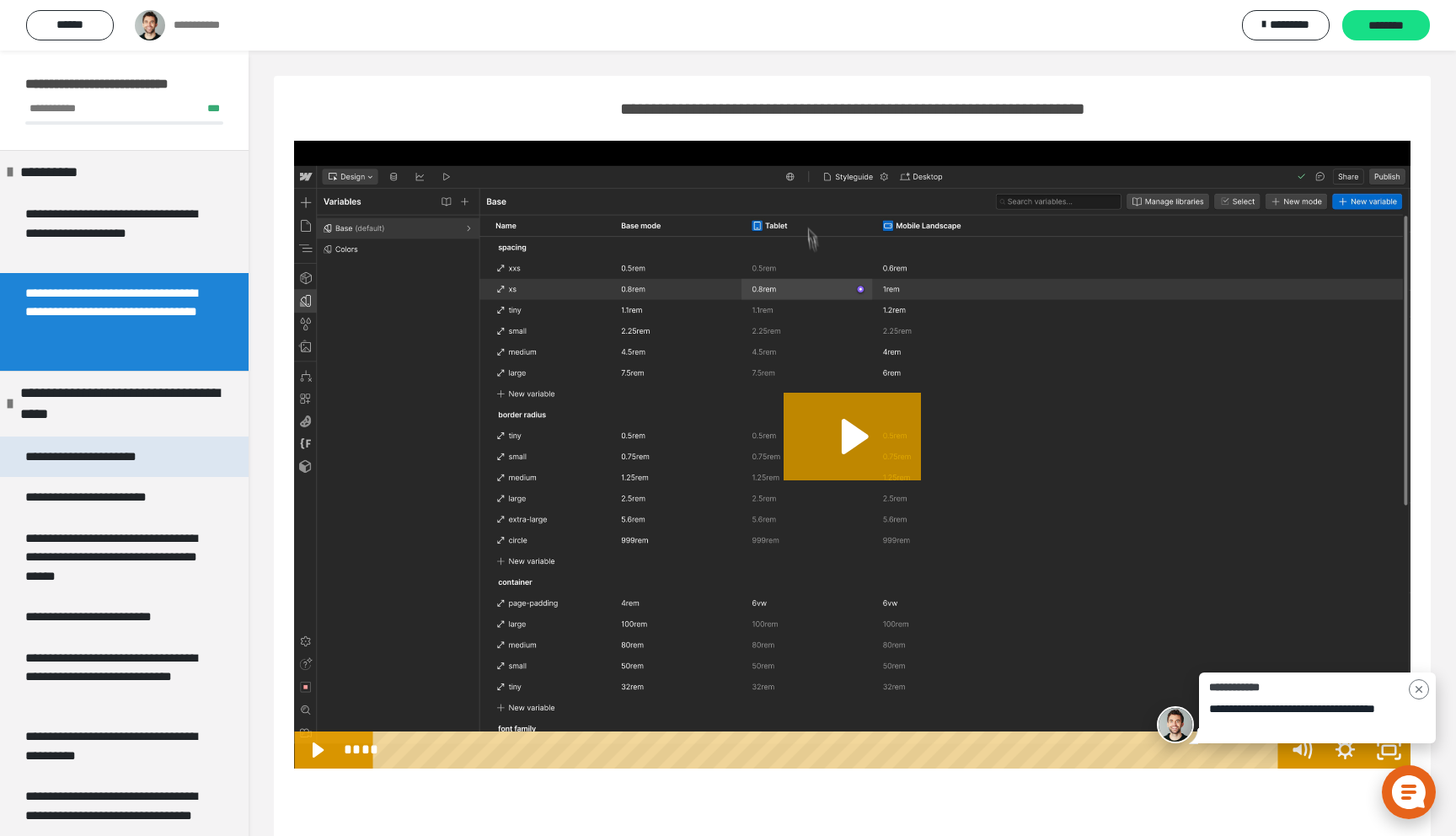 click on "**********" at bounding box center (102, 457) 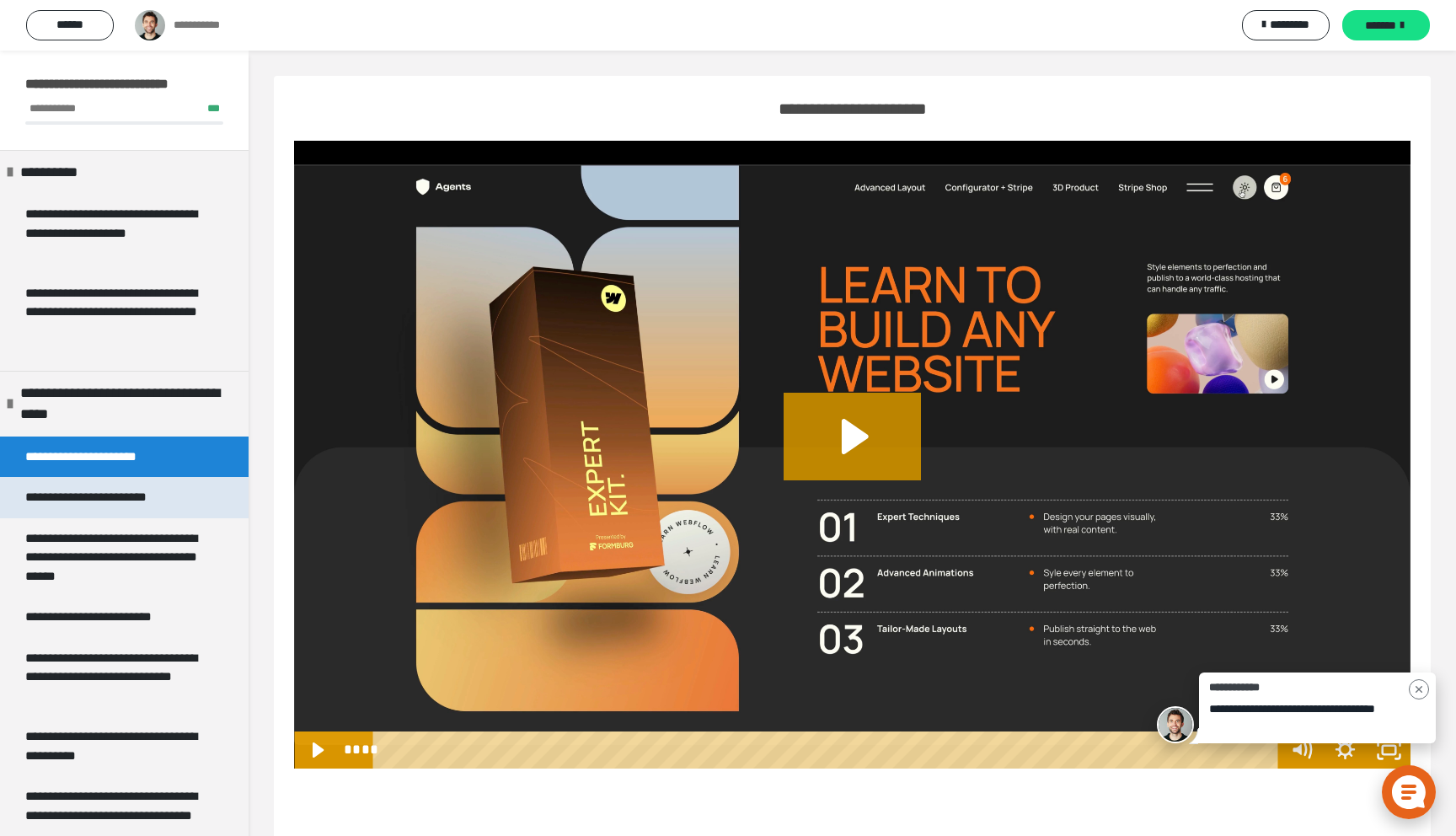 click on "**********" at bounding box center [112, 497] 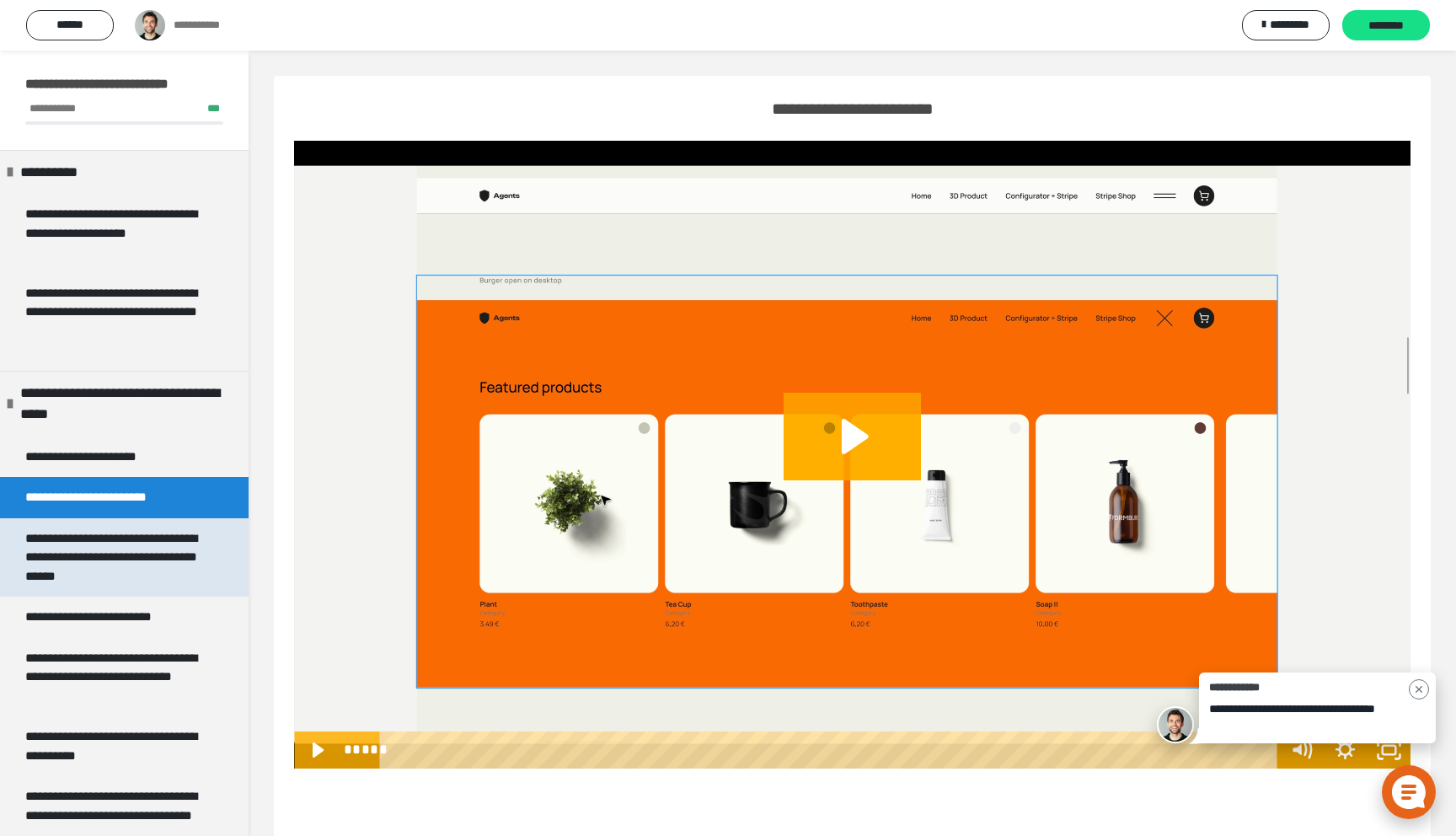 click on "**********" at bounding box center (117, 558) 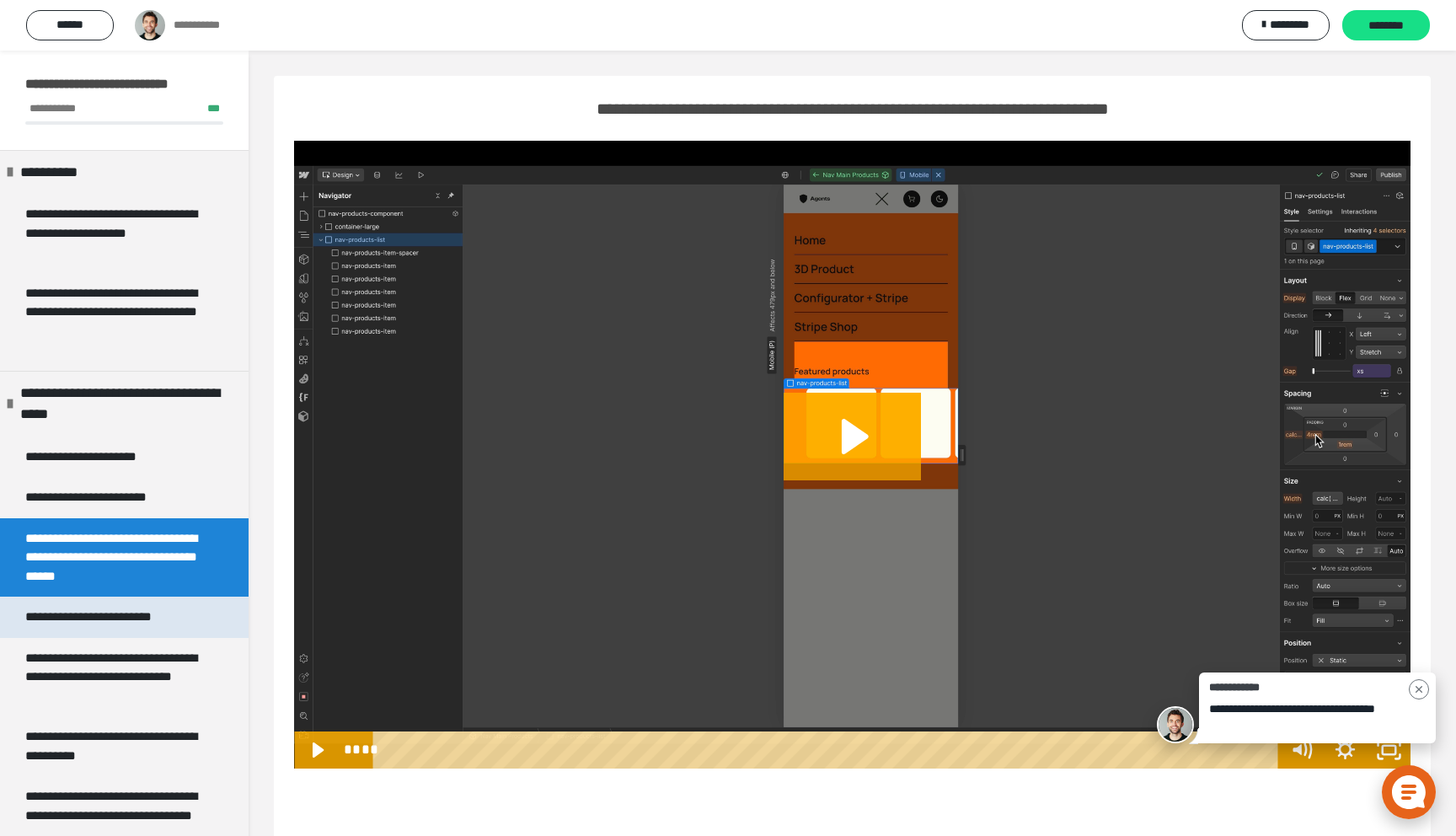 click on "**********" at bounding box center (114, 617) 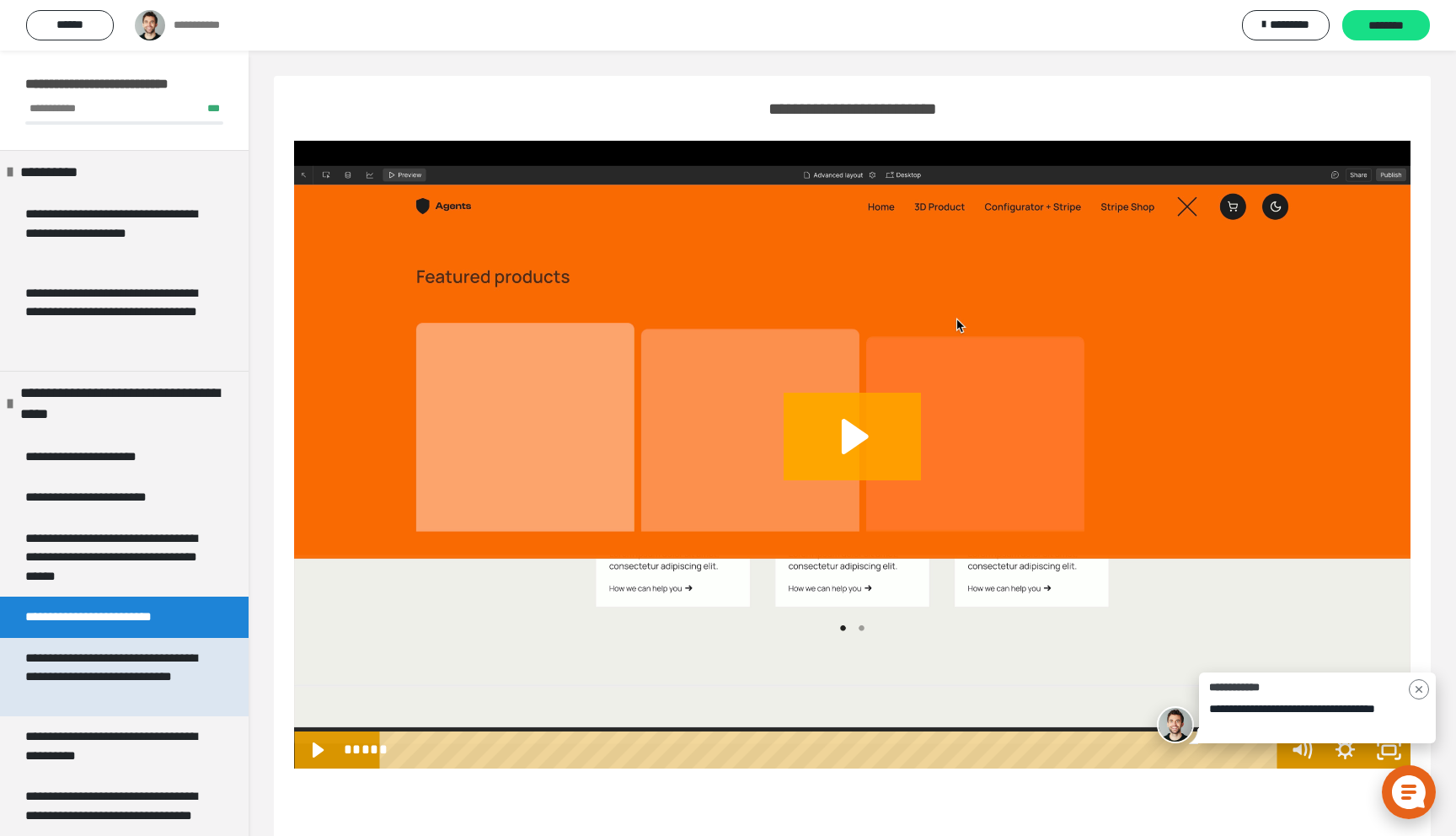 click on "**********" at bounding box center (117, 678) 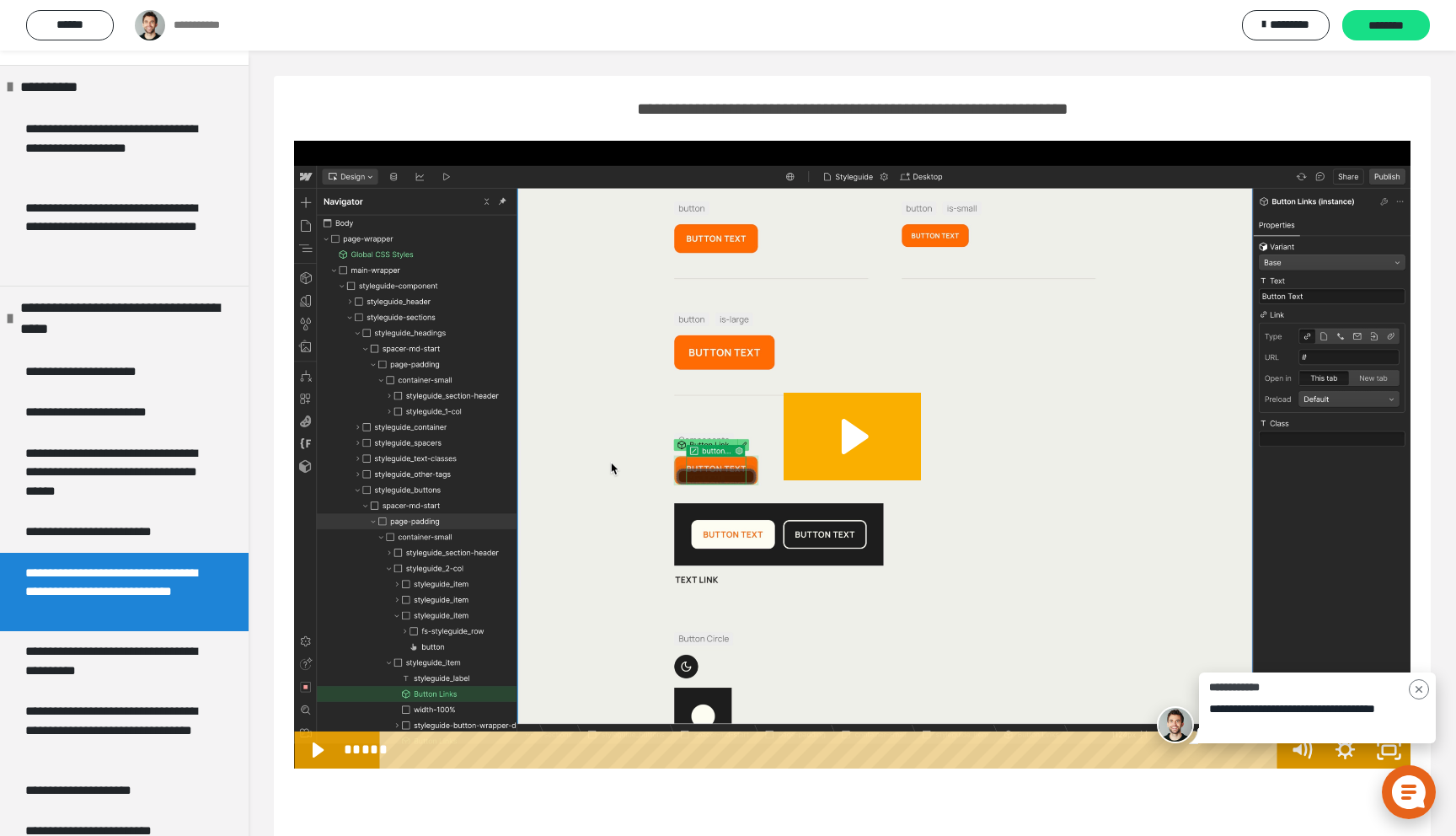 scroll, scrollTop: 106, scrollLeft: 0, axis: vertical 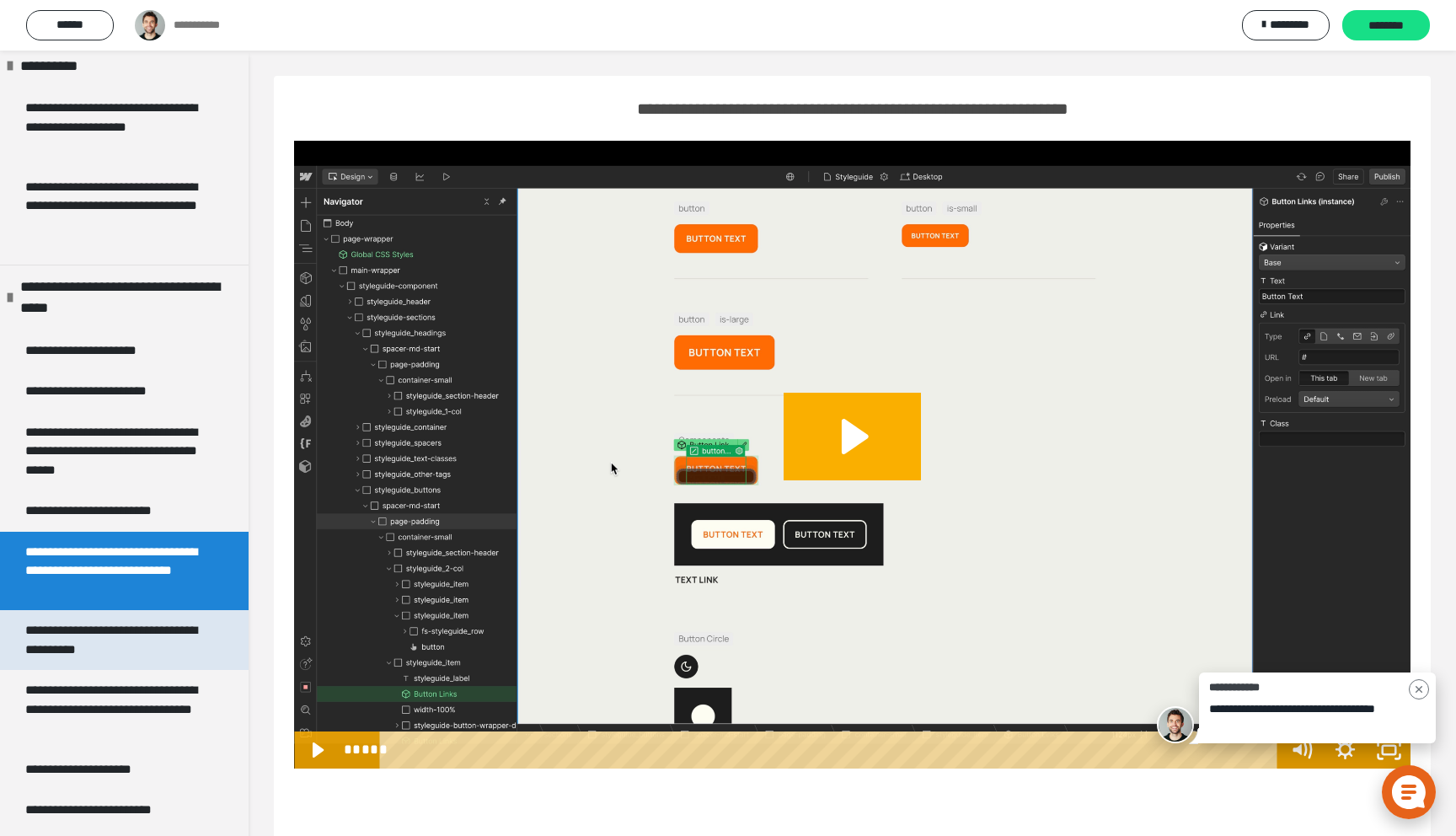 click on "**********" at bounding box center (117, 640) 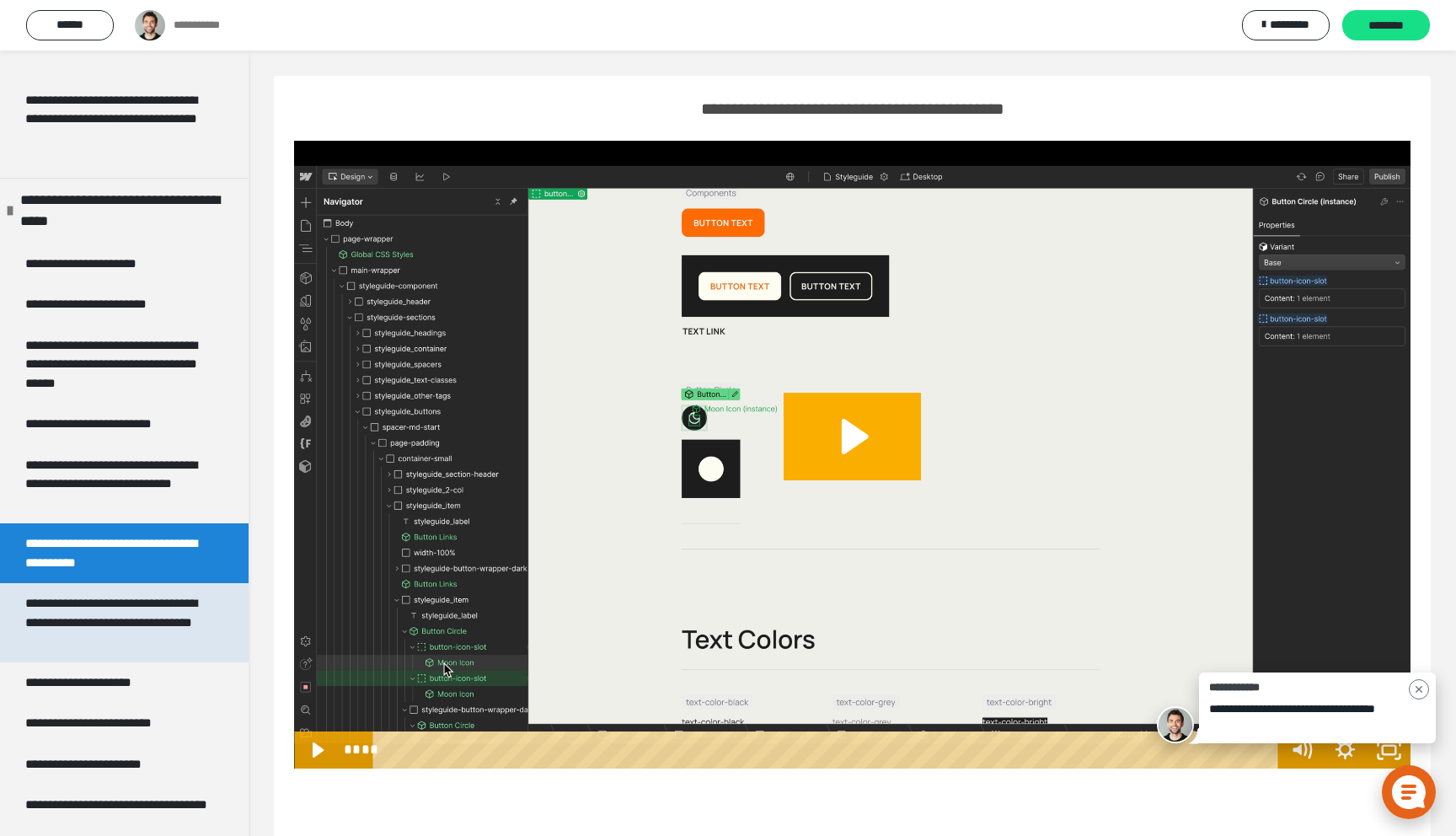 scroll, scrollTop: 231, scrollLeft: 0, axis: vertical 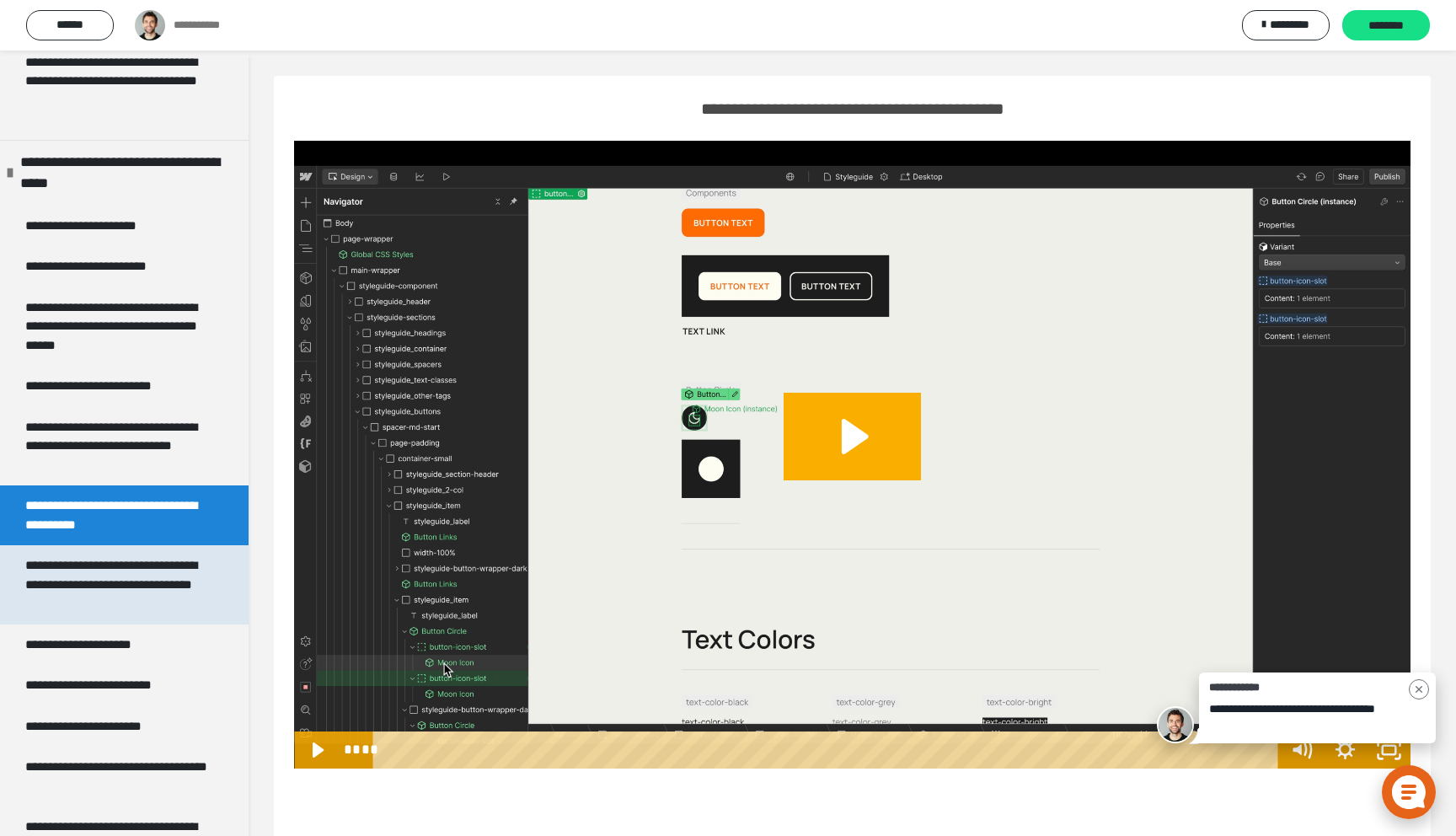 click on "**********" at bounding box center (117, 585) 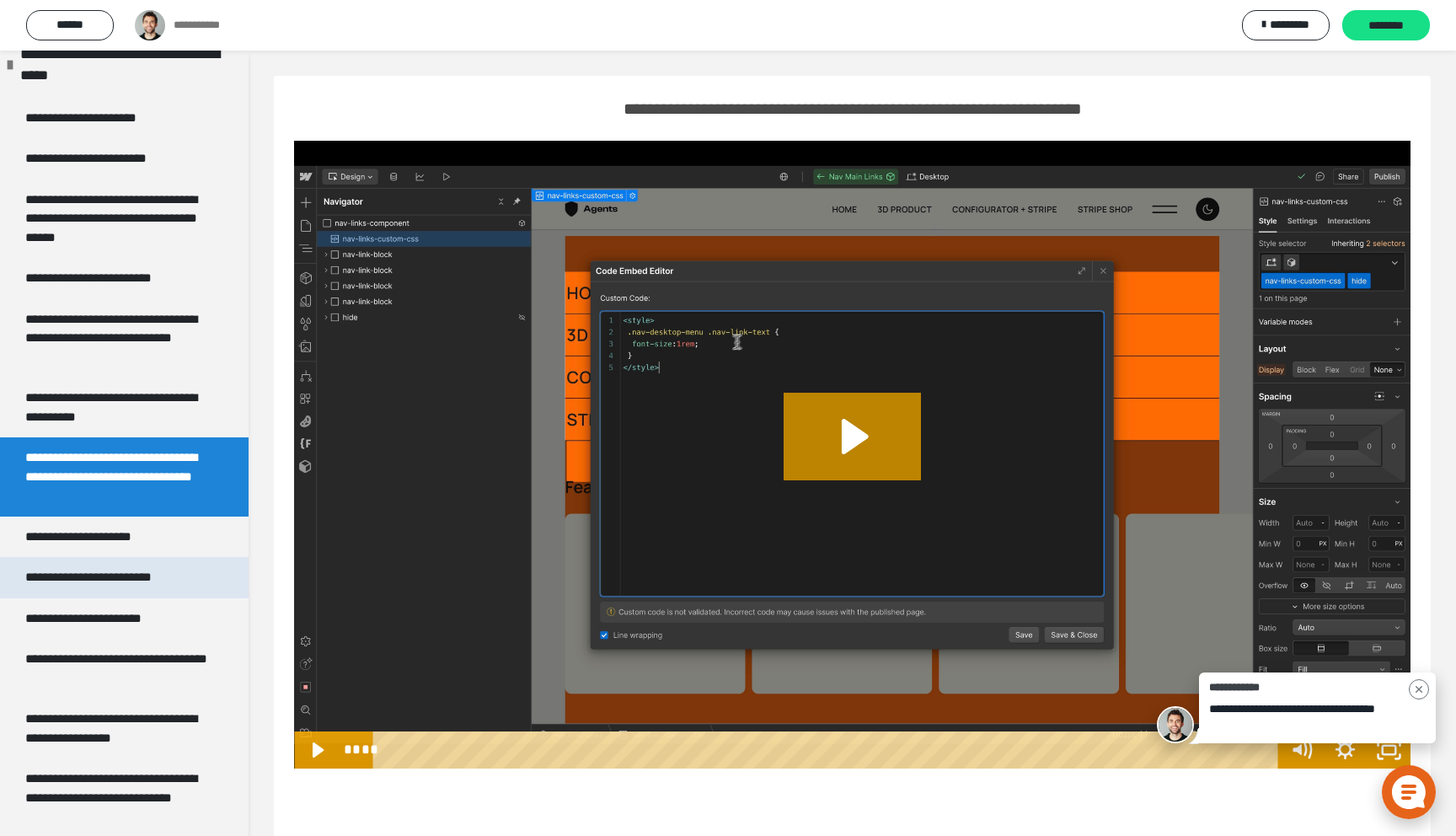 scroll, scrollTop: 356, scrollLeft: 0, axis: vertical 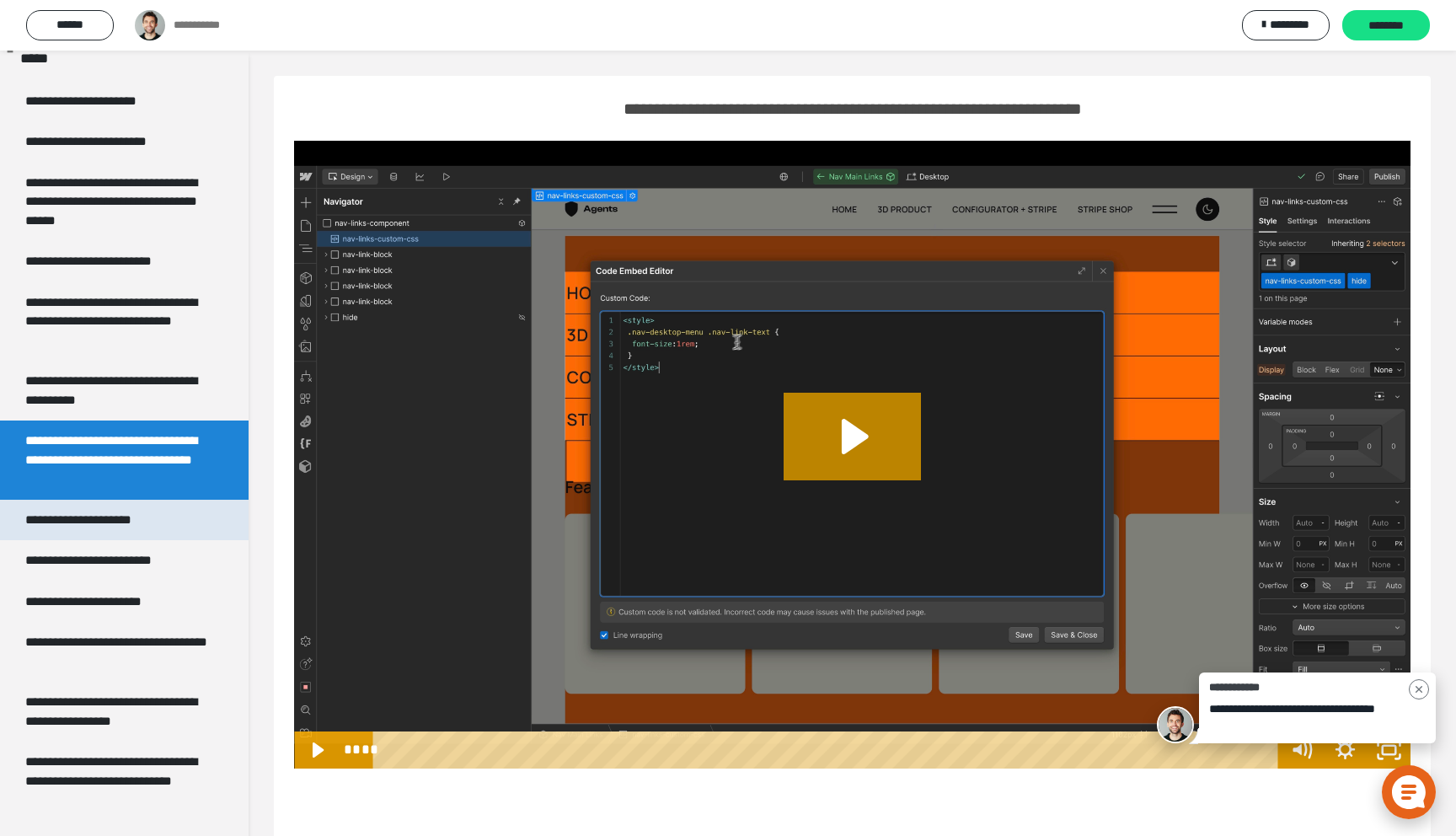 click on "**********" at bounding box center [96, 520] 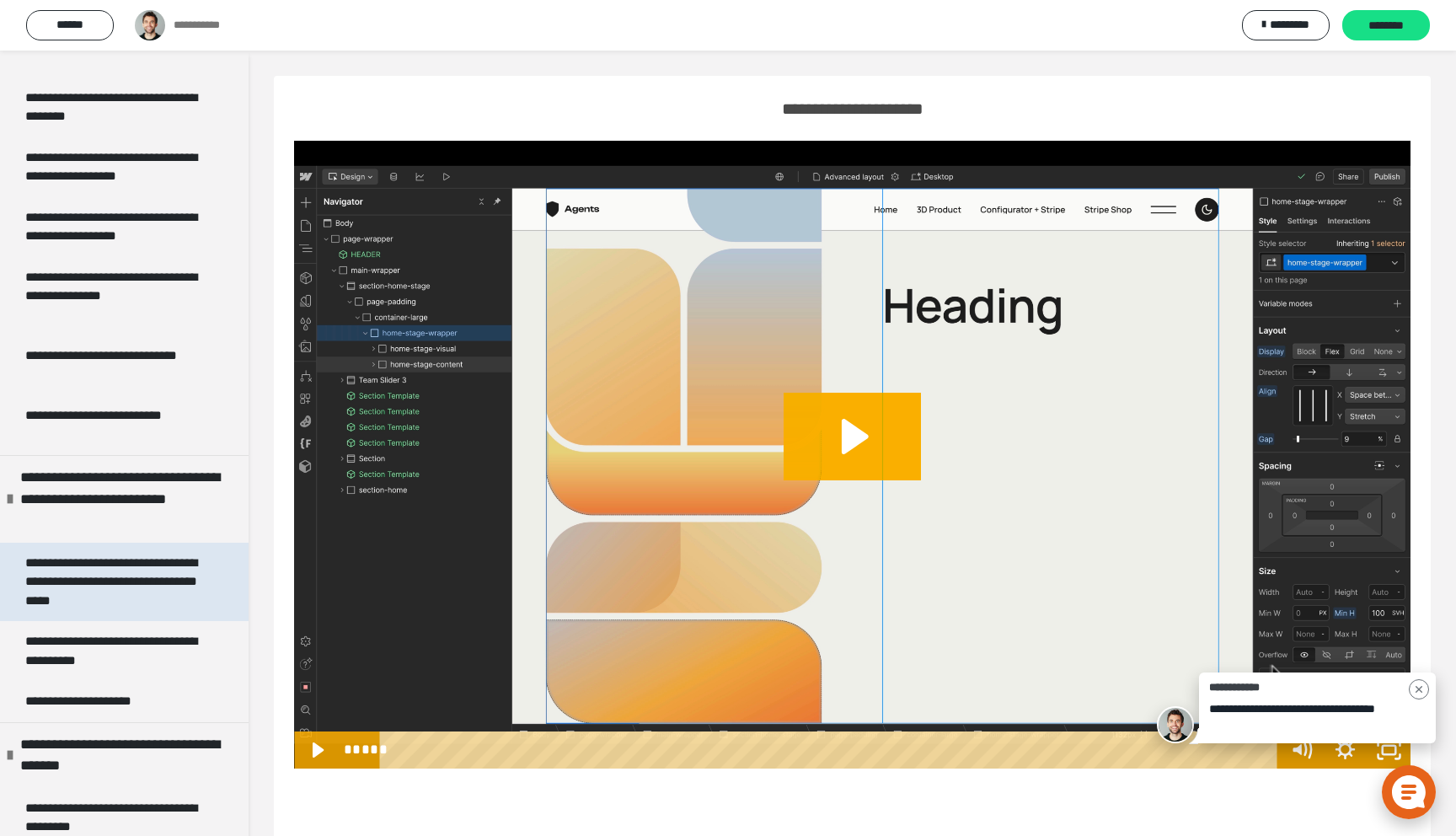 scroll, scrollTop: 2263, scrollLeft: 0, axis: vertical 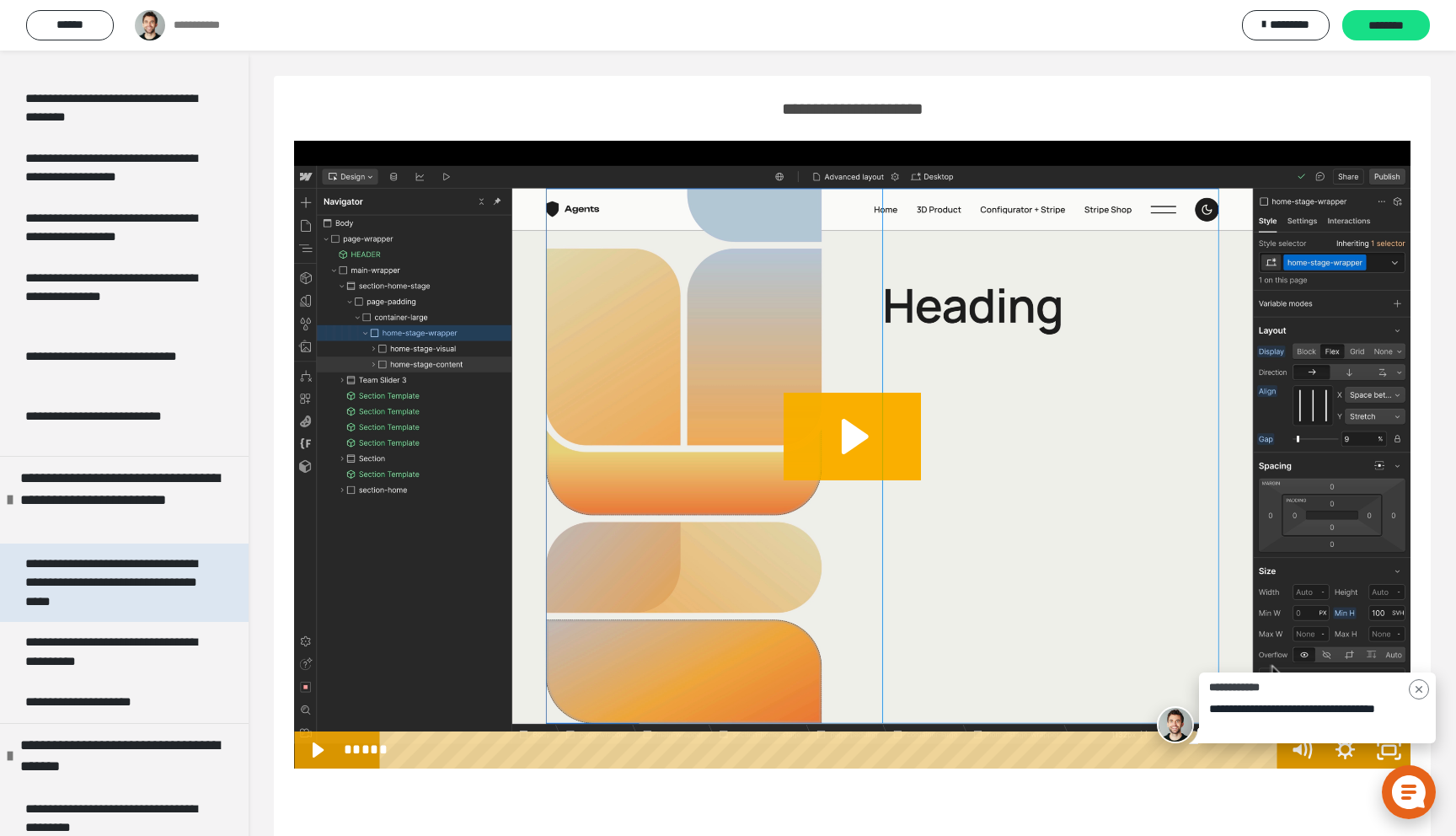 click on "**********" at bounding box center [117, 583] 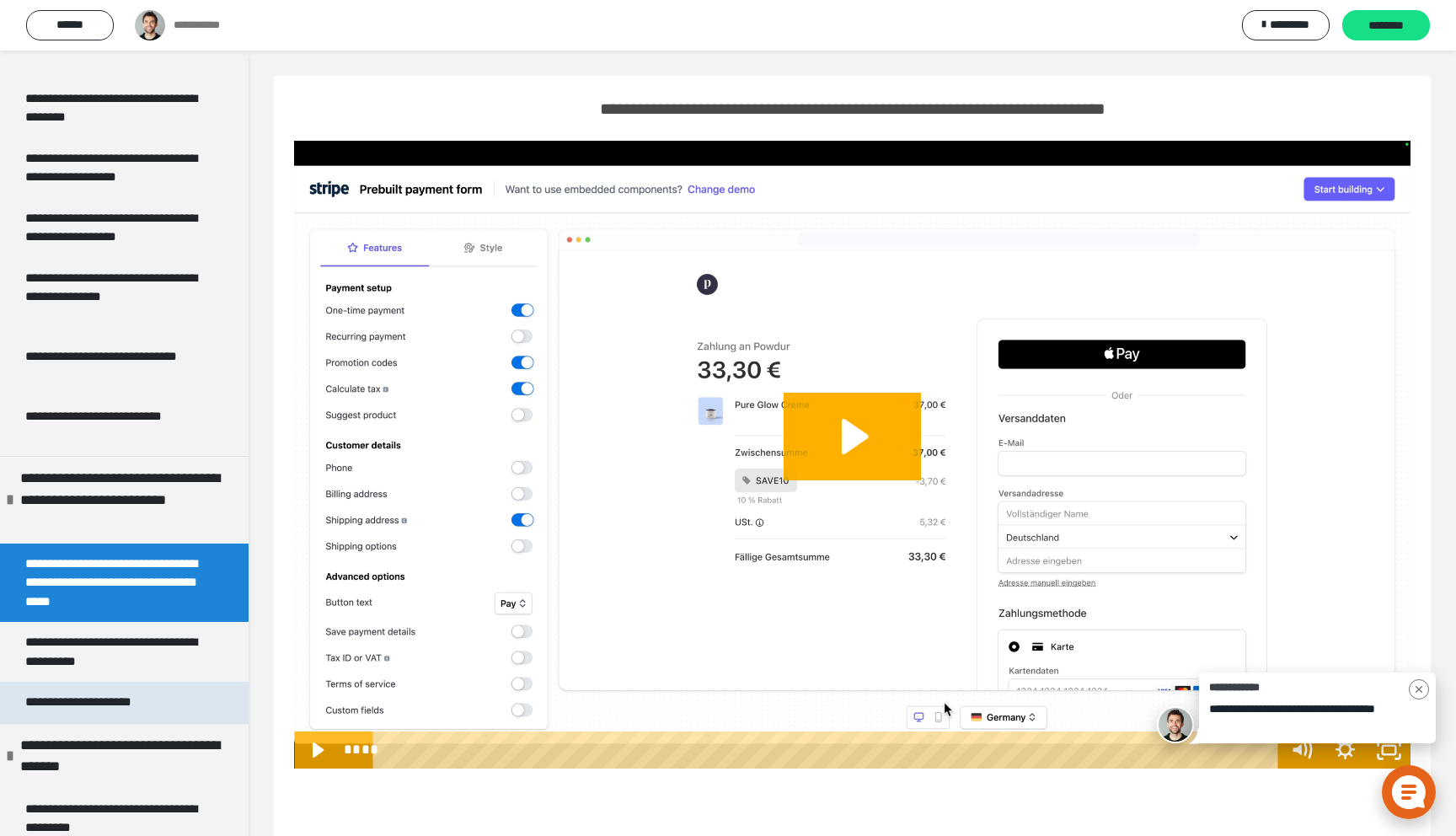 click on "**********" at bounding box center (96, 702) 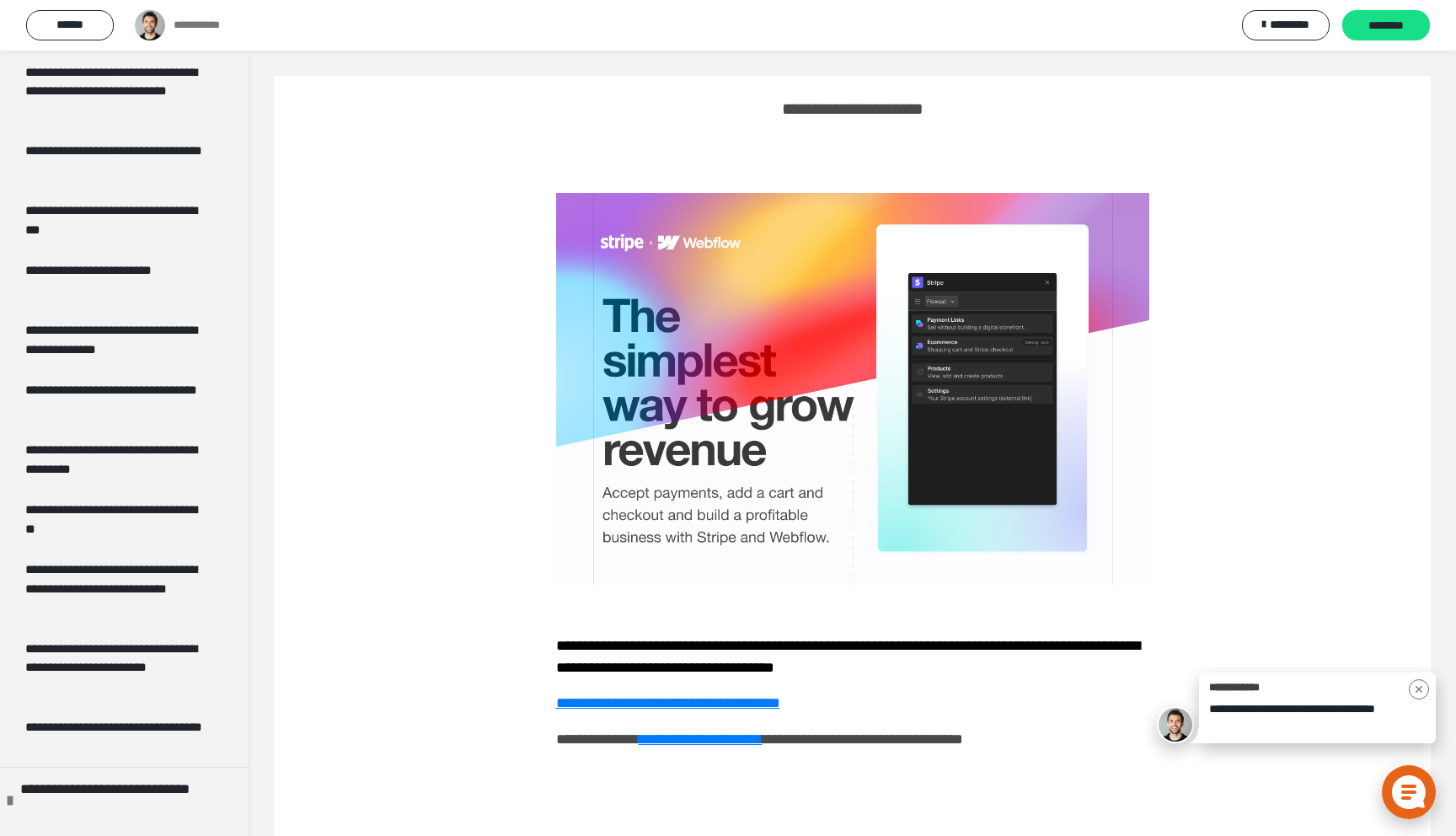 scroll, scrollTop: 3928, scrollLeft: 0, axis: vertical 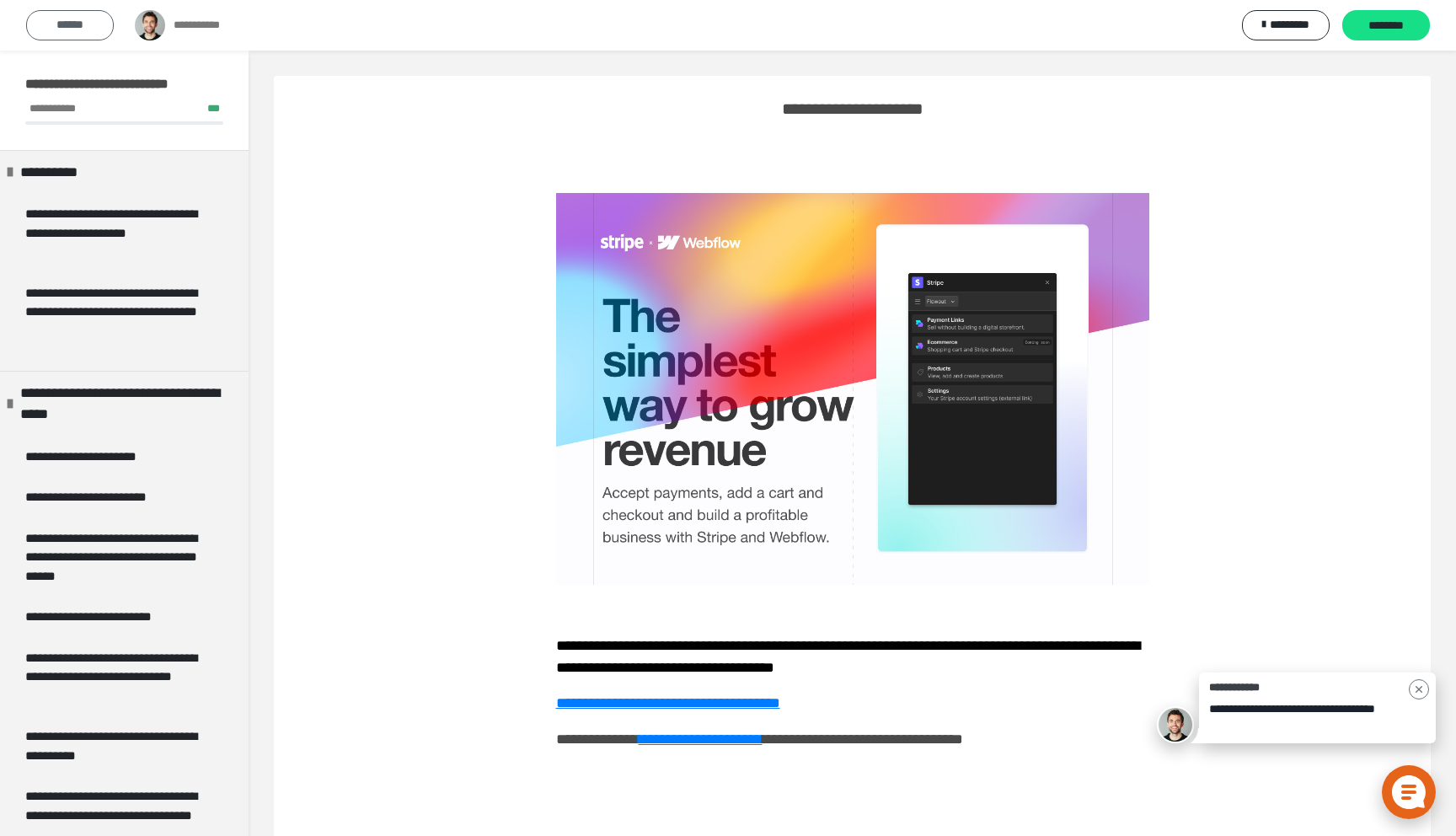 click on "******" at bounding box center [70, 25] 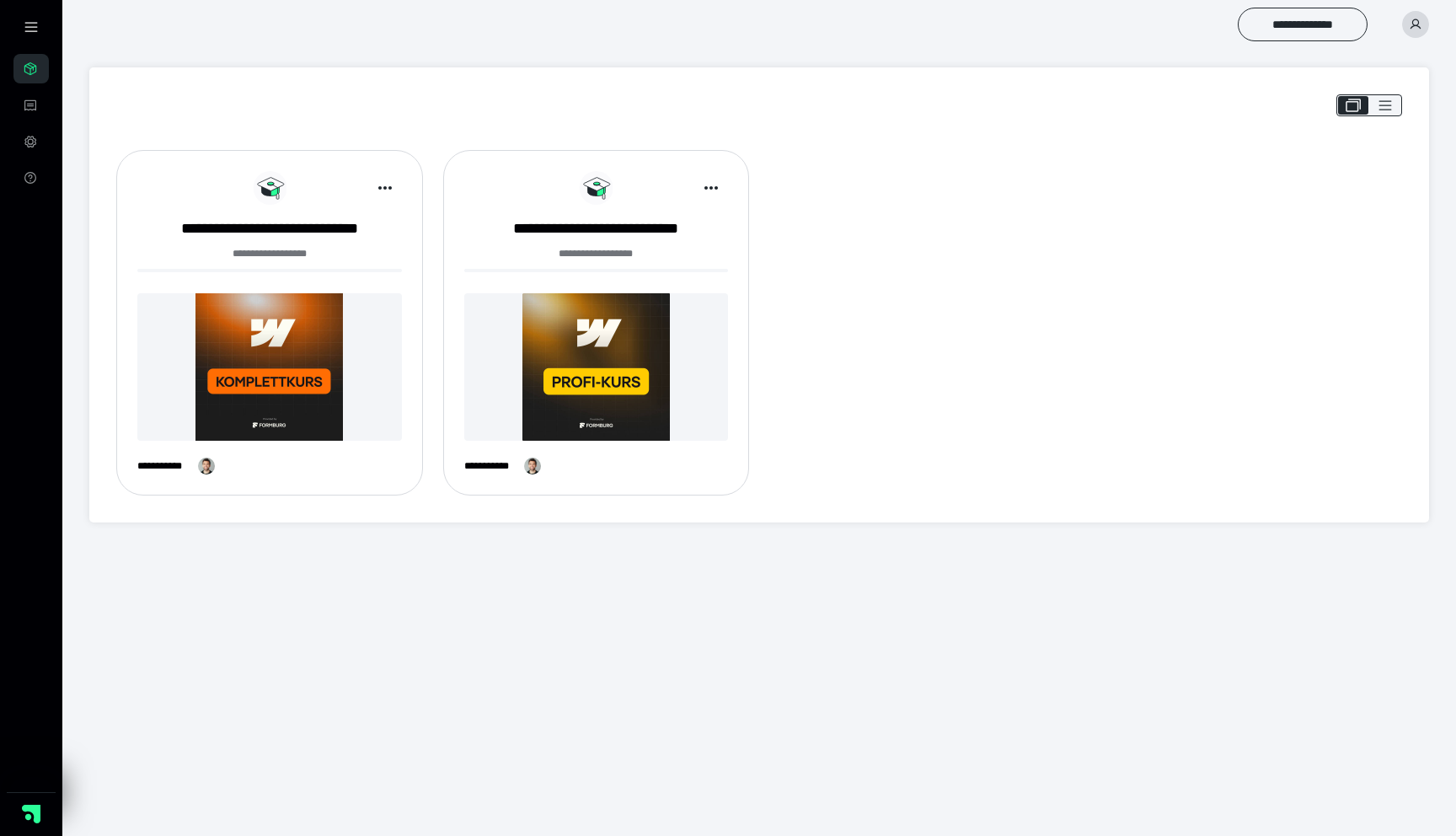 scroll, scrollTop: 0, scrollLeft: 0, axis: both 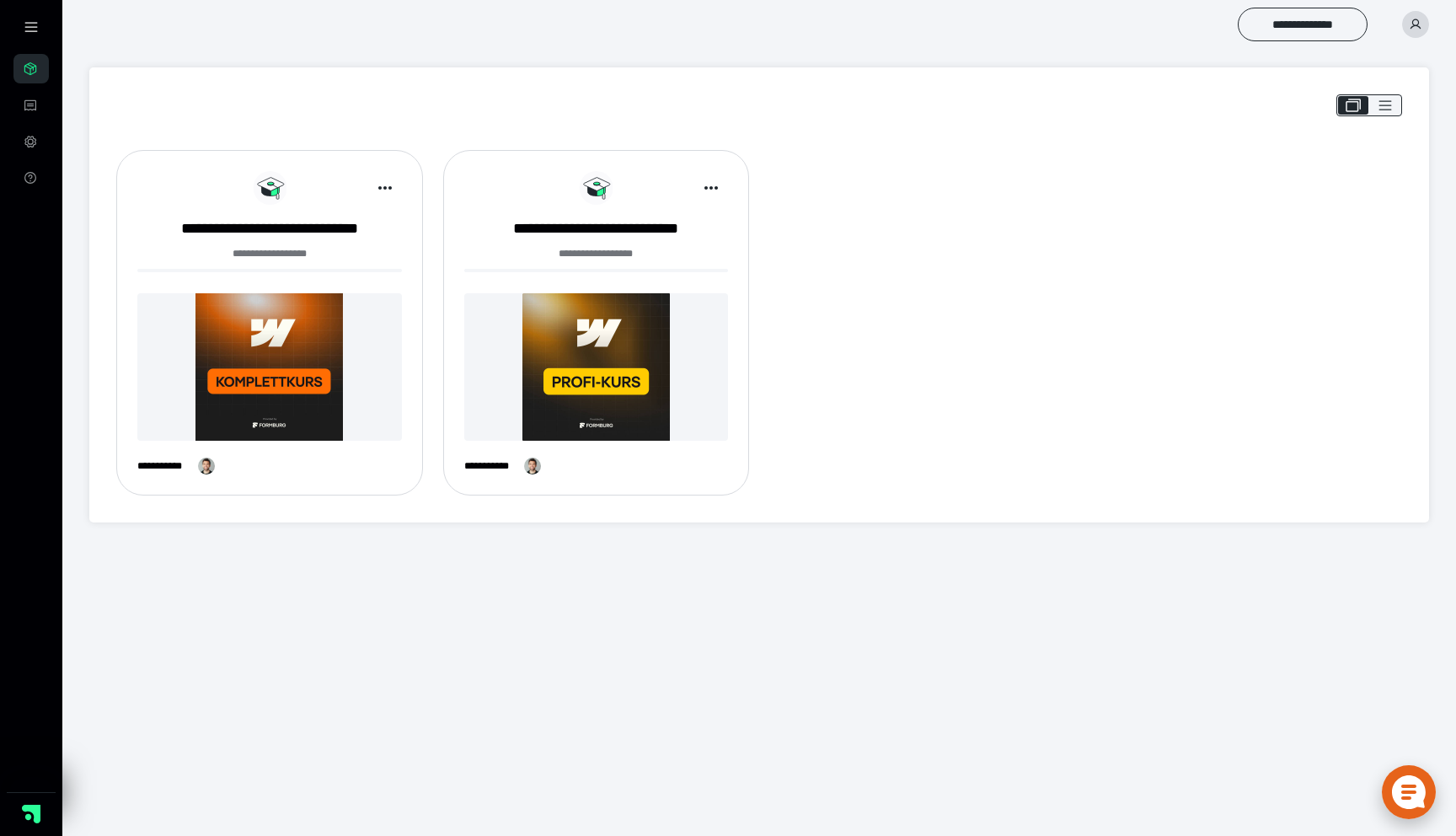 click at bounding box center [270, 367] 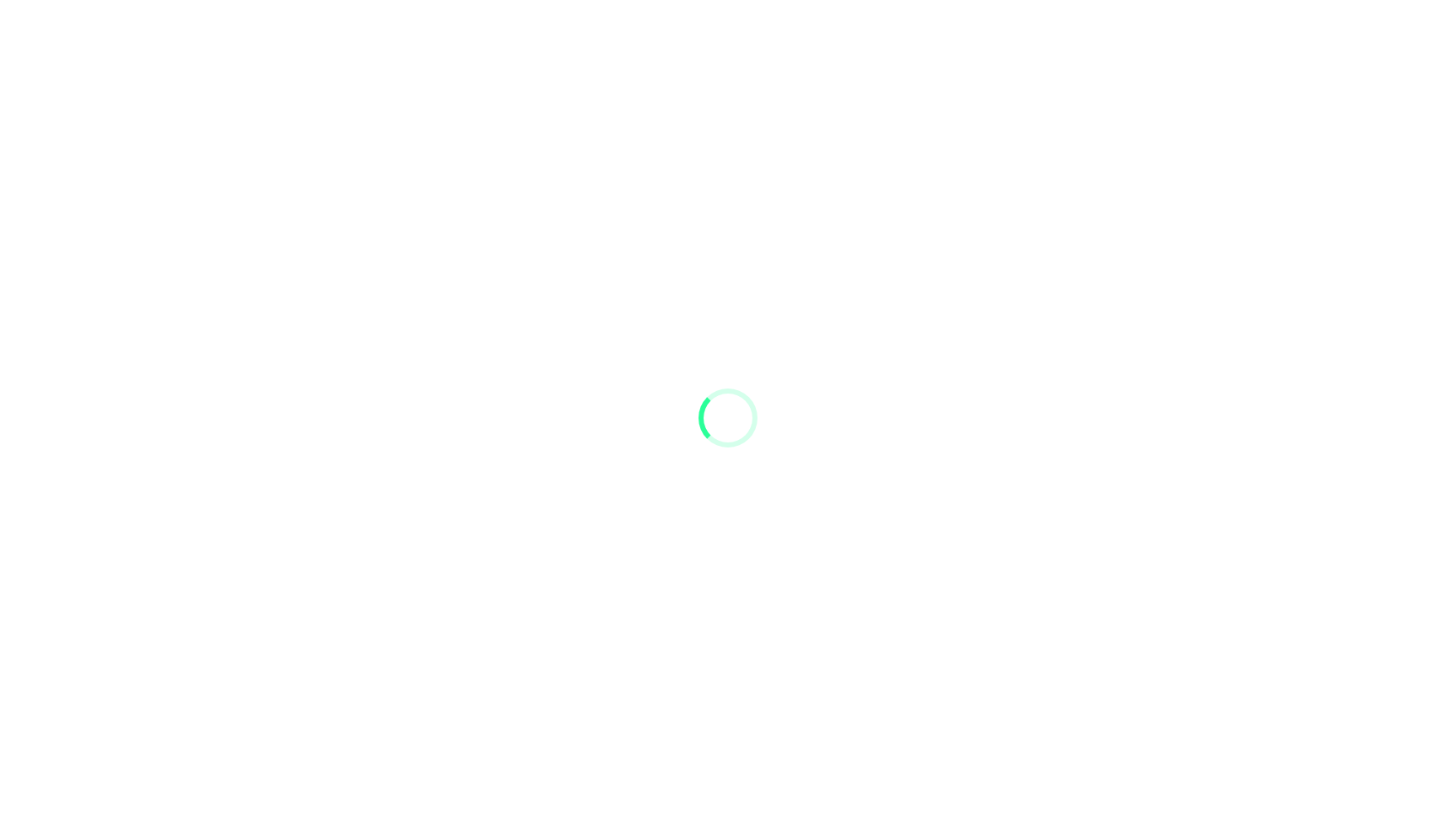 scroll, scrollTop: 0, scrollLeft: 0, axis: both 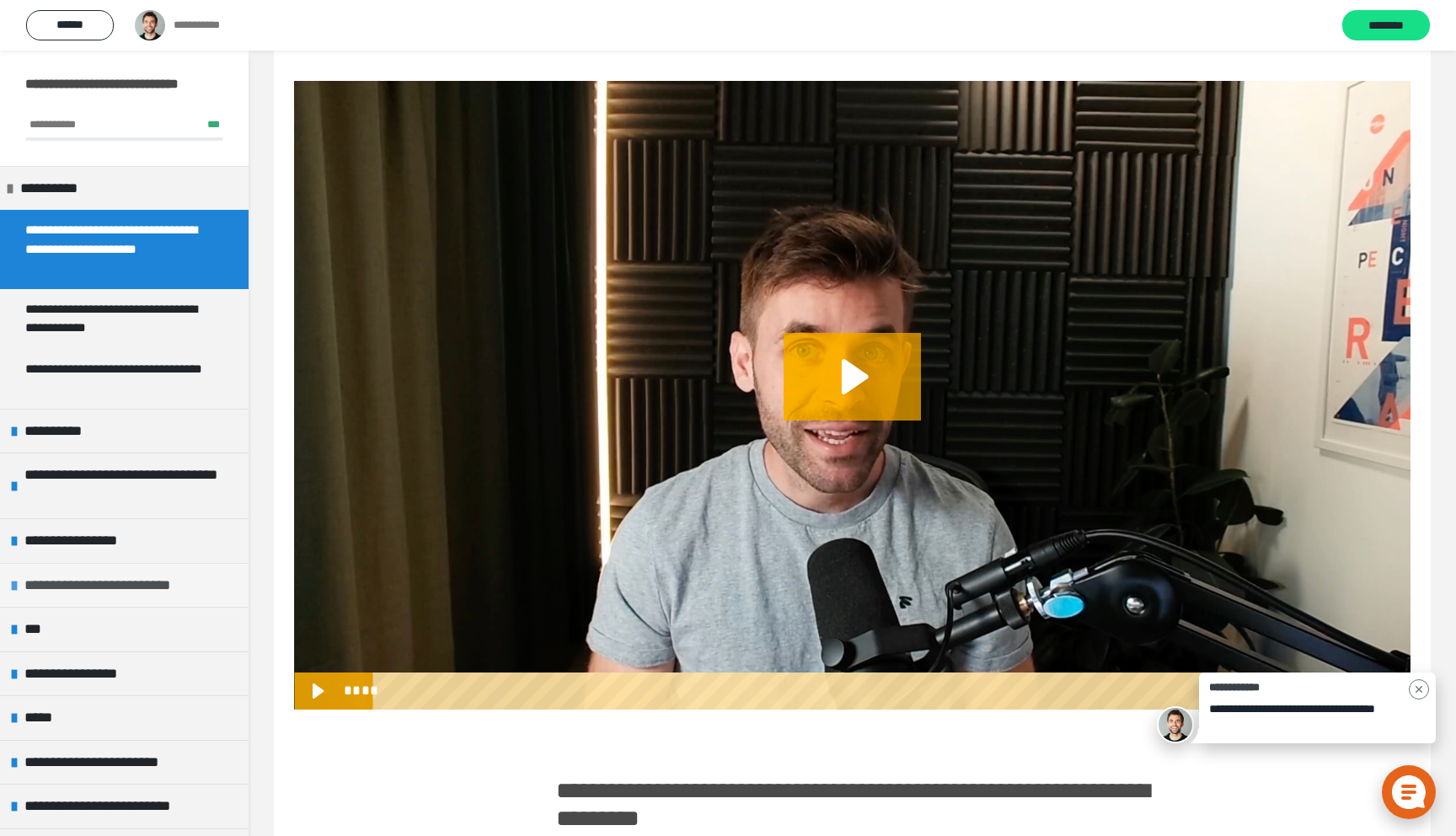 click on "**********" at bounding box center [118, 586] 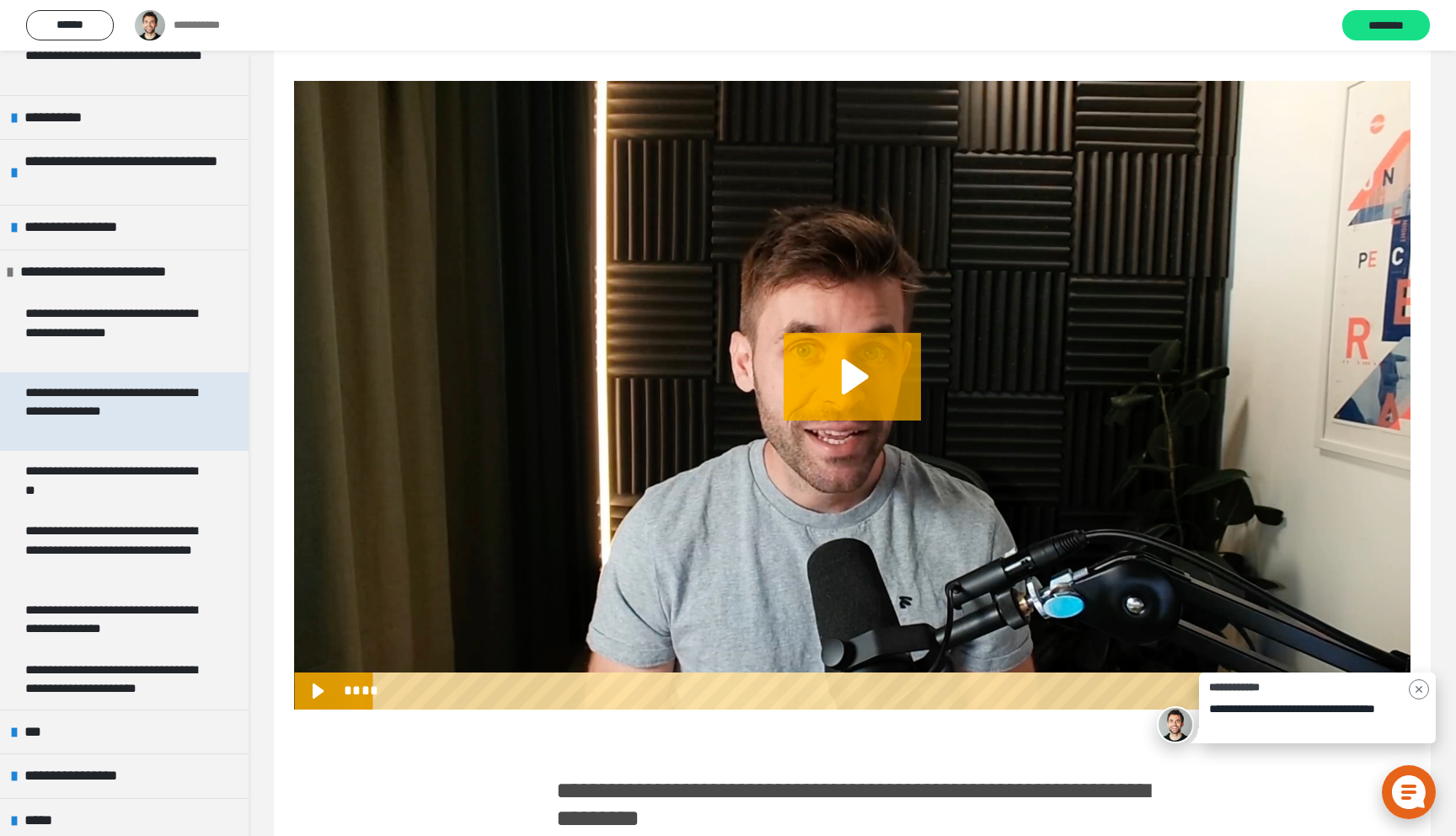 scroll, scrollTop: 311, scrollLeft: 0, axis: vertical 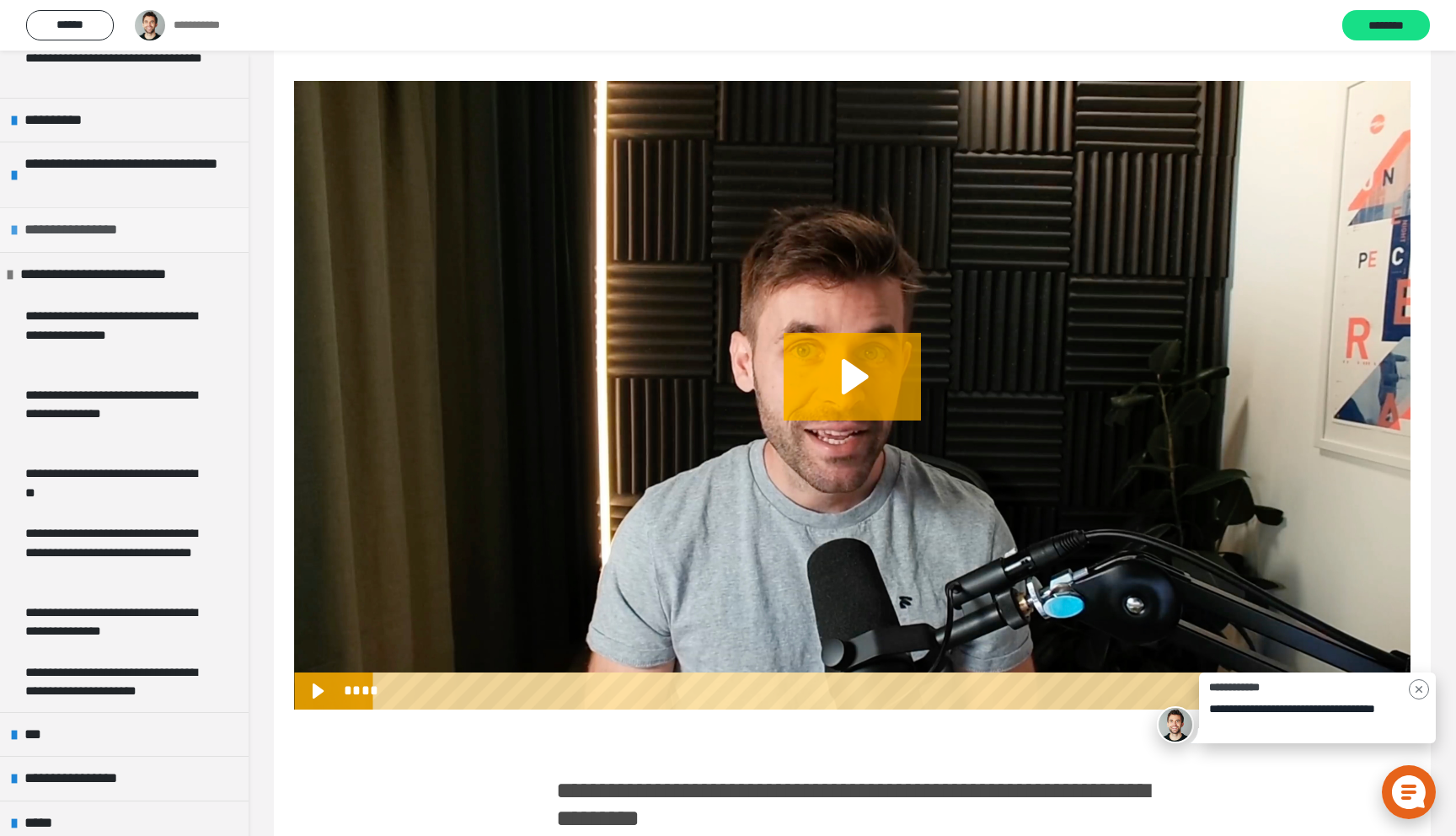 click on "**********" at bounding box center [88, 230] 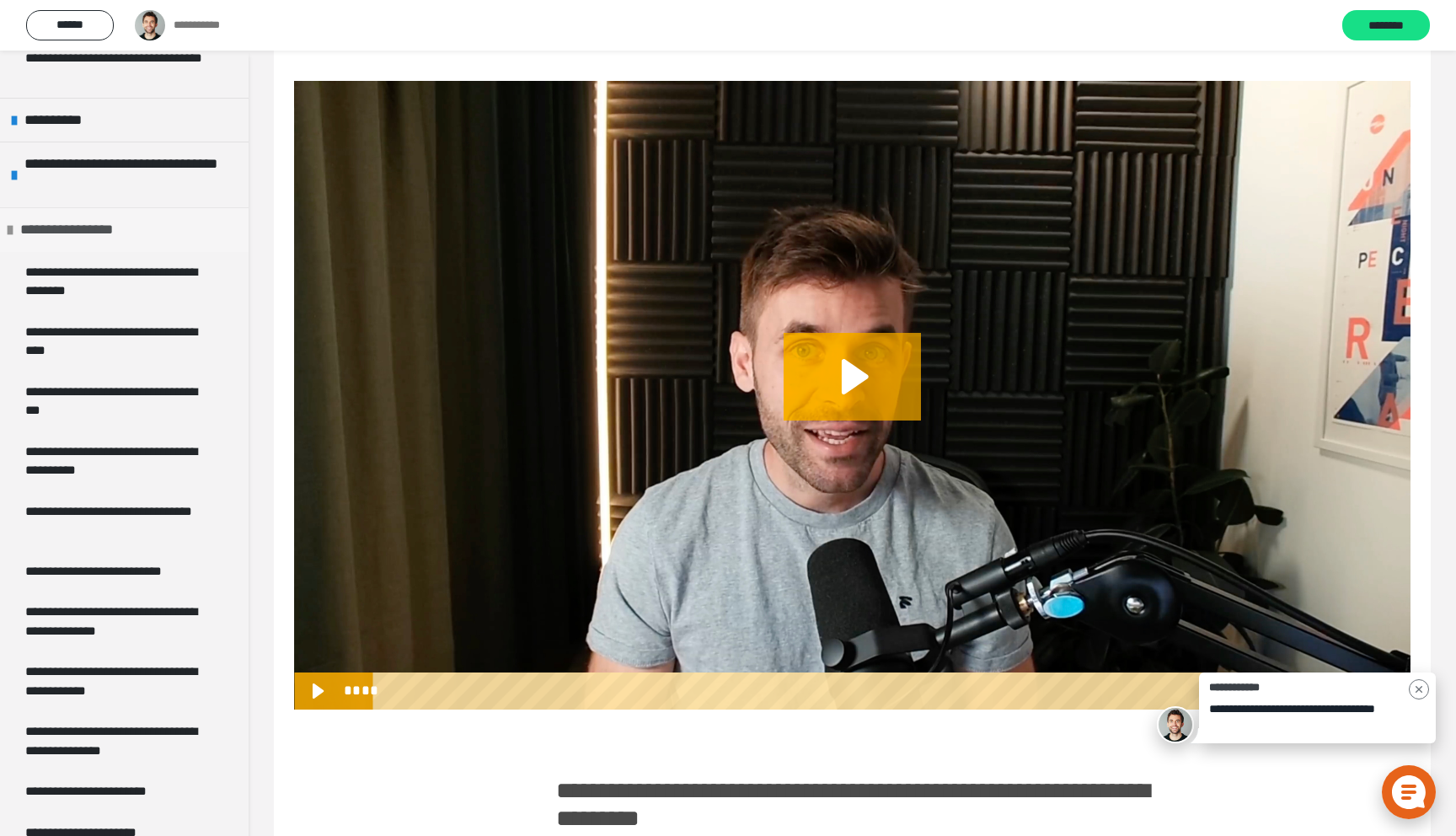 click on "**********" at bounding box center (84, 230) 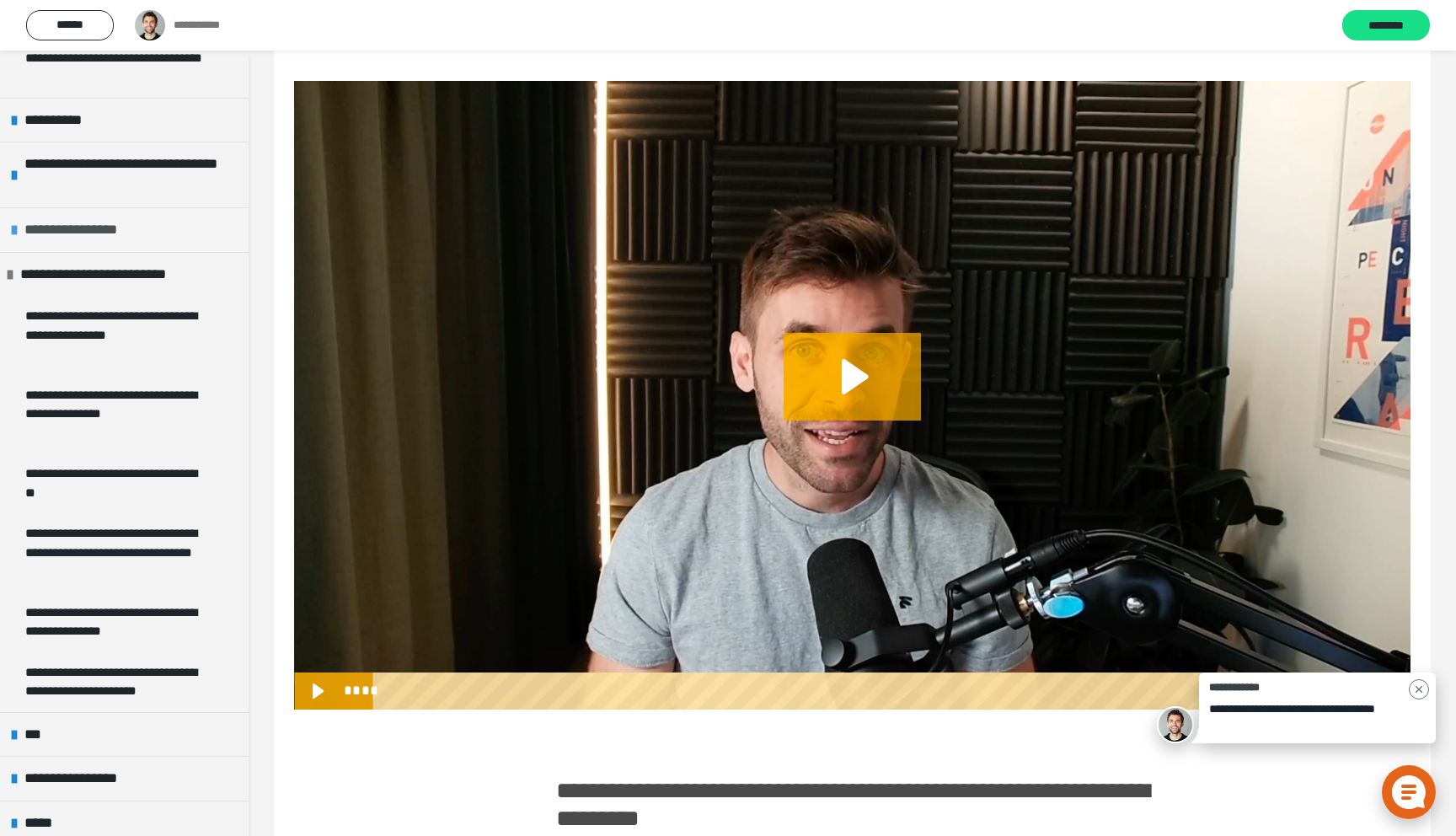 click on "**********" at bounding box center [88, 230] 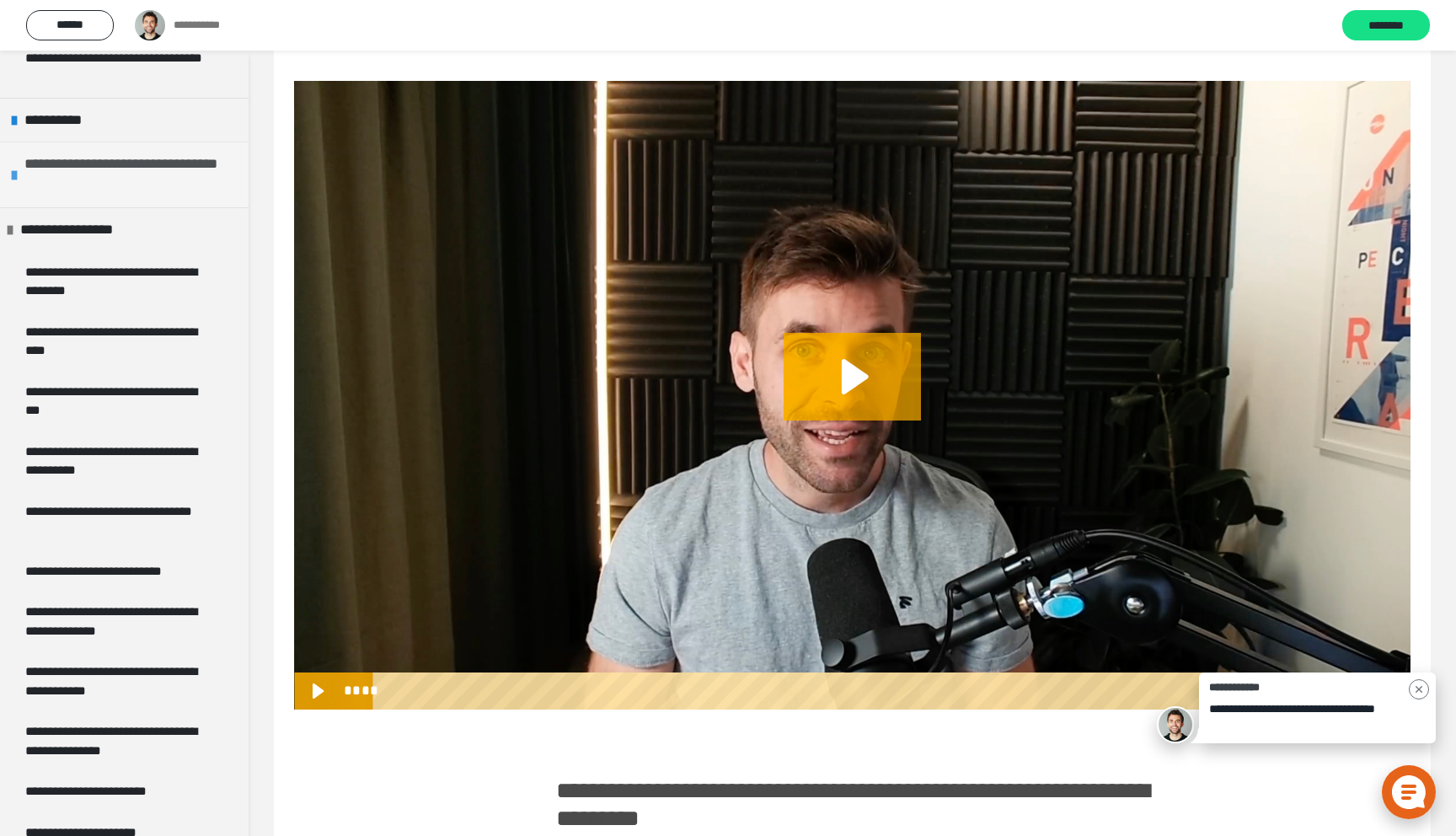 click on "**********" at bounding box center (132, 174) 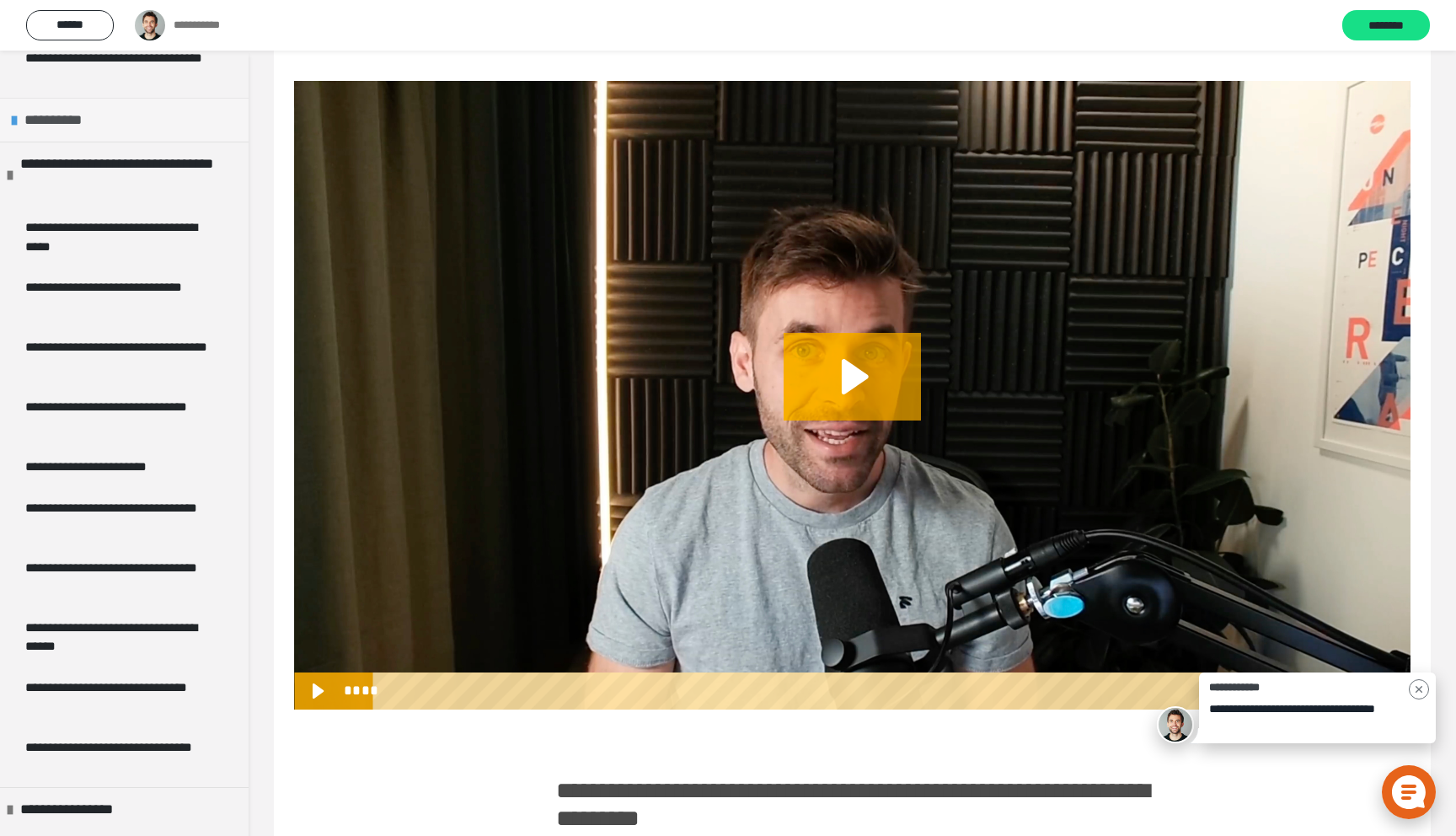 click at bounding box center (14, 121) 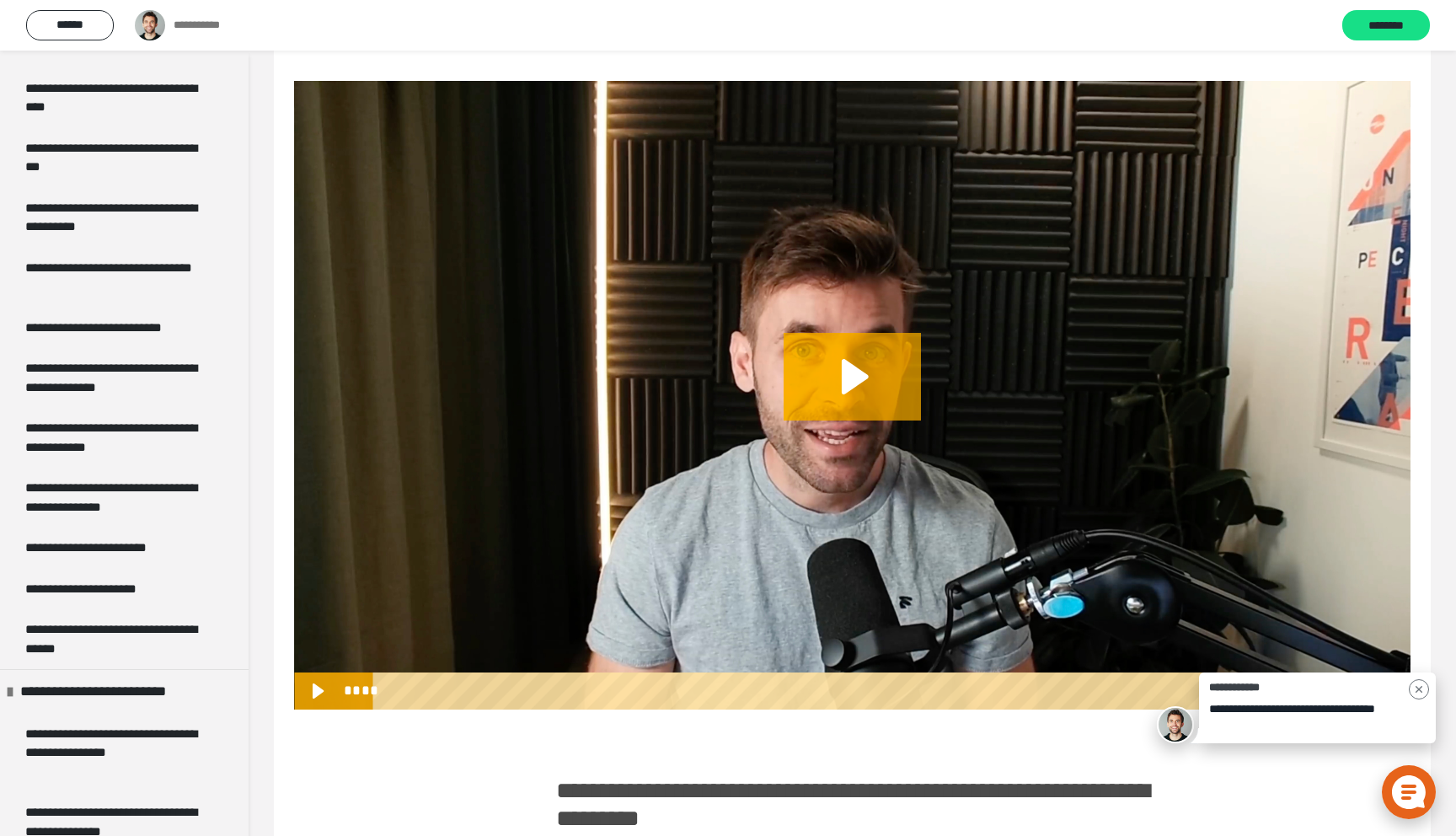 scroll, scrollTop: 2696, scrollLeft: 0, axis: vertical 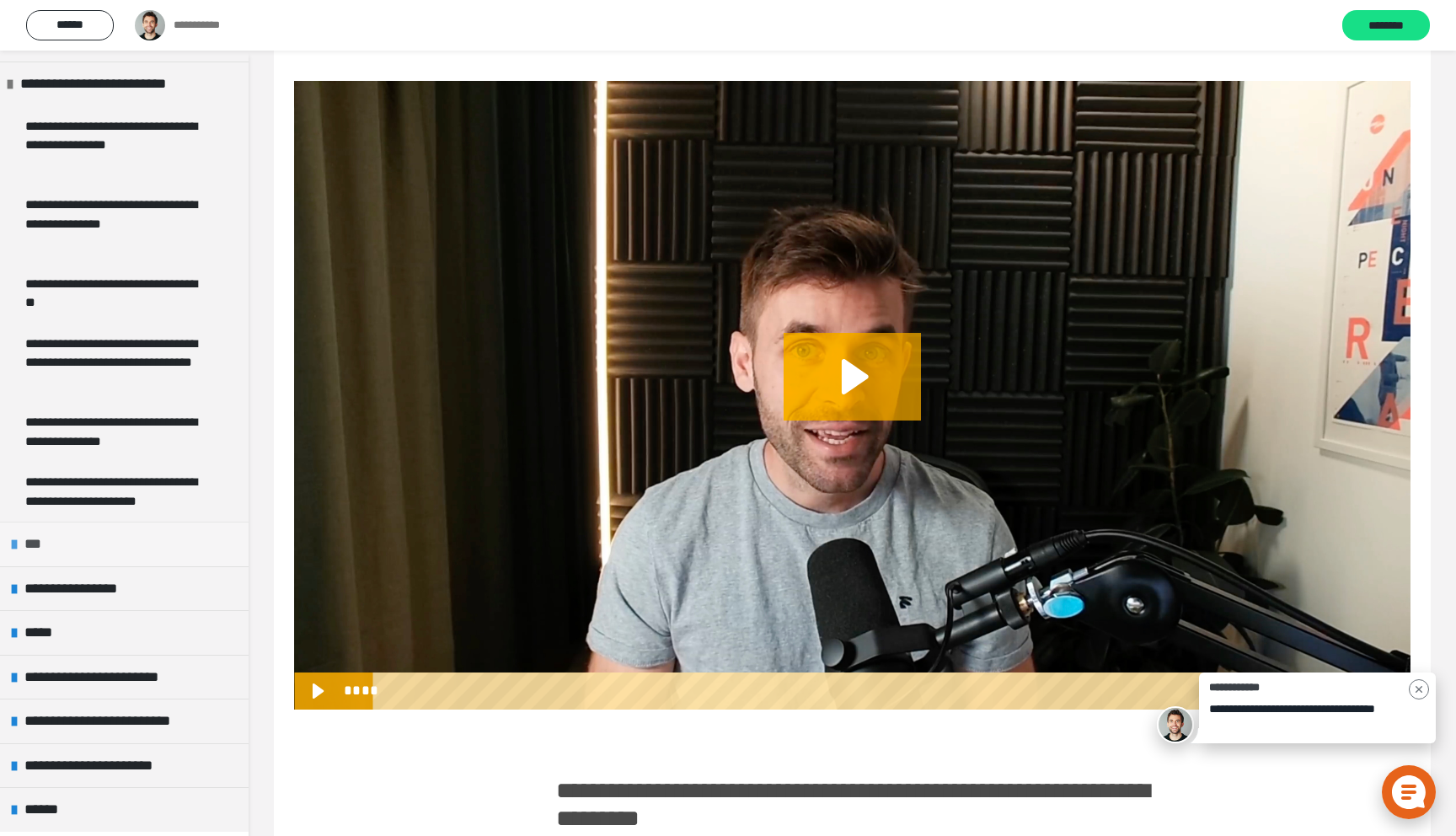 click on "***" at bounding box center (40, 544) 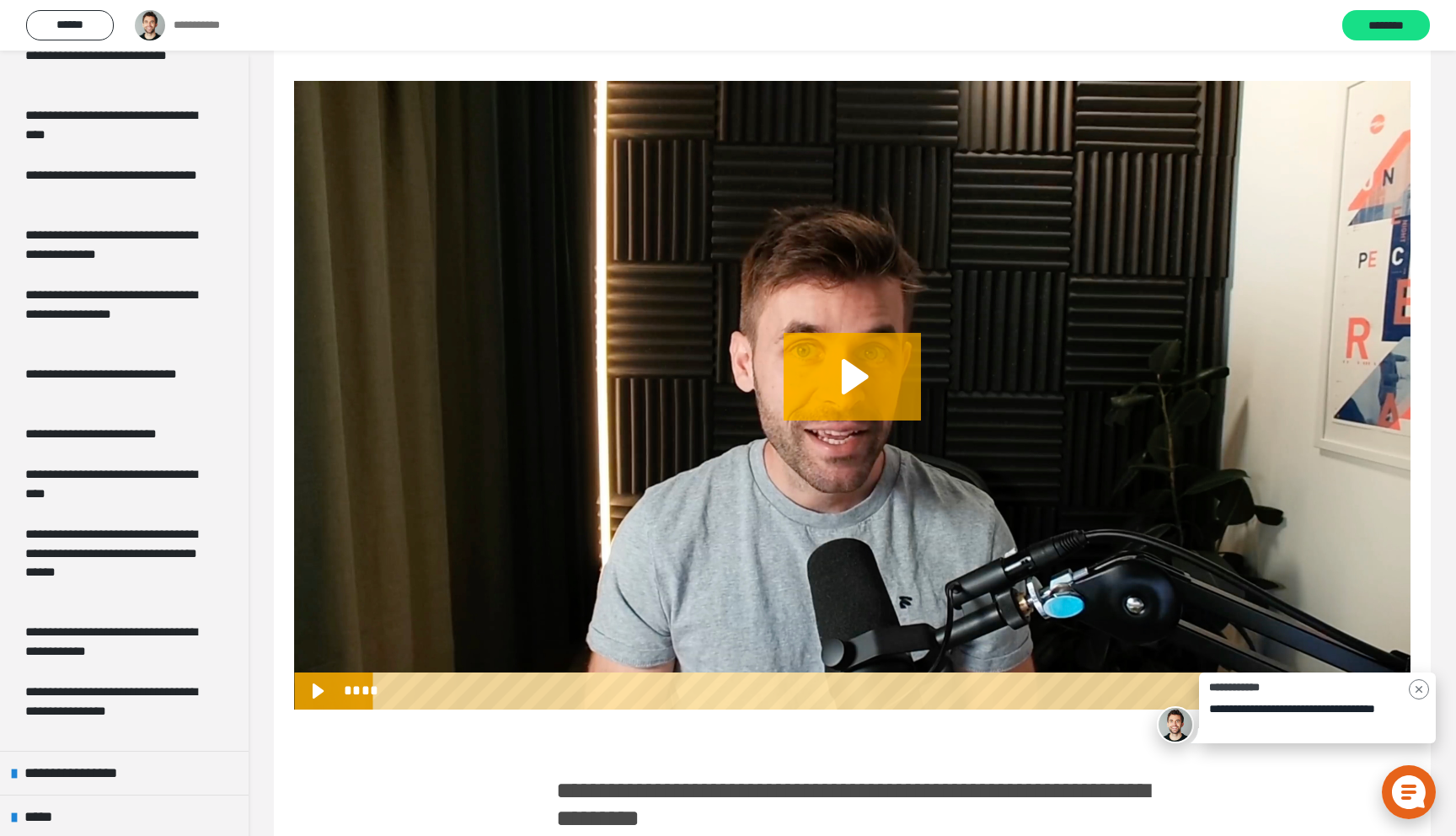 scroll, scrollTop: 3669, scrollLeft: 0, axis: vertical 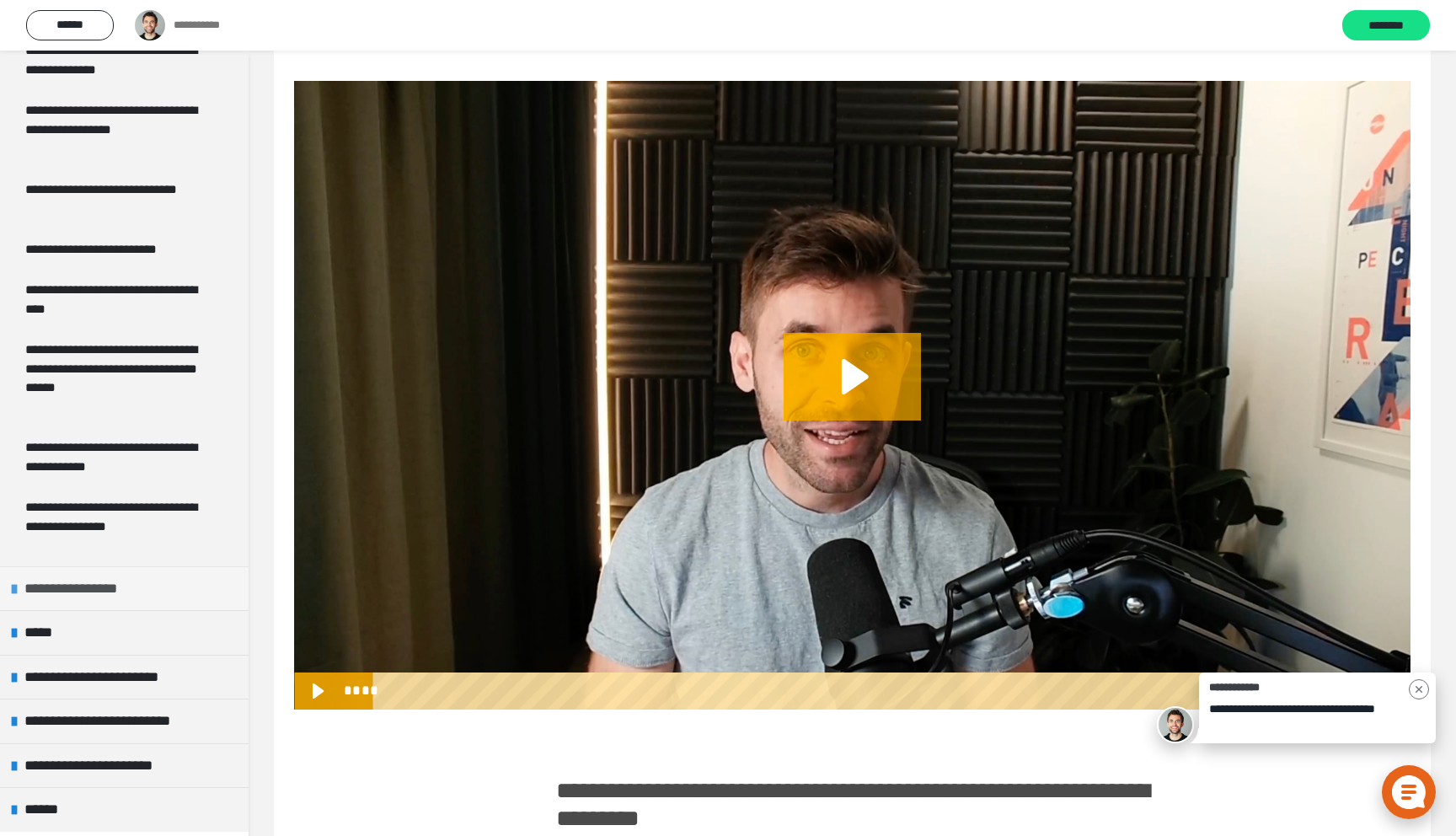 click on "**********" at bounding box center (83, 589) 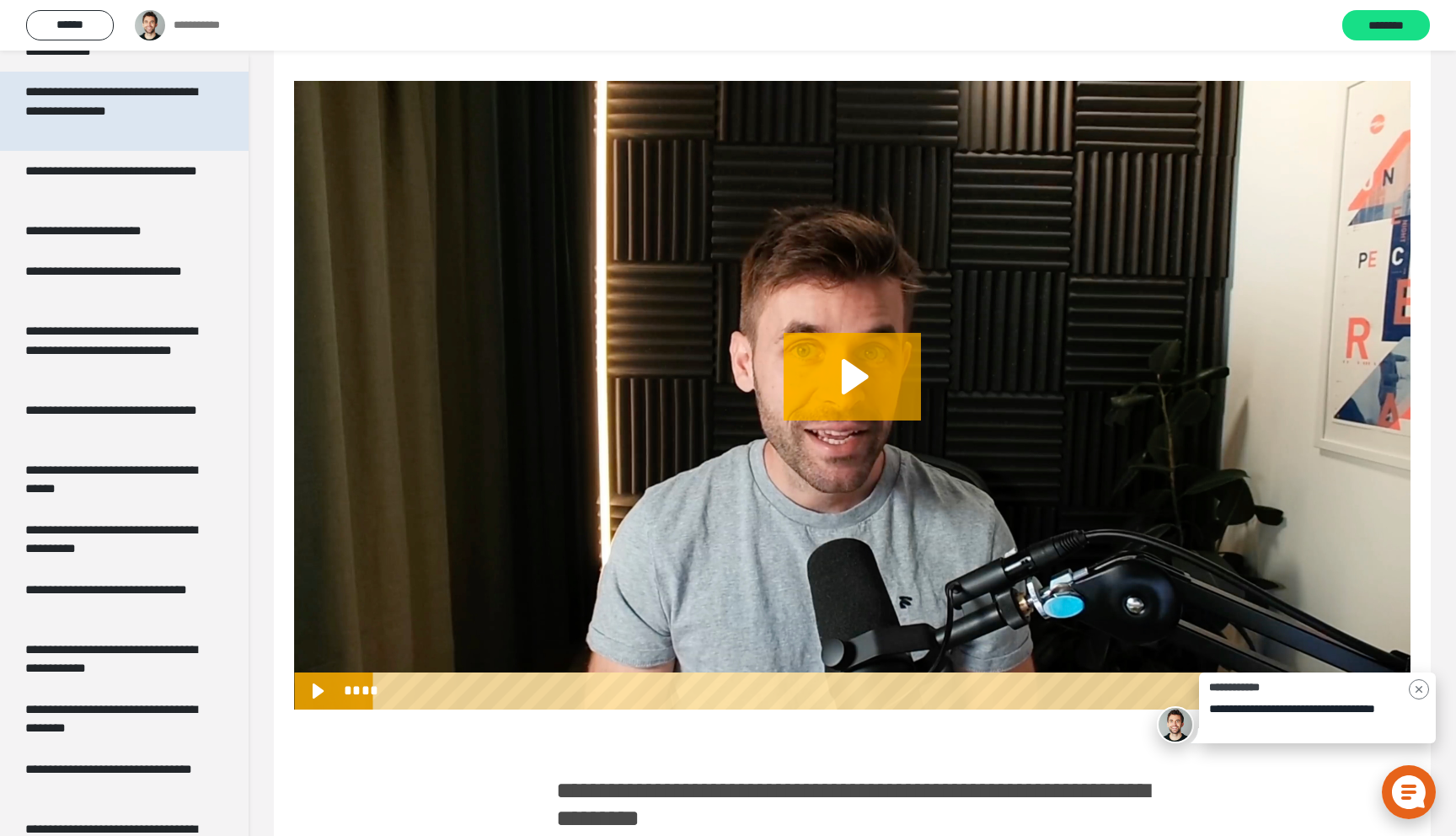 scroll, scrollTop: 4645, scrollLeft: 0, axis: vertical 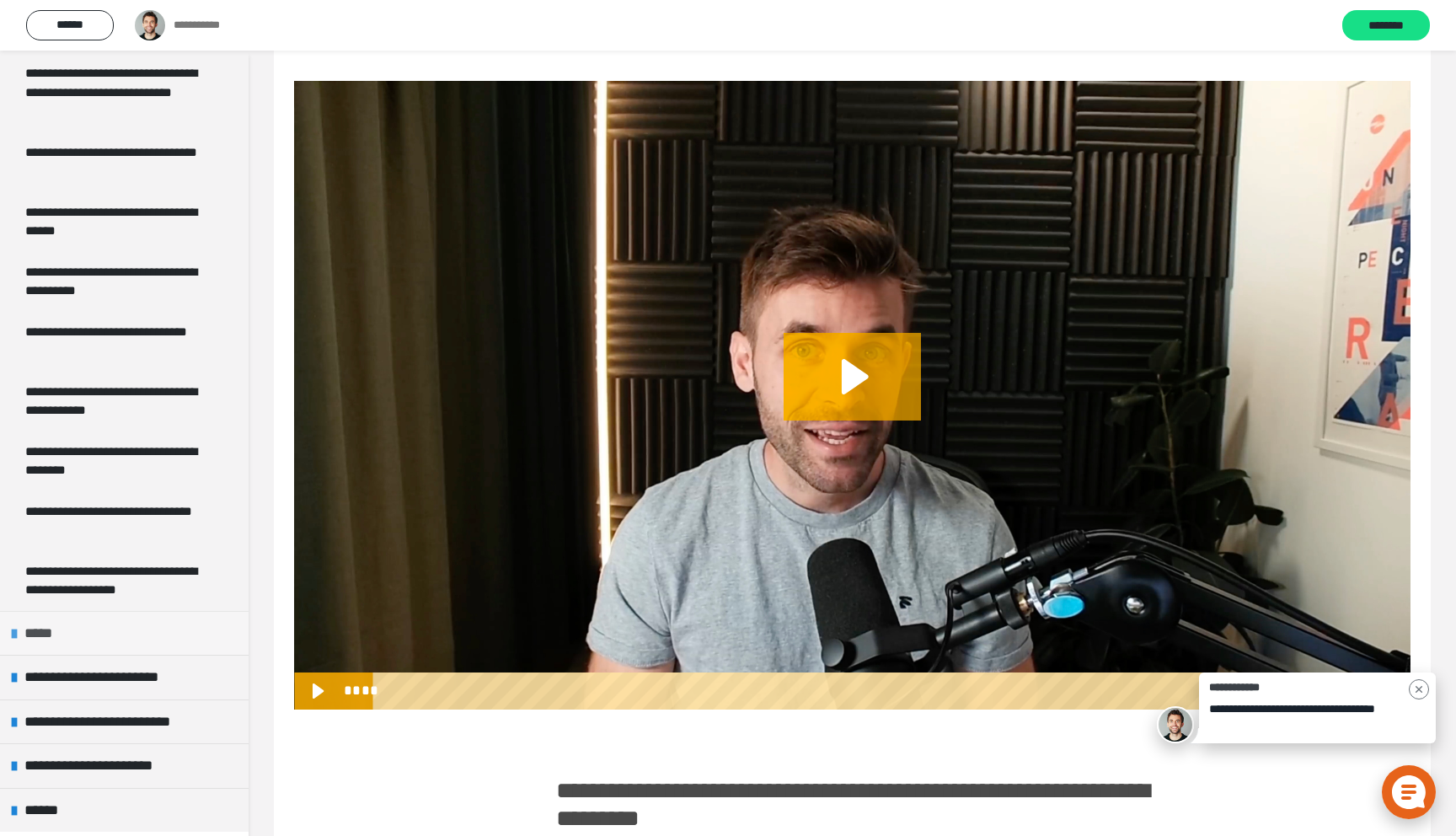 click on "*****" at bounding box center (50, 634) 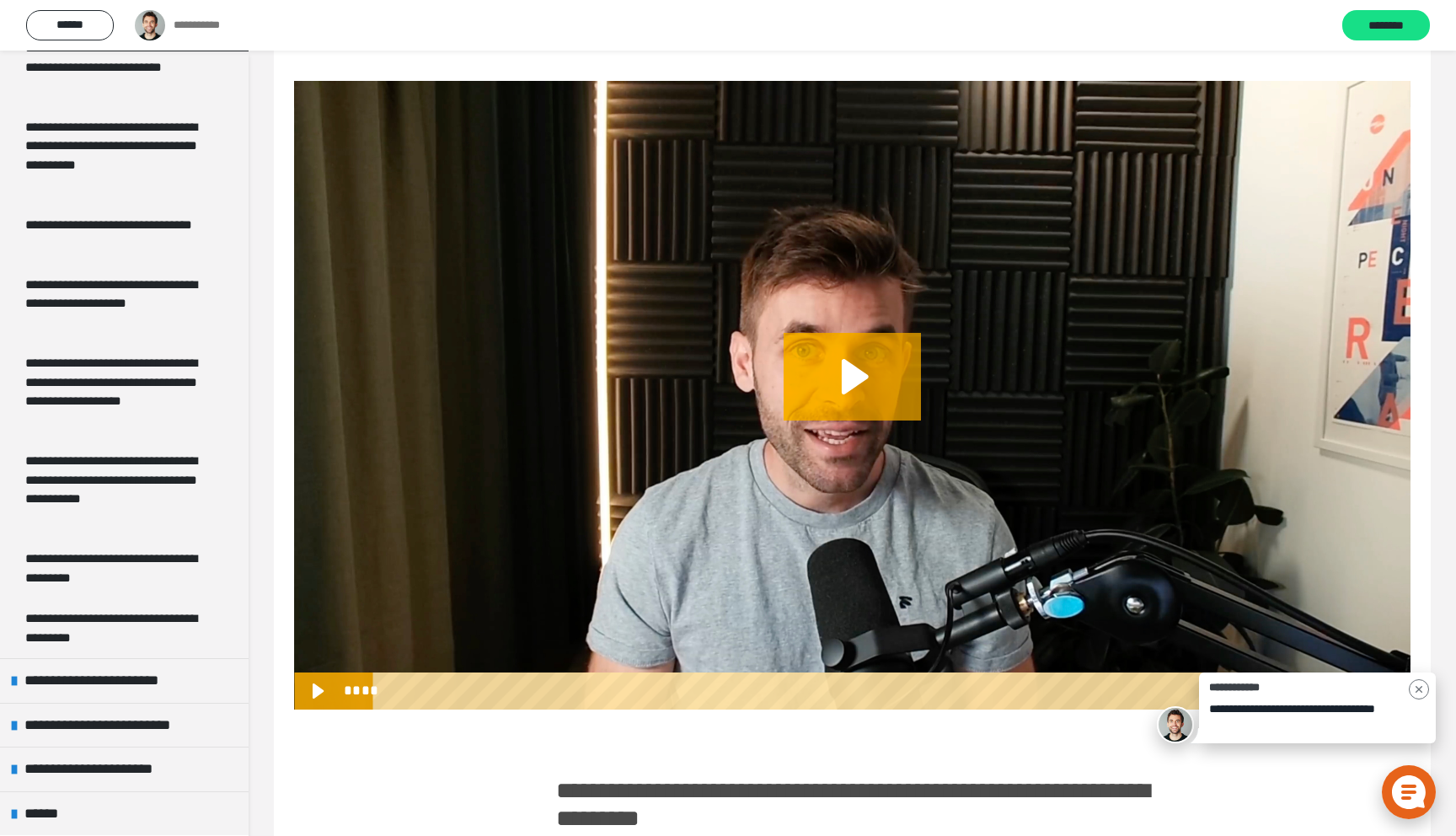 scroll, scrollTop: 5531, scrollLeft: 0, axis: vertical 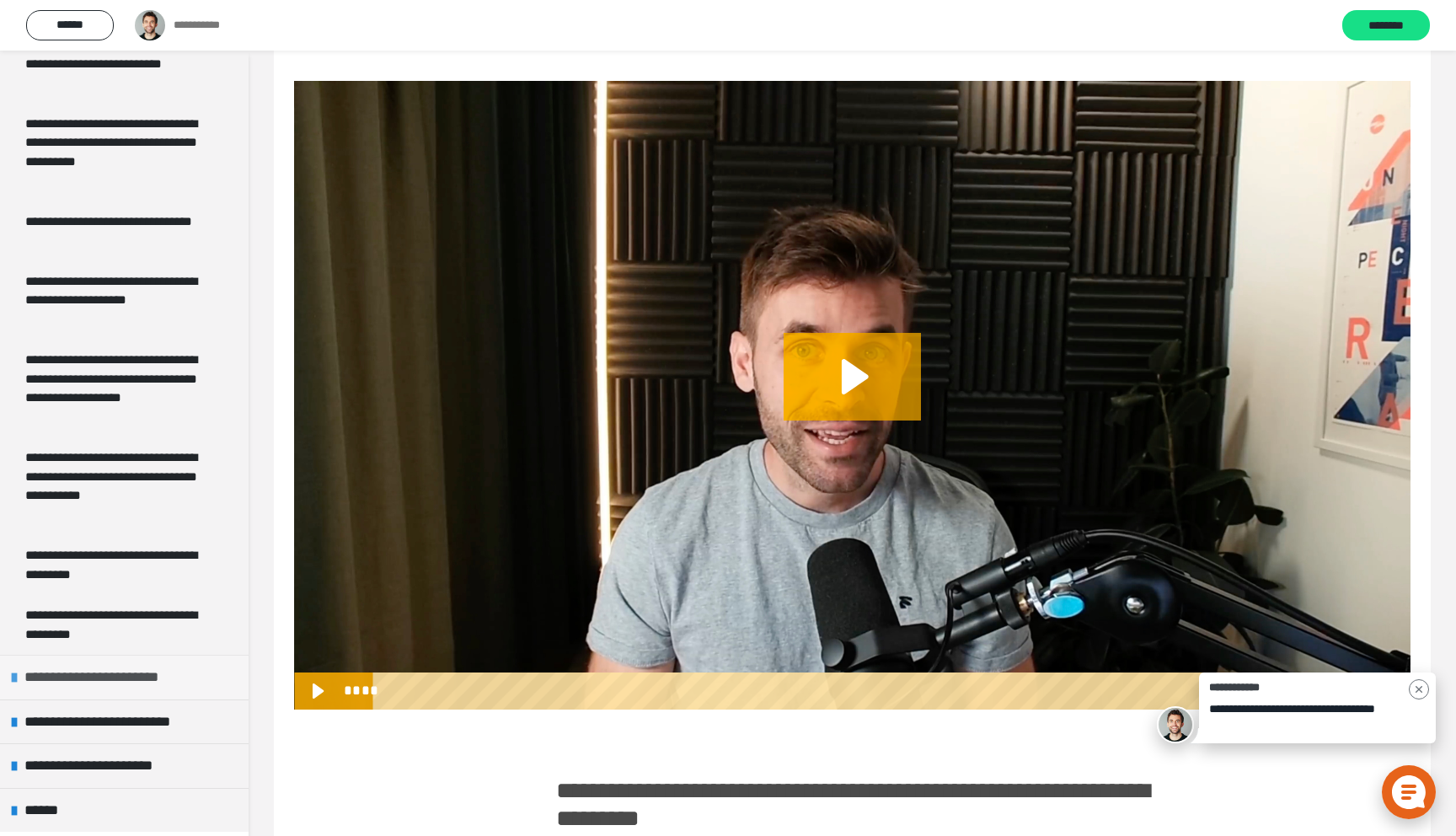 click on "**********" at bounding box center [106, 678] 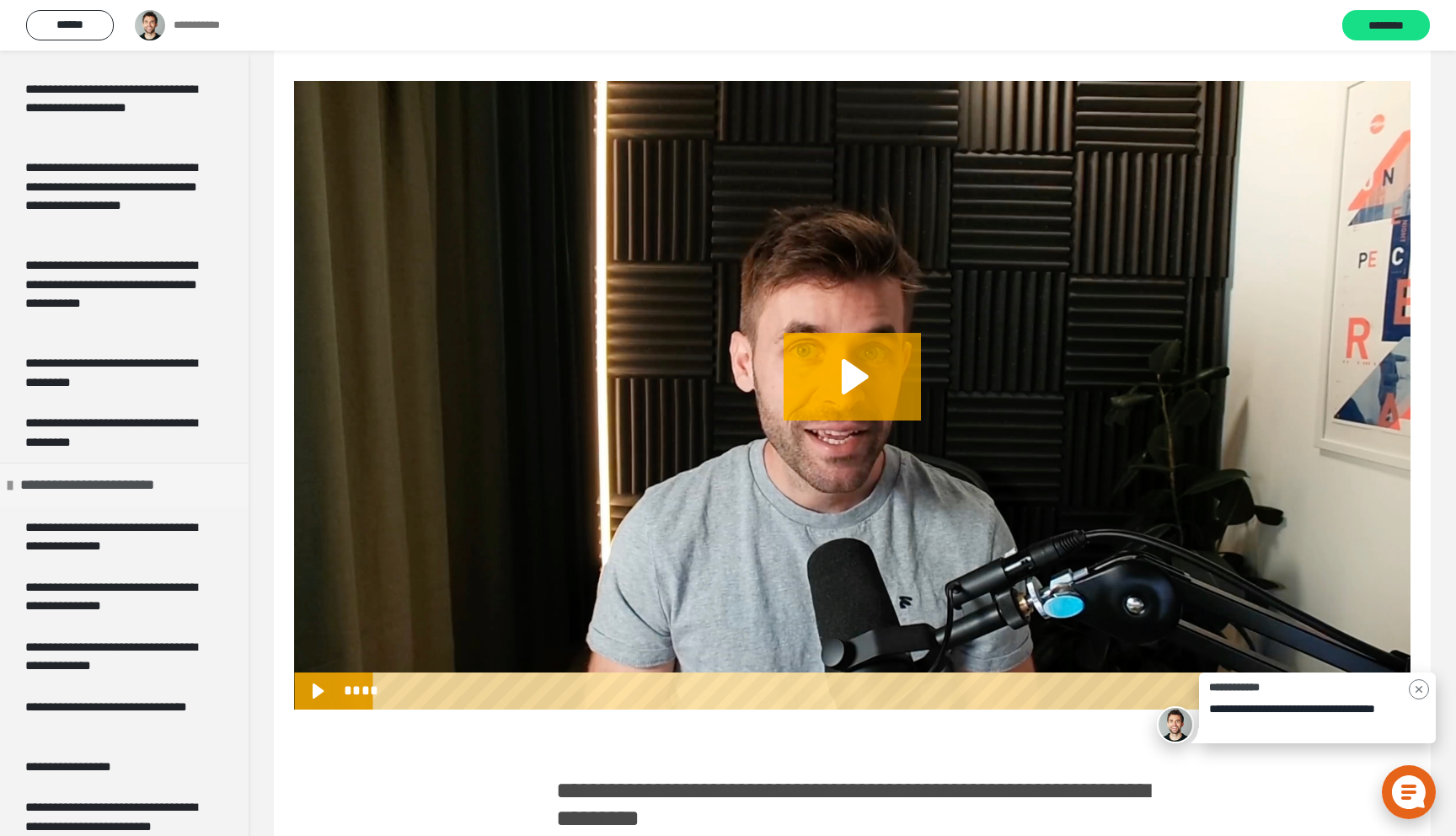 scroll, scrollTop: 5950, scrollLeft: 0, axis: vertical 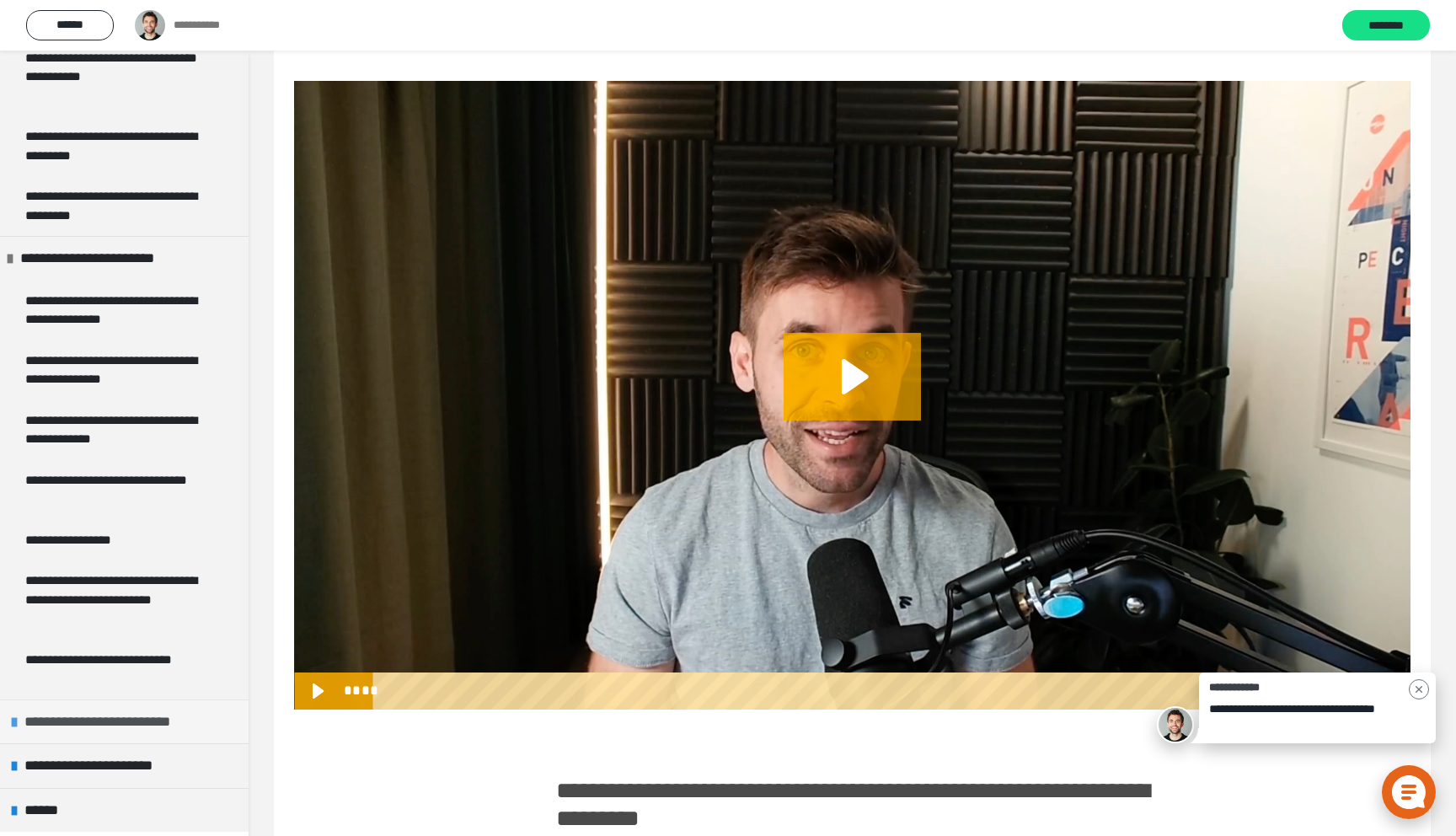 click on "**********" at bounding box center [123, 722] 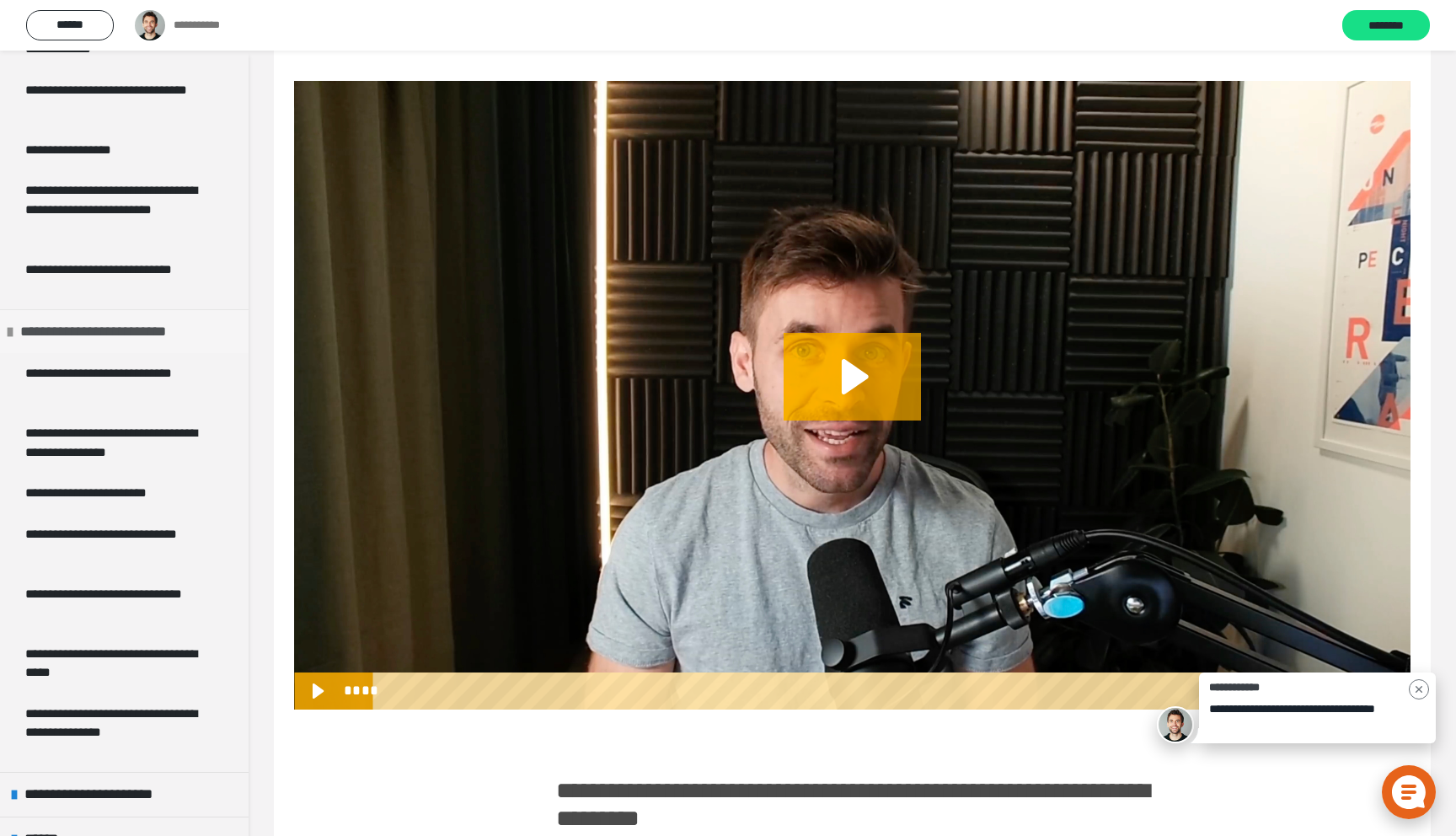 scroll, scrollTop: 6369, scrollLeft: 0, axis: vertical 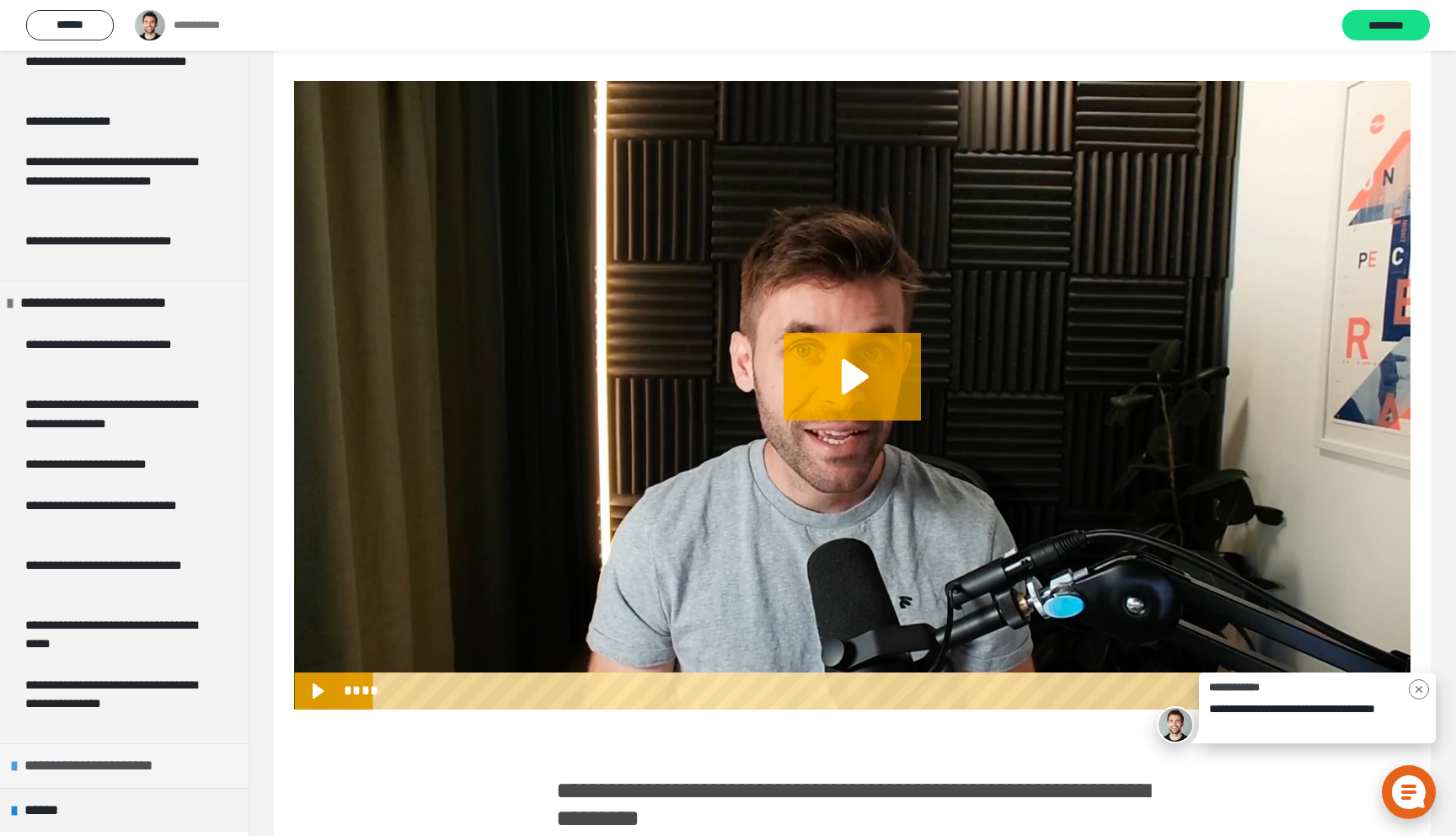 click on "**********" at bounding box center [112, 766] 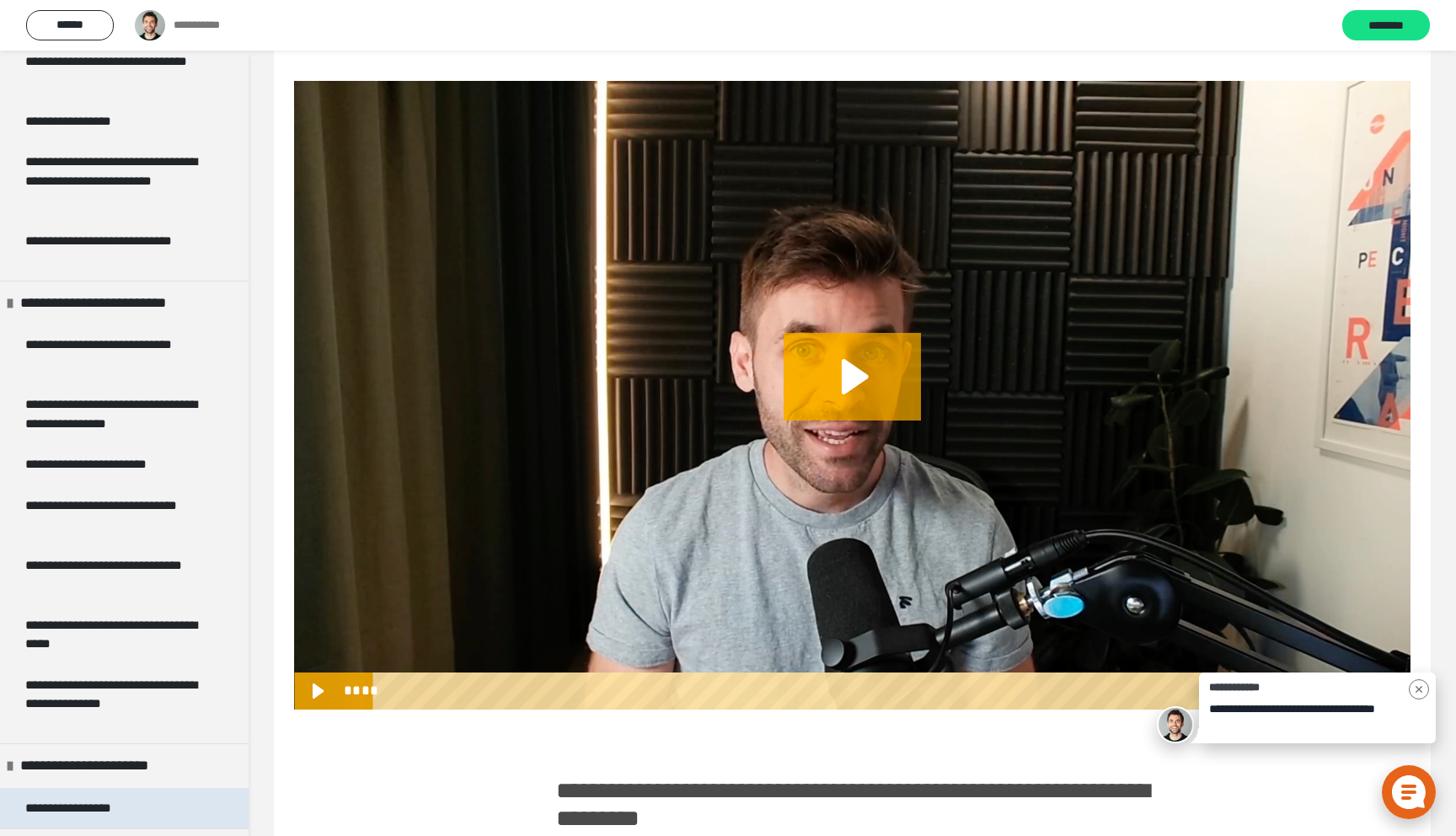 scroll, scrollTop: 6410, scrollLeft: 0, axis: vertical 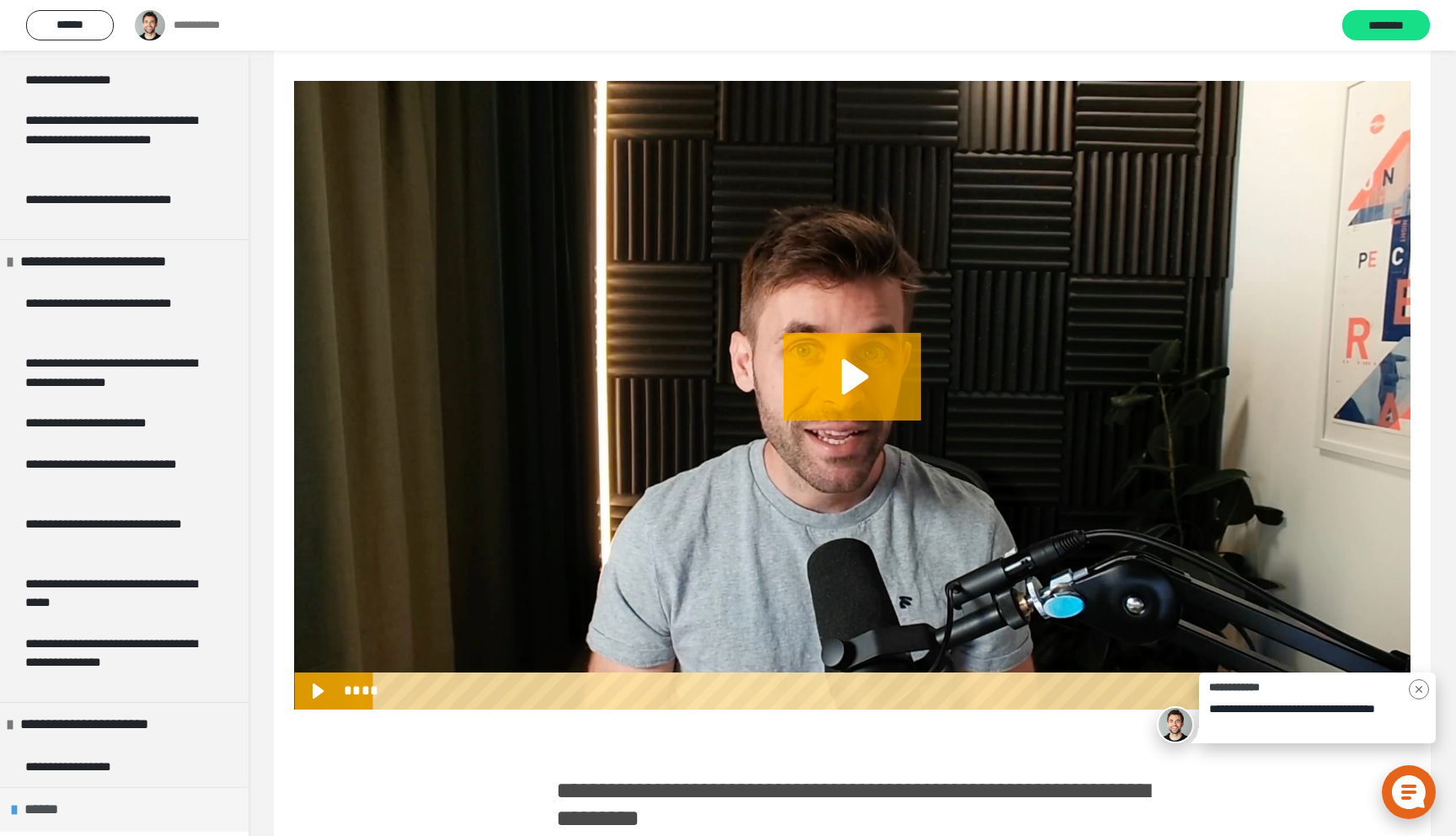 click on "******" at bounding box center [51, 810] 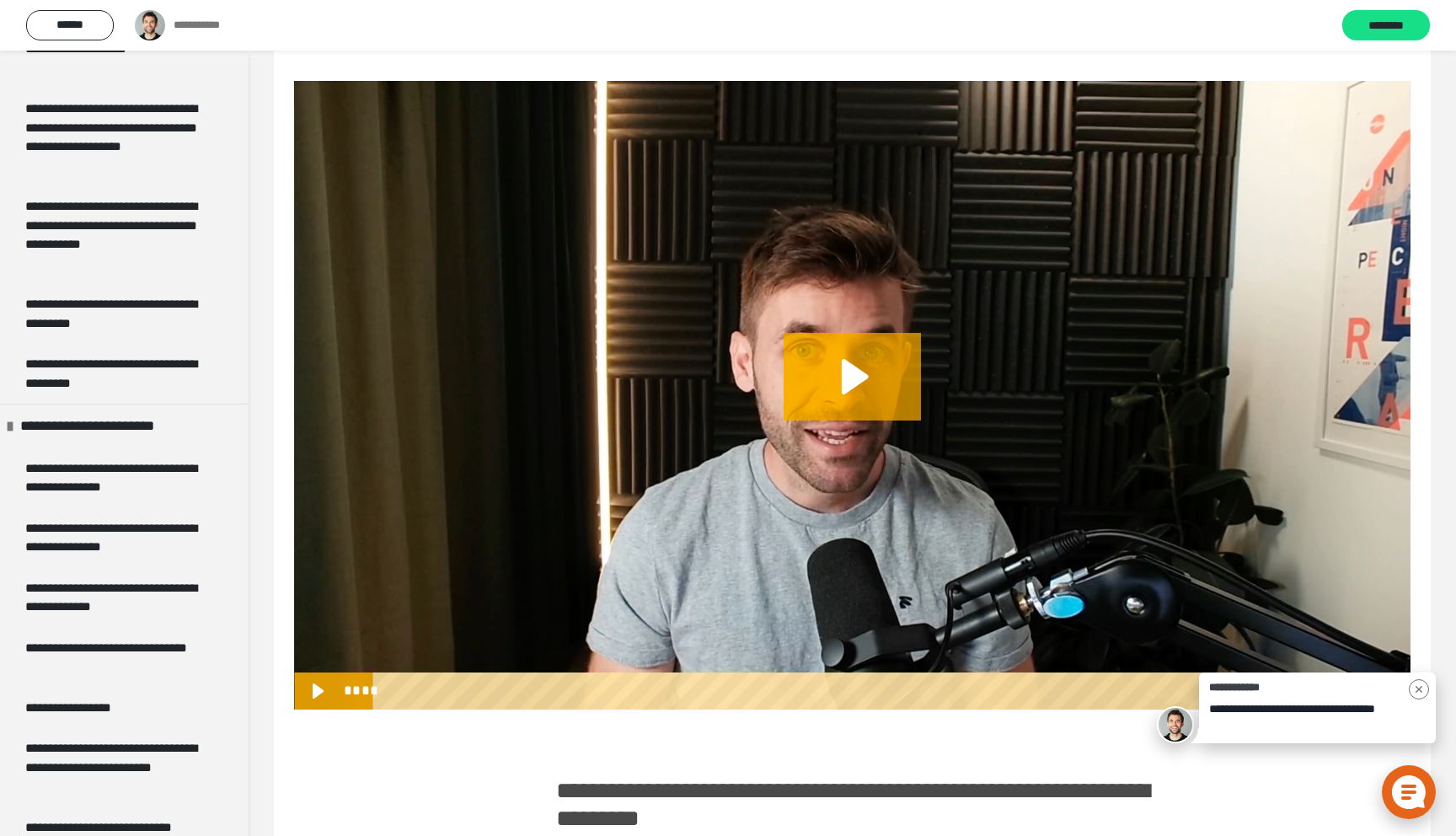 scroll, scrollTop: 1544, scrollLeft: 0, axis: vertical 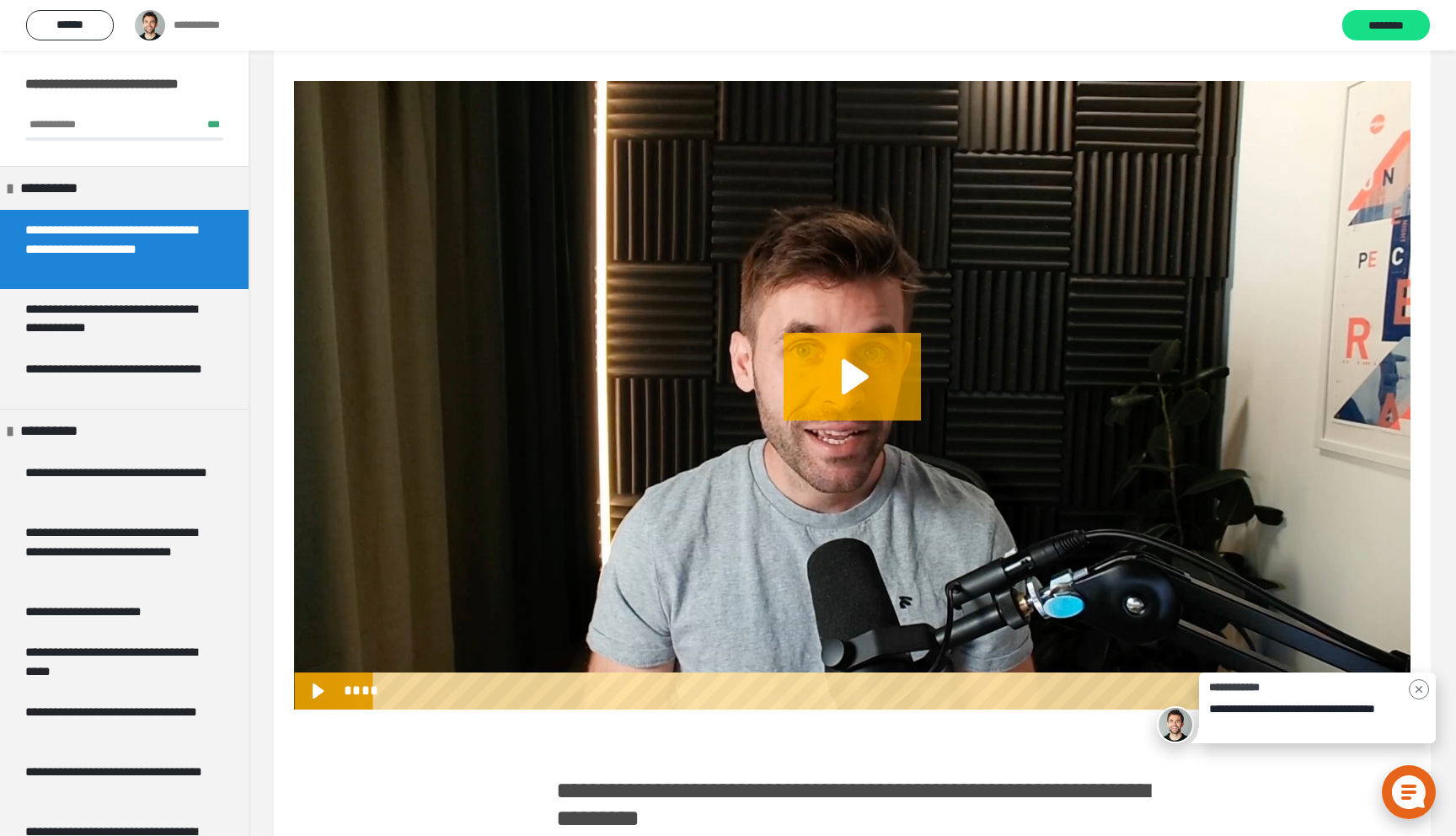 click on "**********" at bounding box center (852, 336) 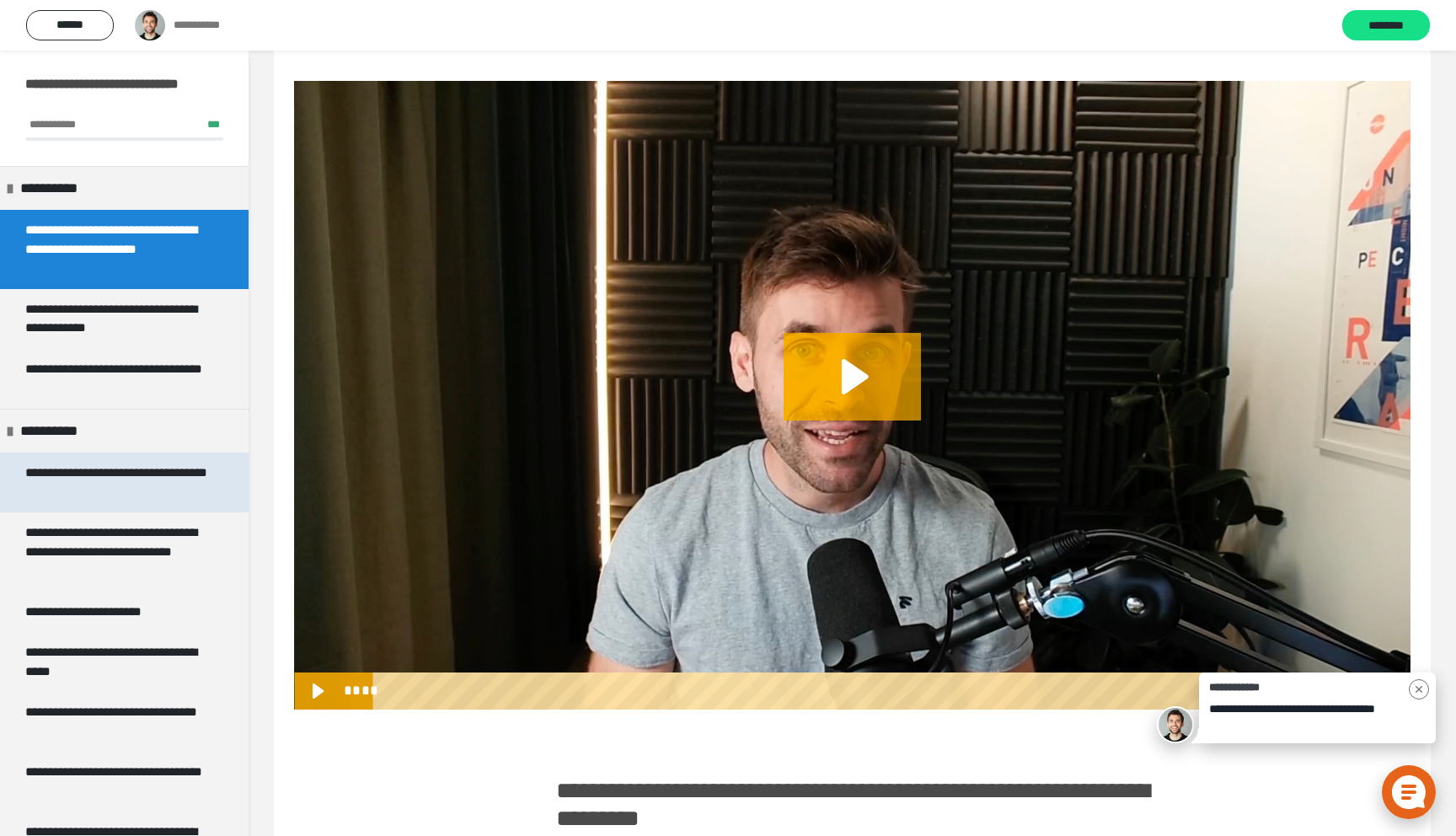 click on "**********" at bounding box center [117, 482] 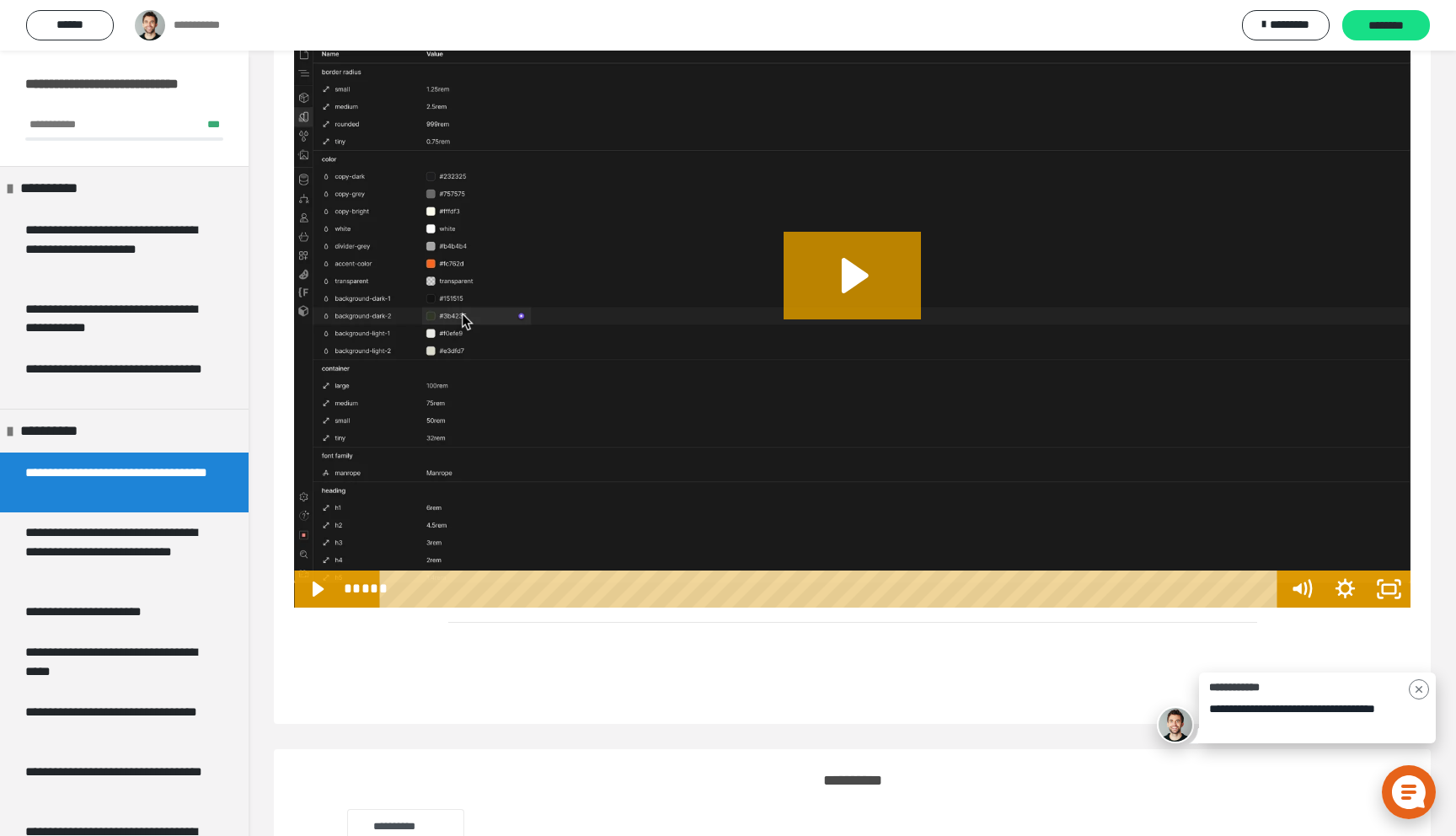 scroll, scrollTop: 0, scrollLeft: 0, axis: both 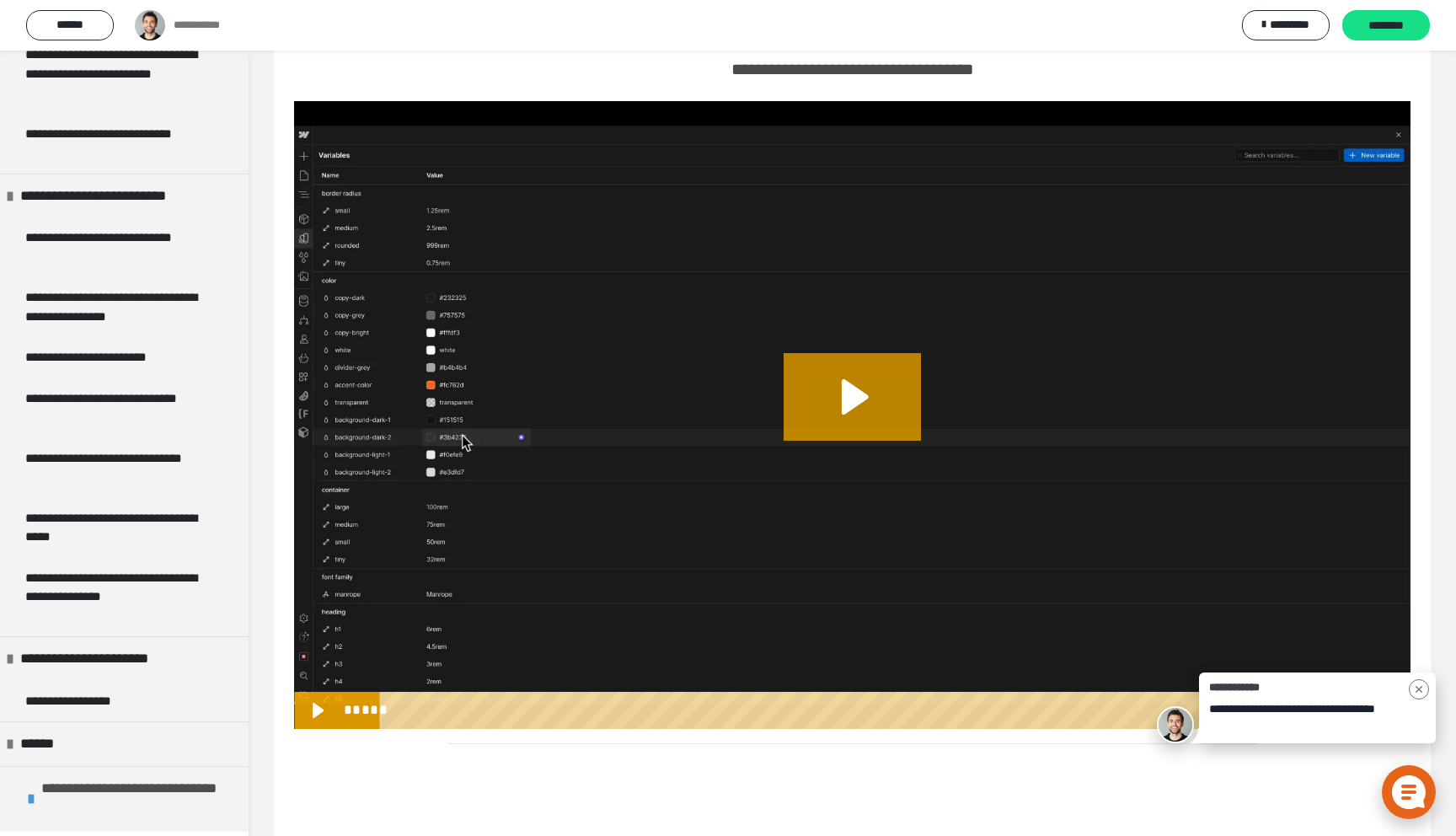 click on "**********" at bounding box center (141, 799) 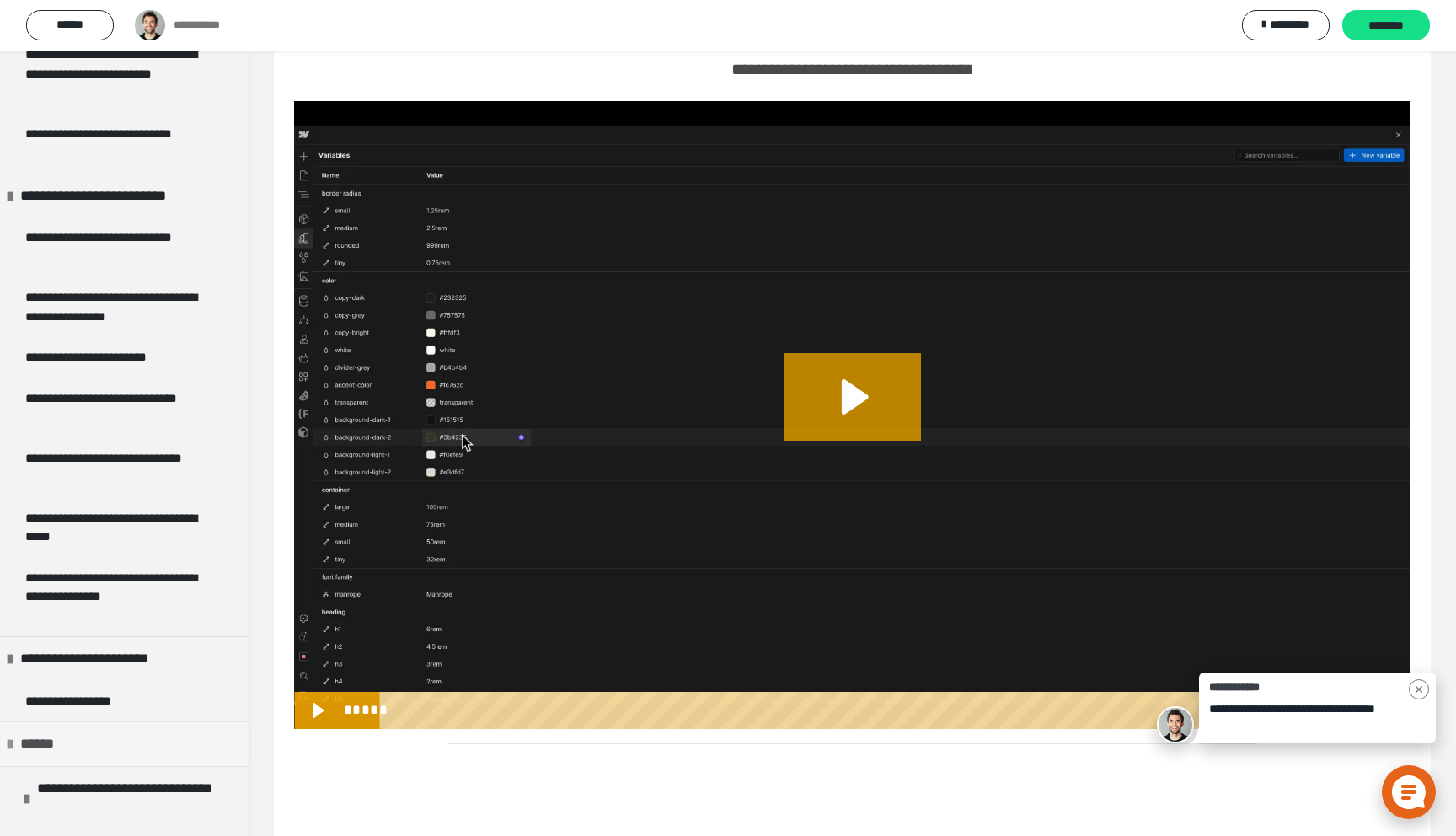 scroll, scrollTop: 6516, scrollLeft: 0, axis: vertical 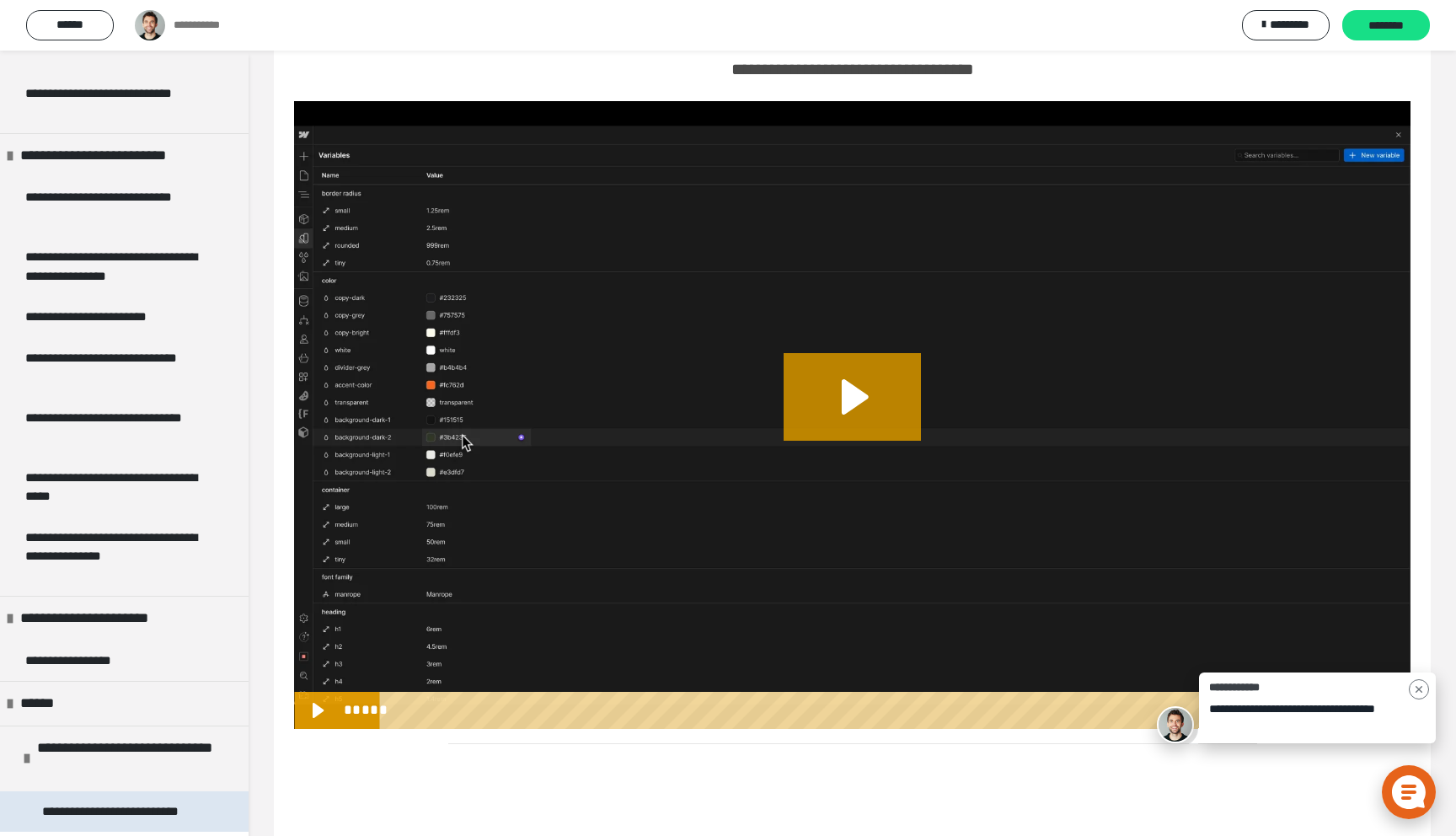 click on "**********" at bounding box center (122, 812) 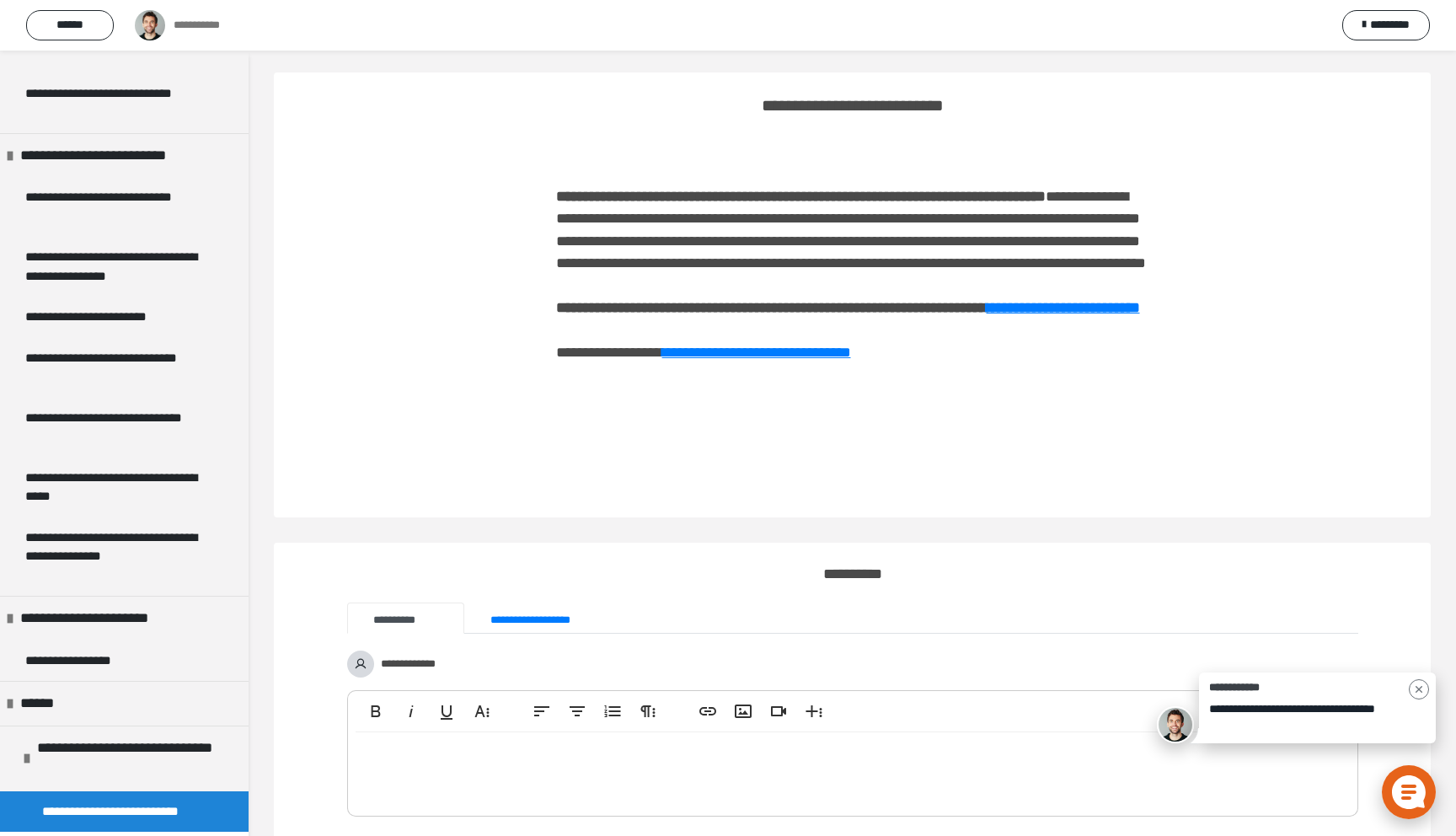 scroll, scrollTop: 0, scrollLeft: 0, axis: both 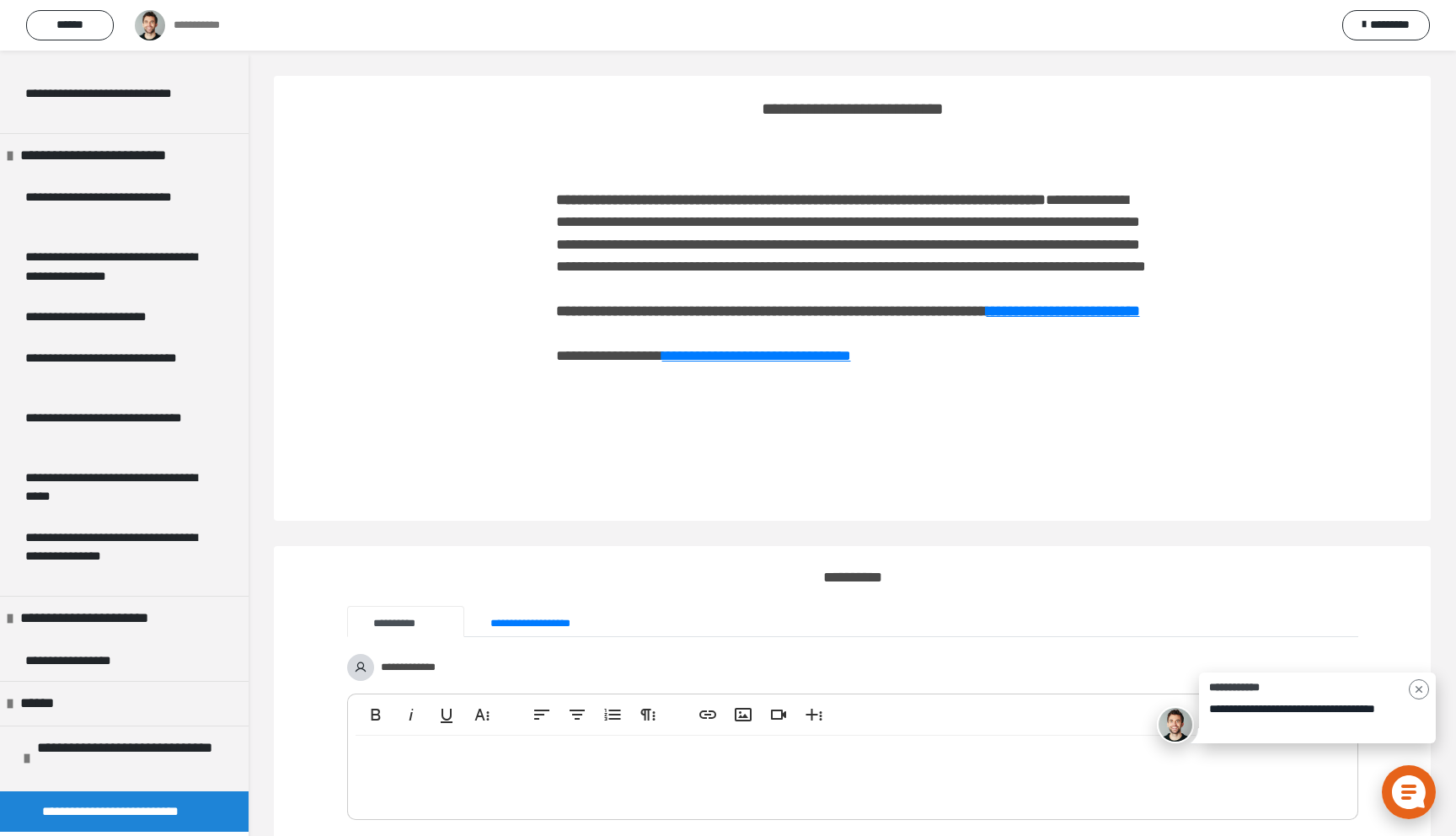 click on "**********" at bounding box center [853, 311] 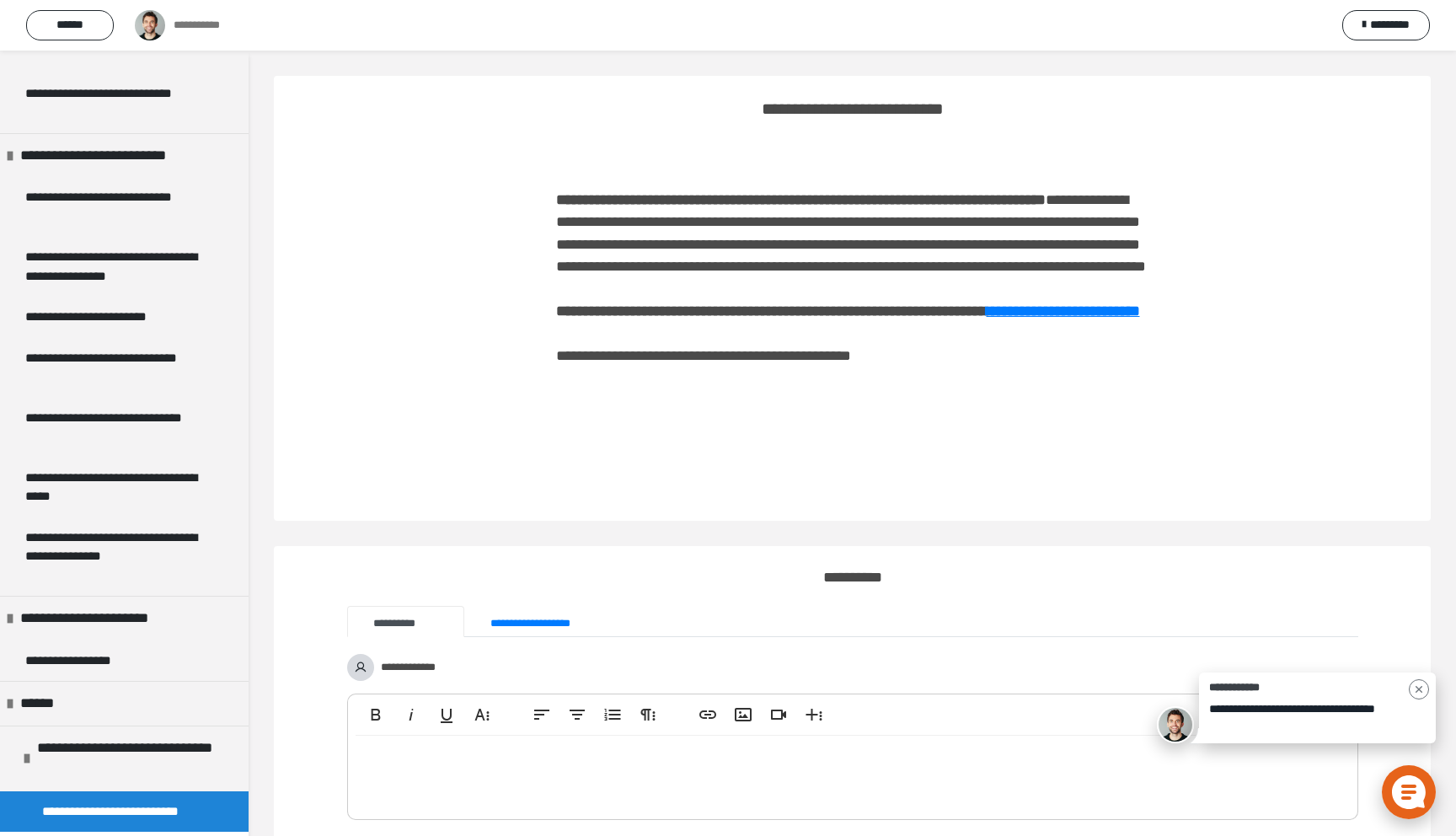 click on "**********" at bounding box center (757, 356) 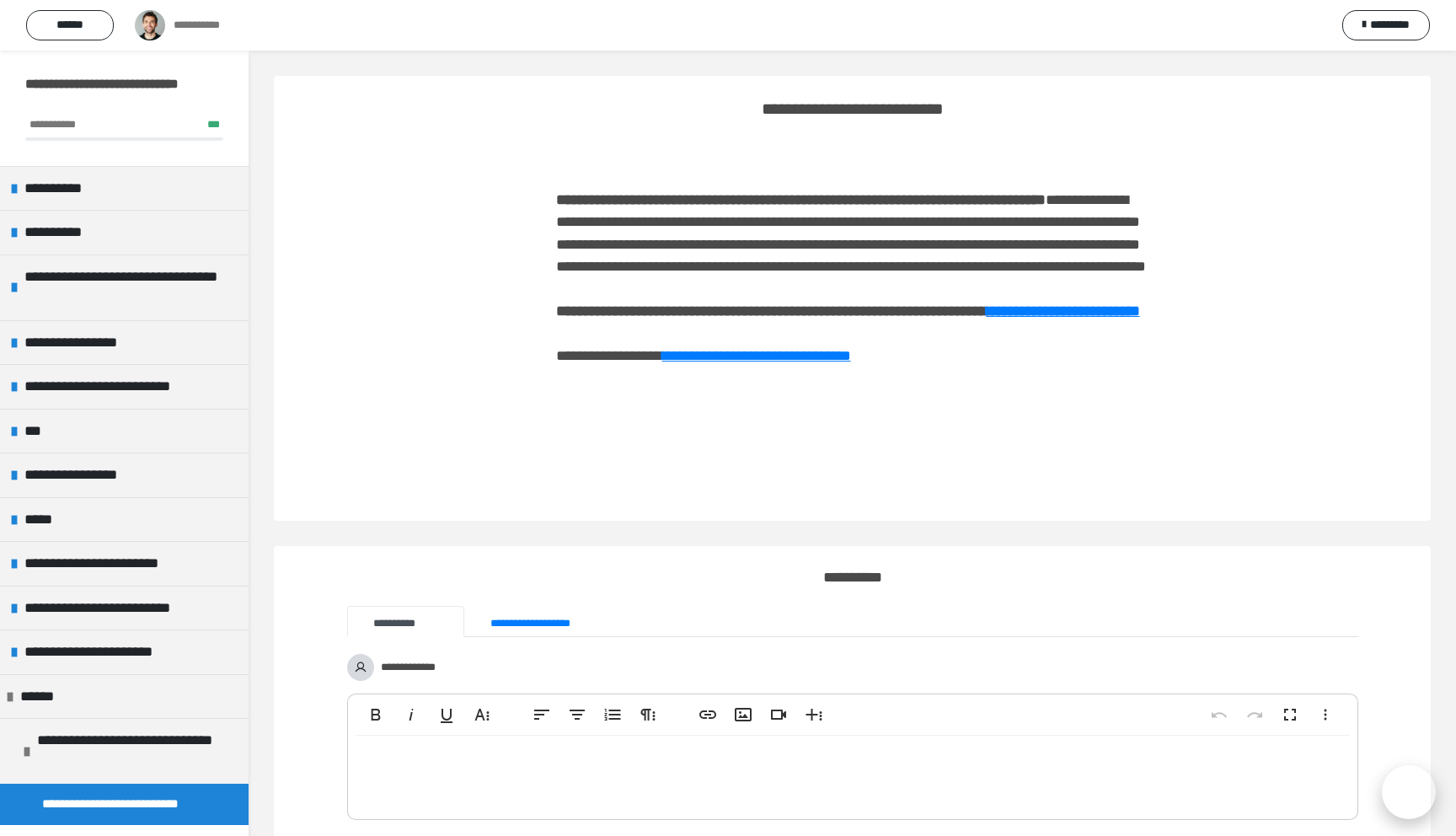 scroll, scrollTop: 0, scrollLeft: 0, axis: both 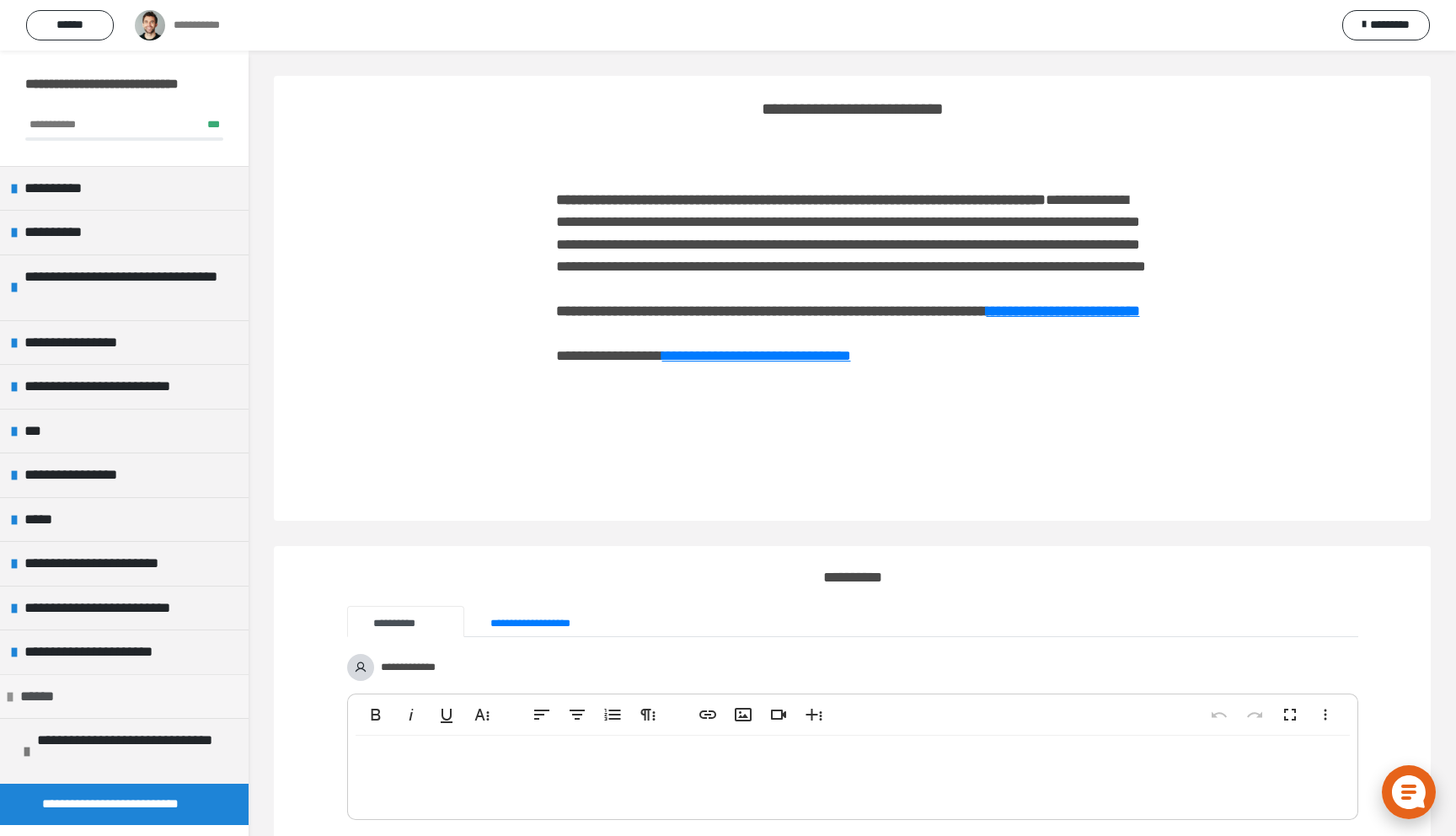 click at bounding box center [10, 697] 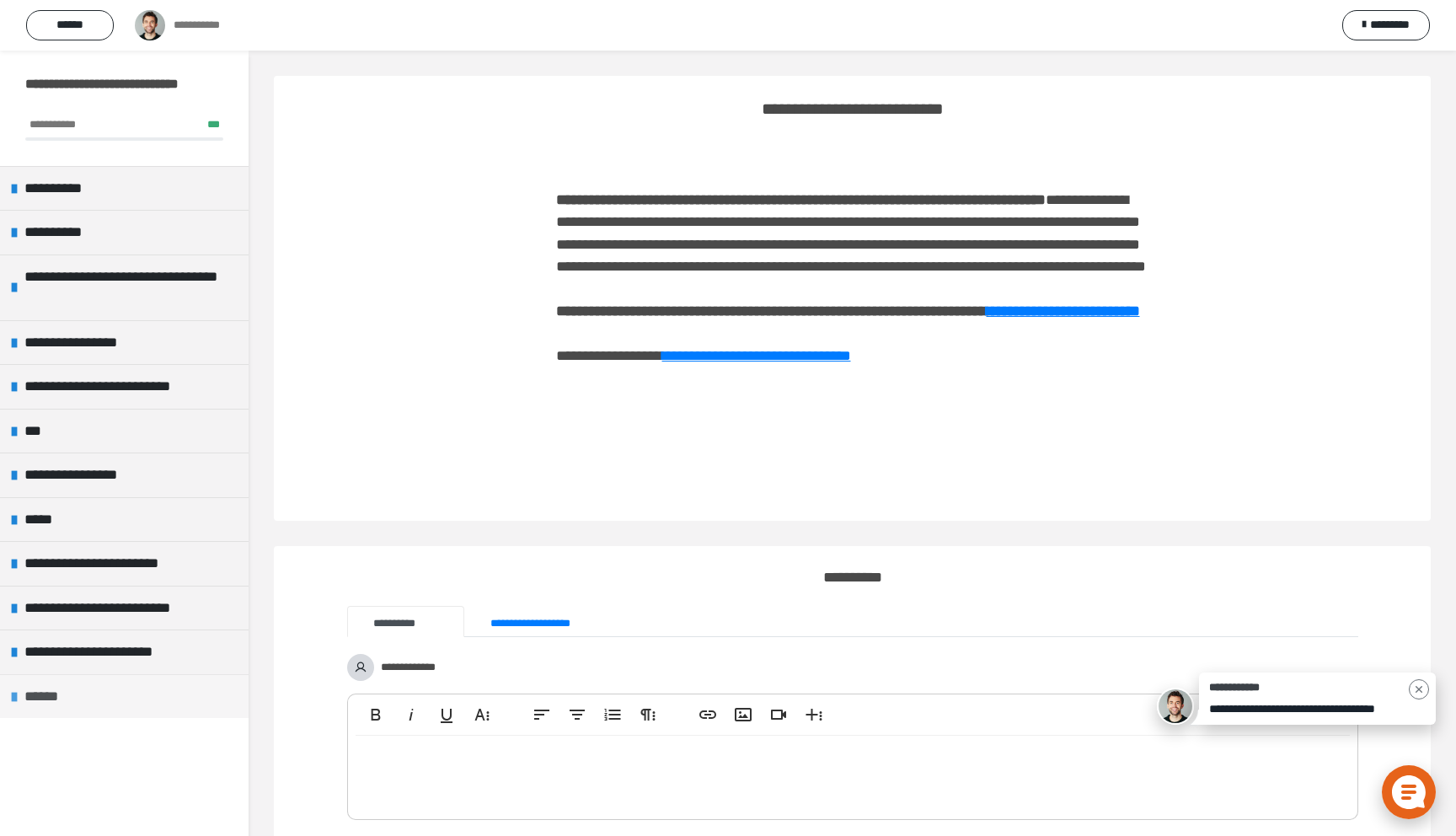 scroll, scrollTop: 0, scrollLeft: 0, axis: both 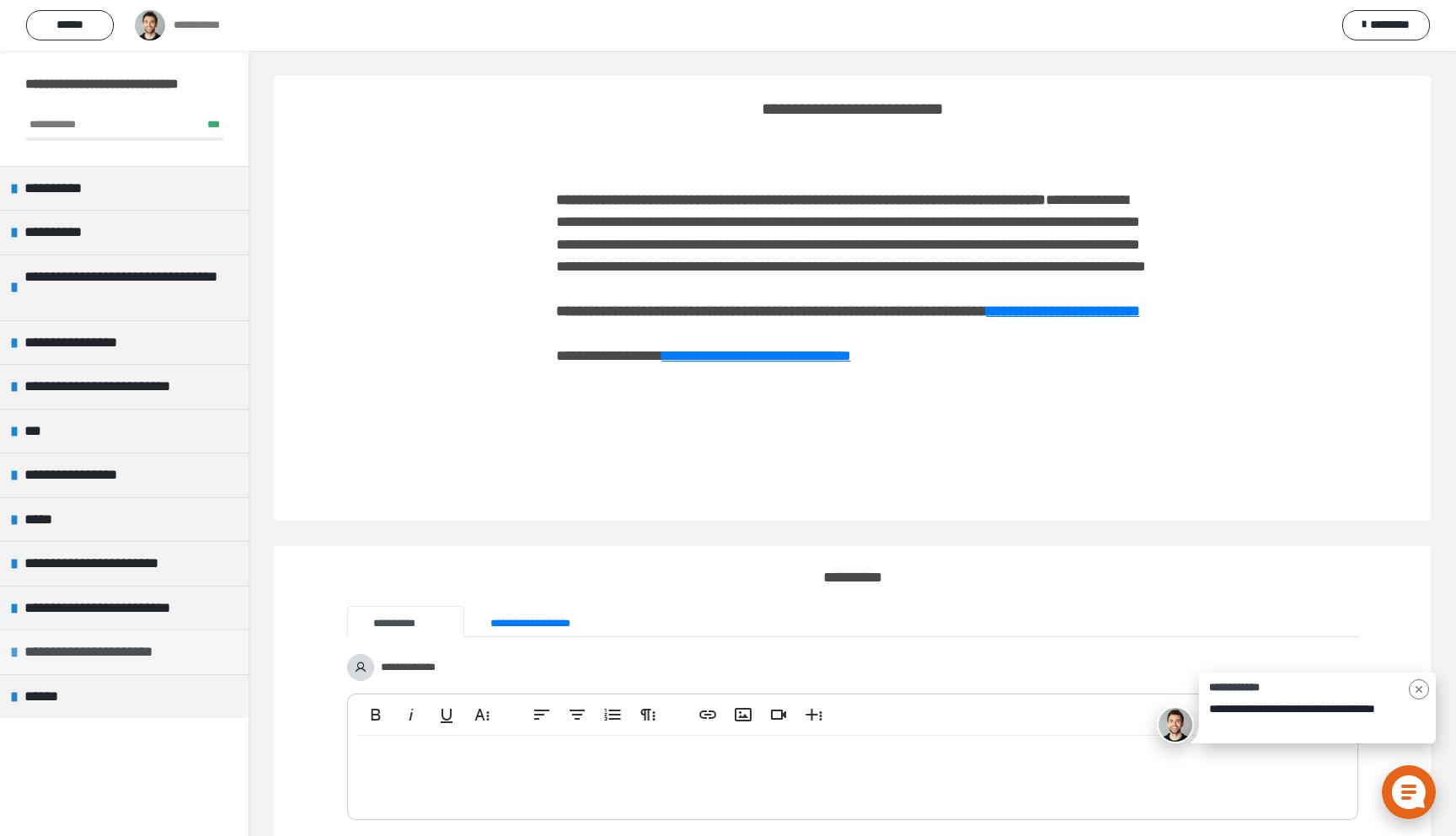 click at bounding box center [14, 652] 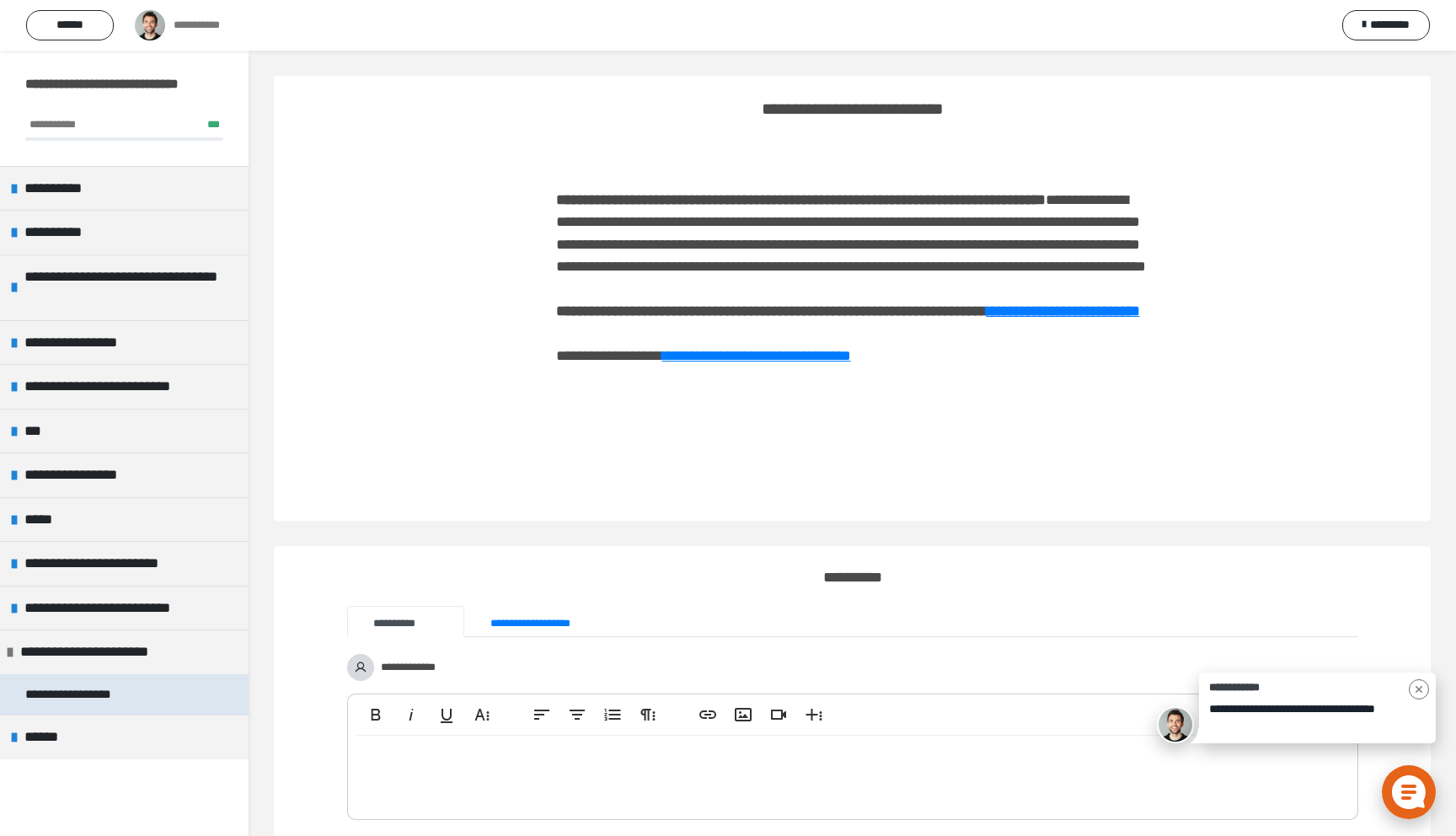 click on "**********" at bounding box center (91, 694) 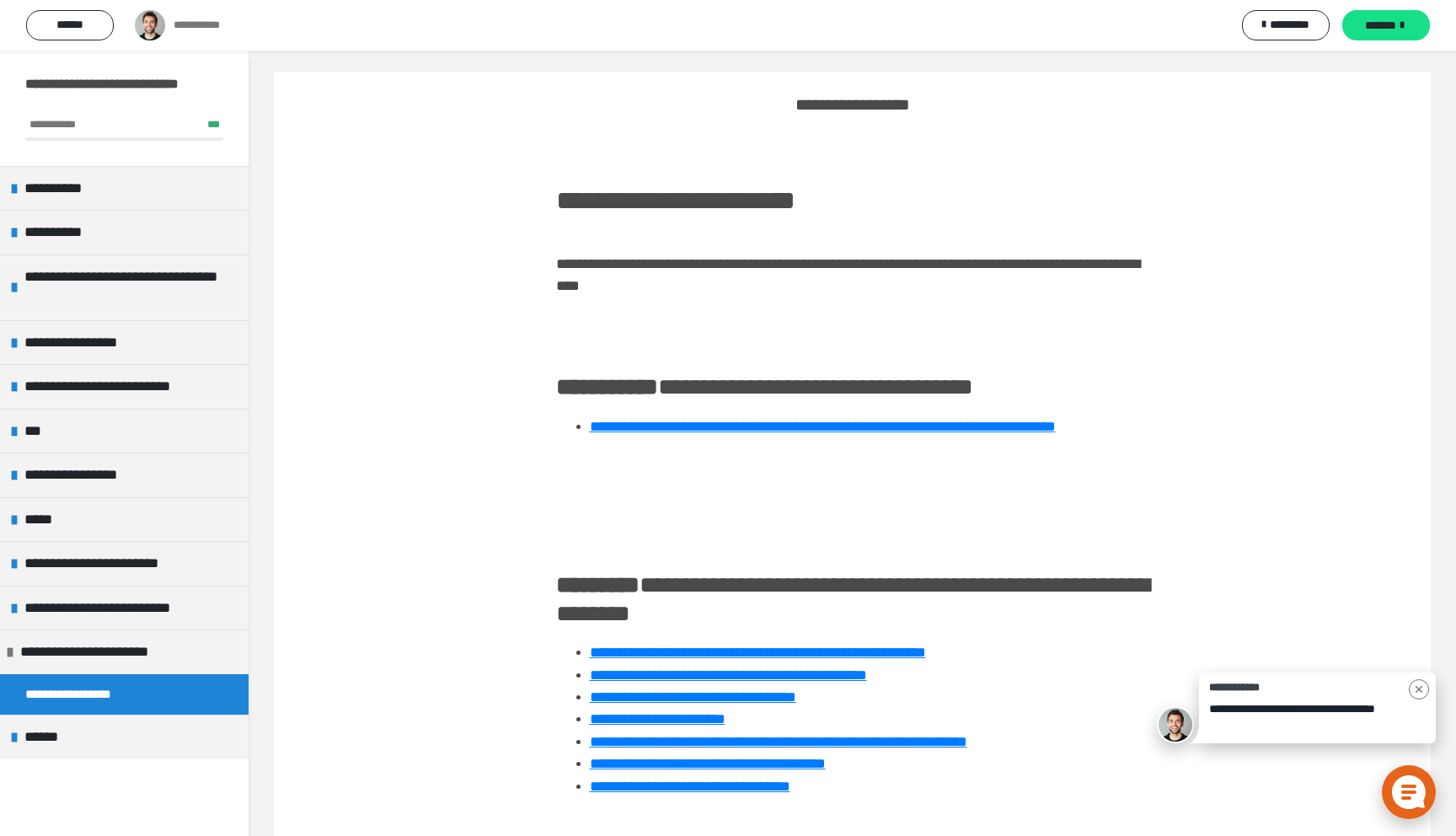 scroll, scrollTop: 0, scrollLeft: 0, axis: both 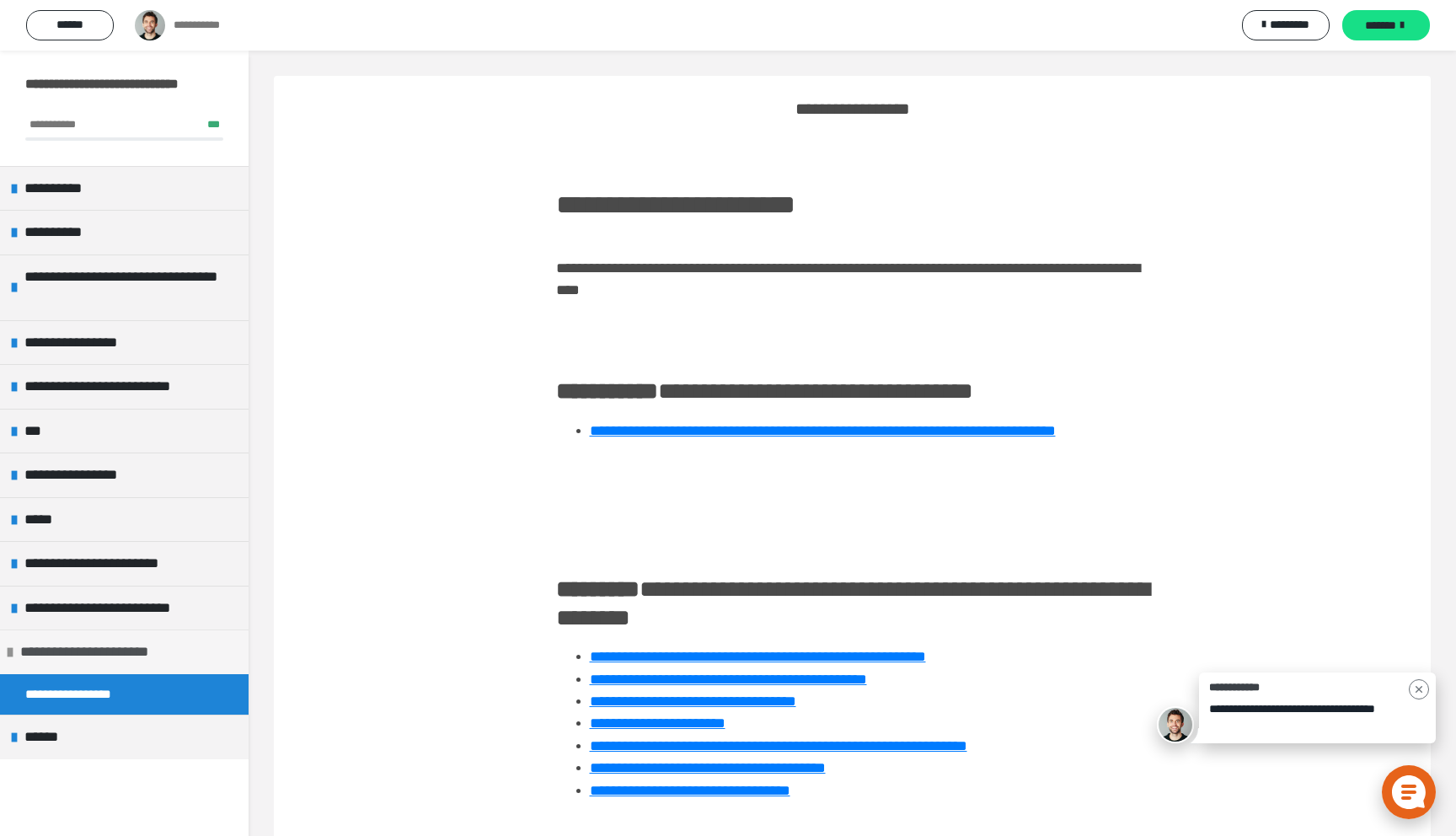 click at bounding box center (10, 652) 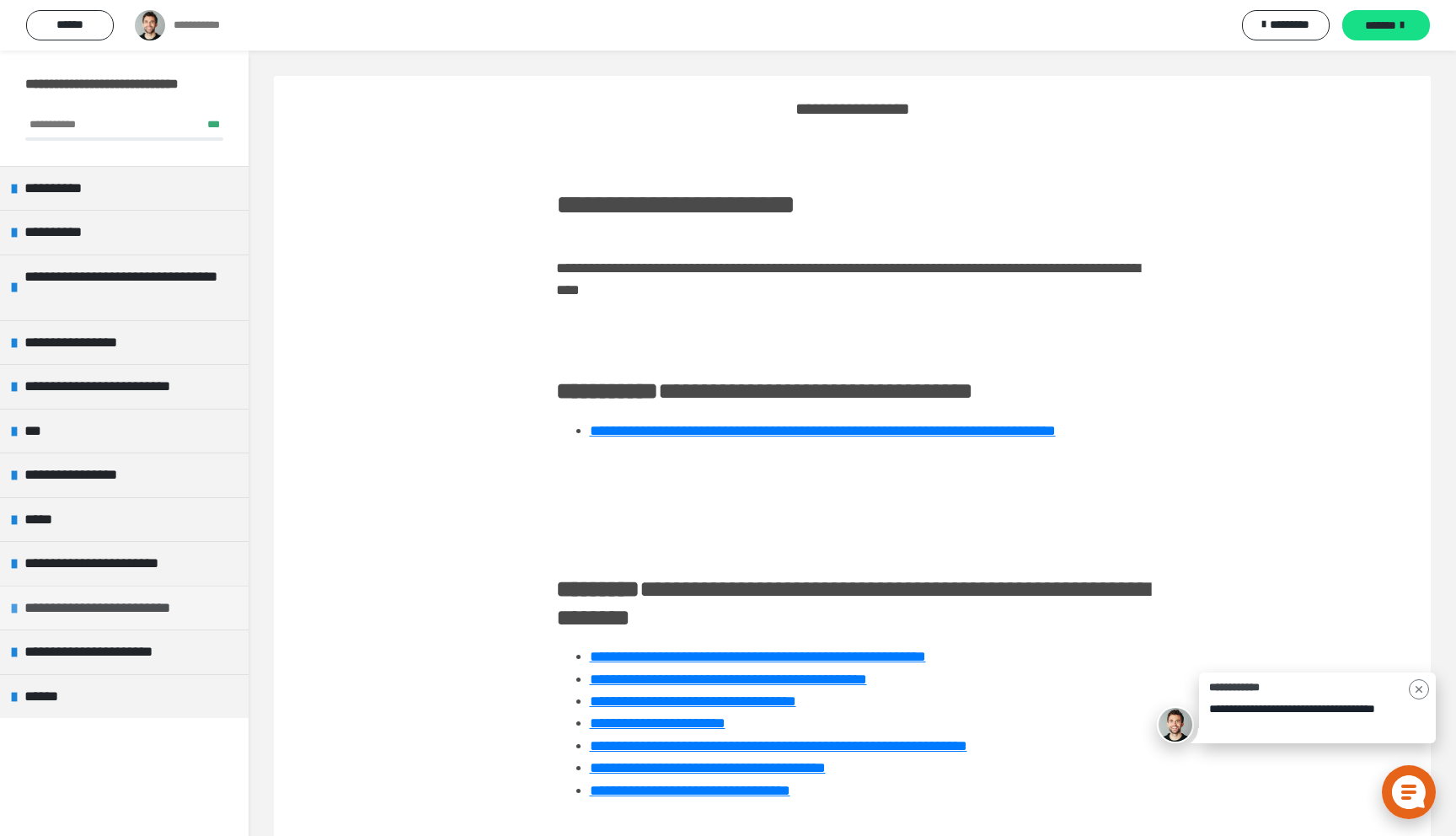 click at bounding box center (14, 608) 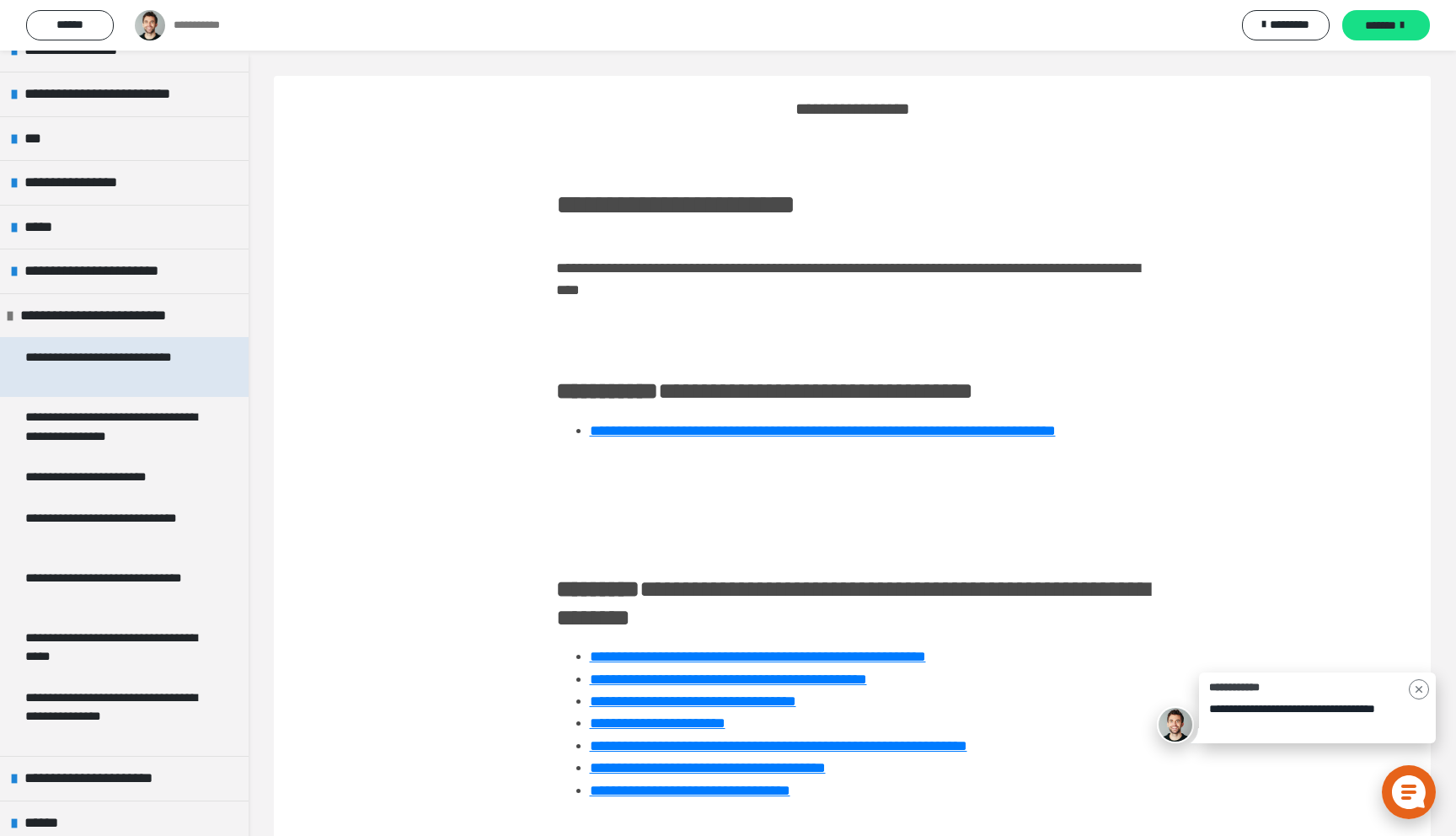 scroll, scrollTop: 305, scrollLeft: 0, axis: vertical 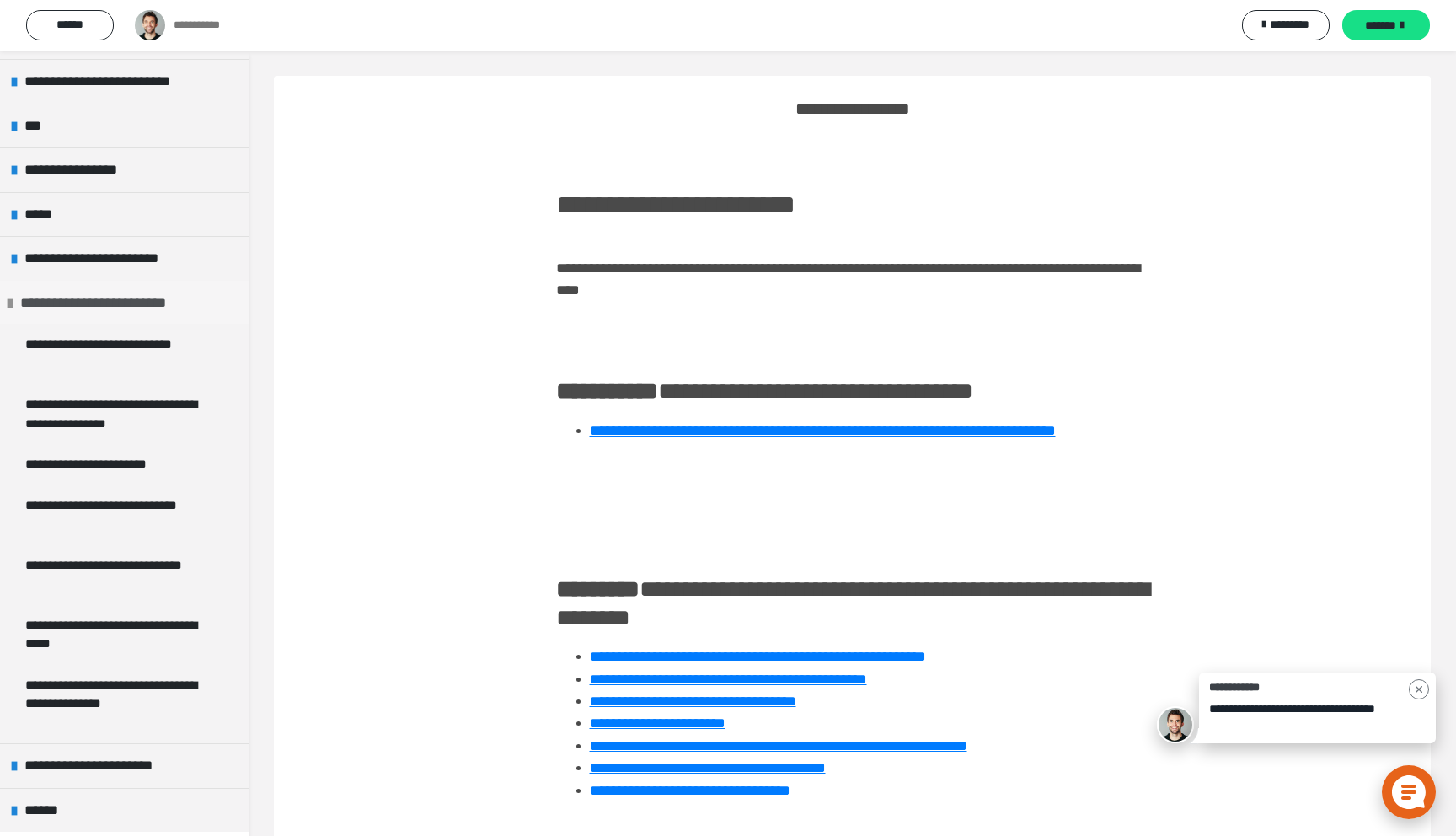 click at bounding box center (10, 303) 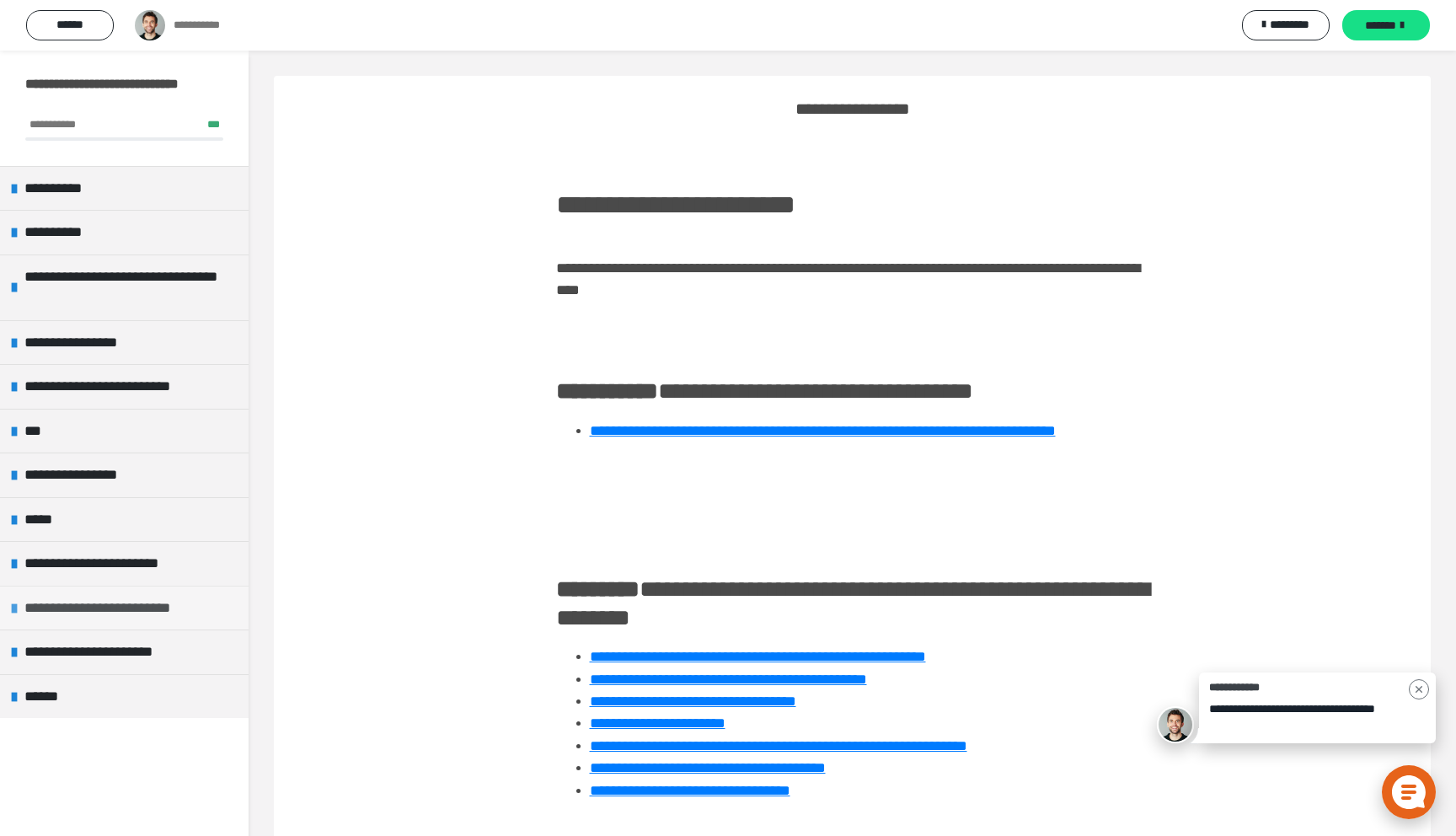 scroll, scrollTop: 0, scrollLeft: 0, axis: both 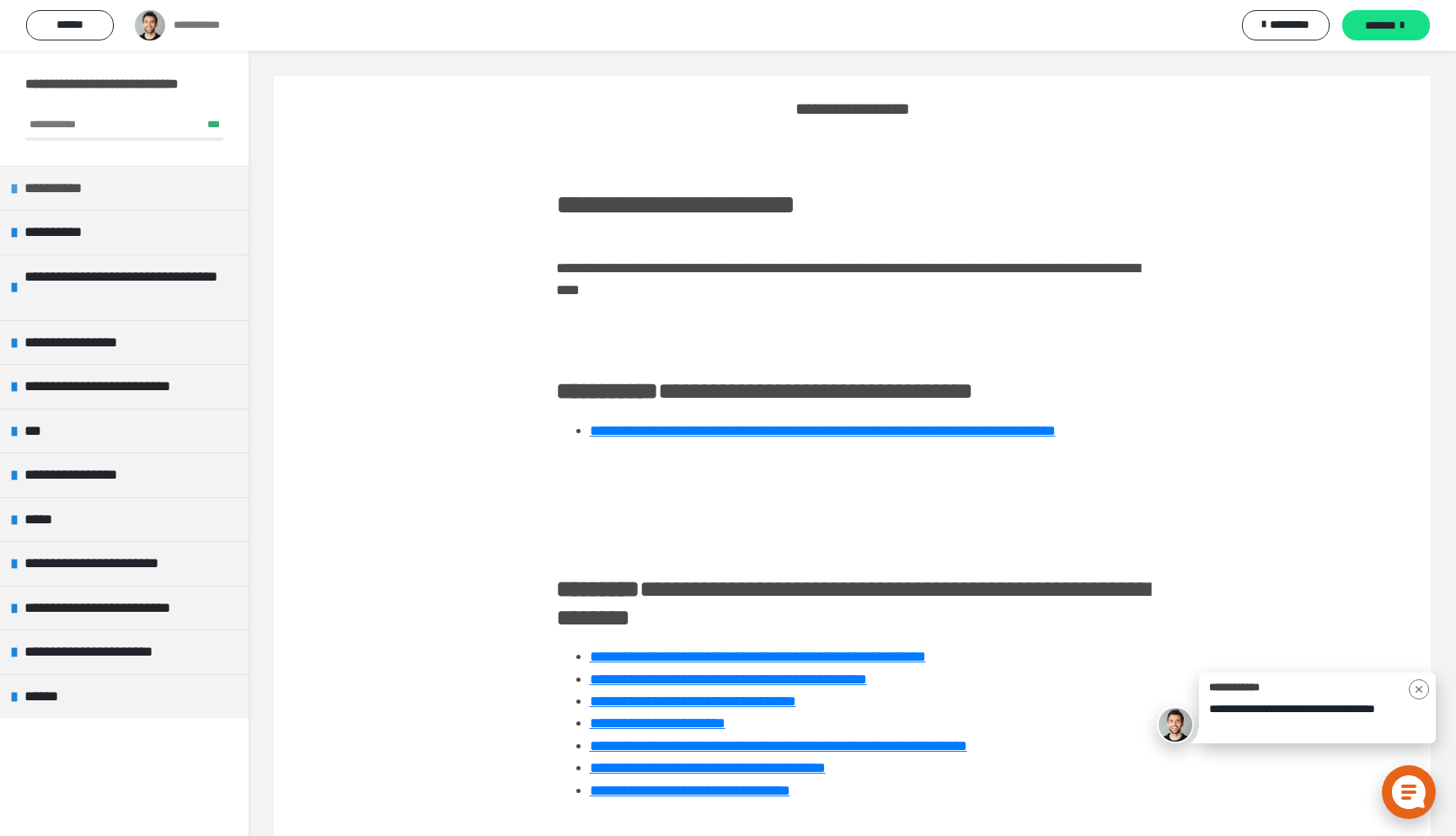 click at bounding box center (14, 189) 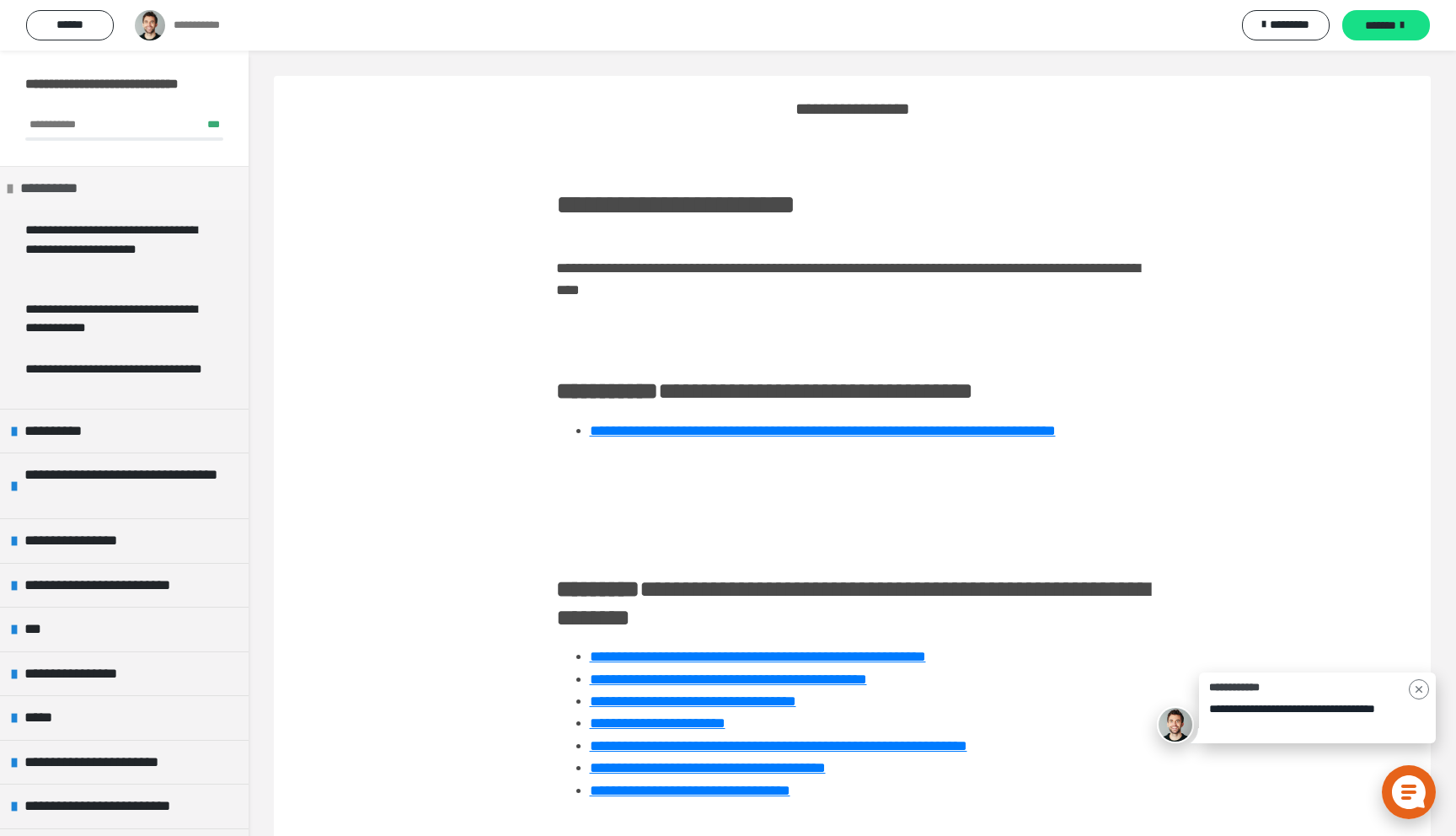 click at bounding box center [10, 189] 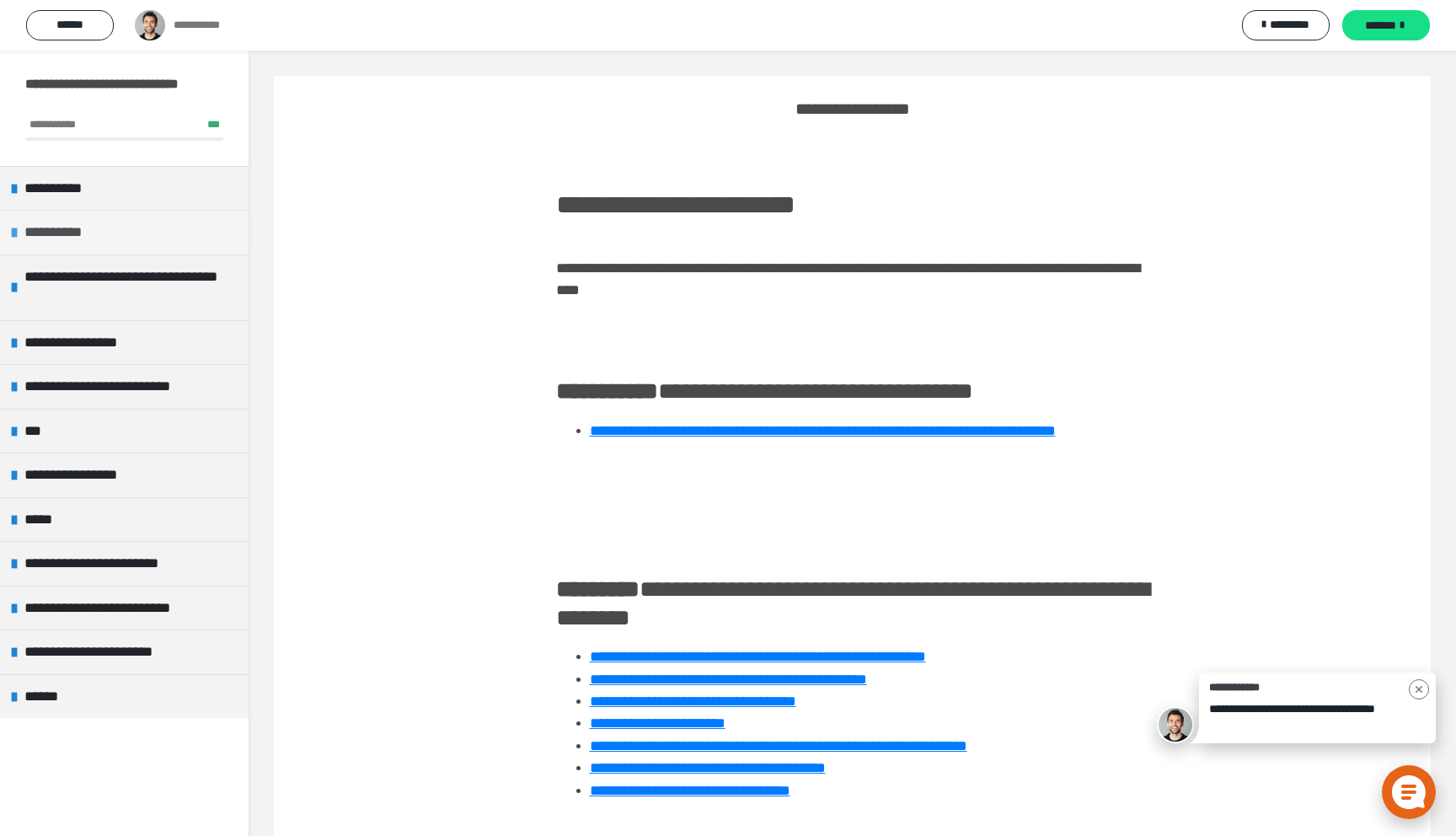 click at bounding box center (14, 233) 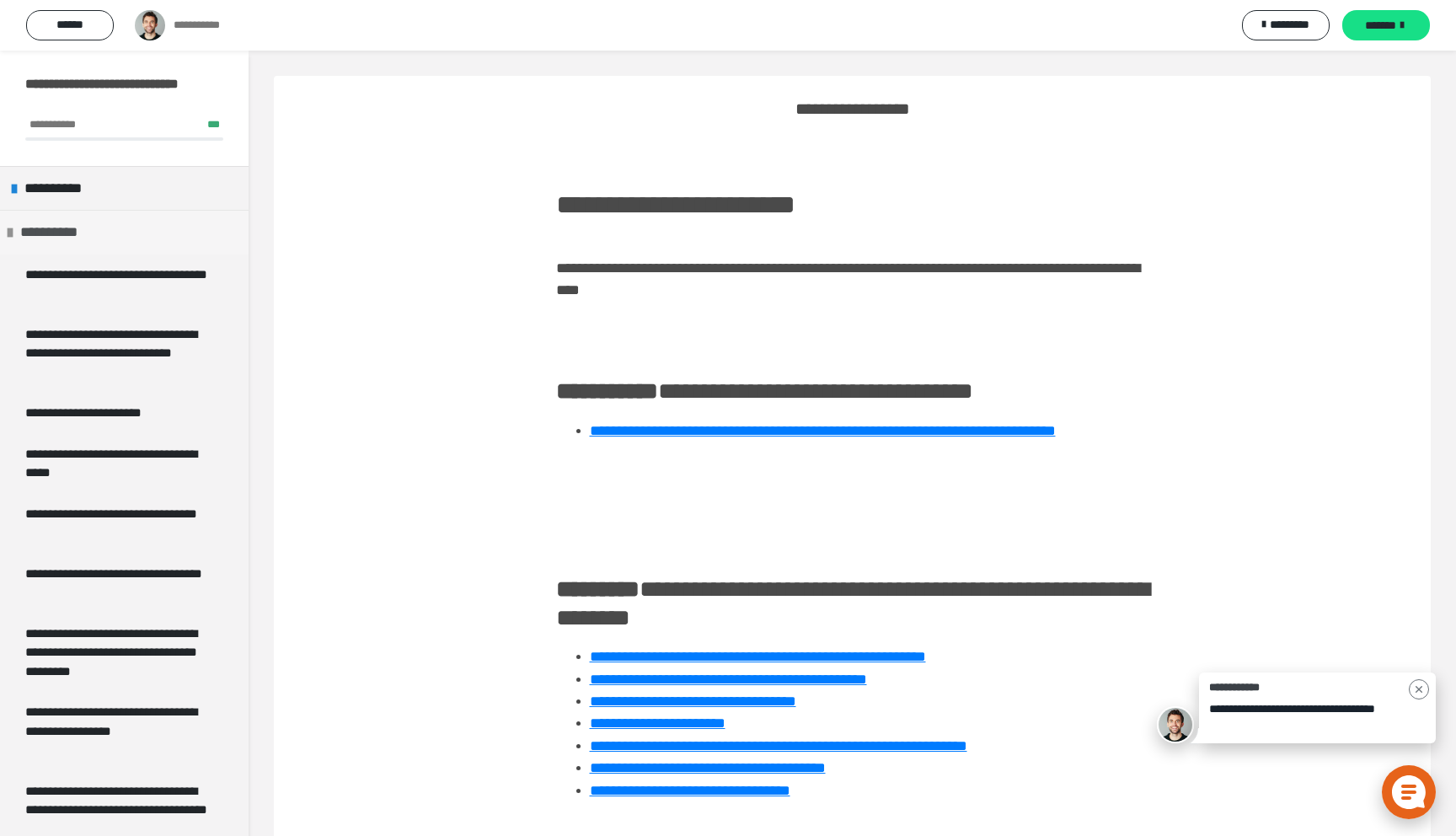 click at bounding box center [10, 233] 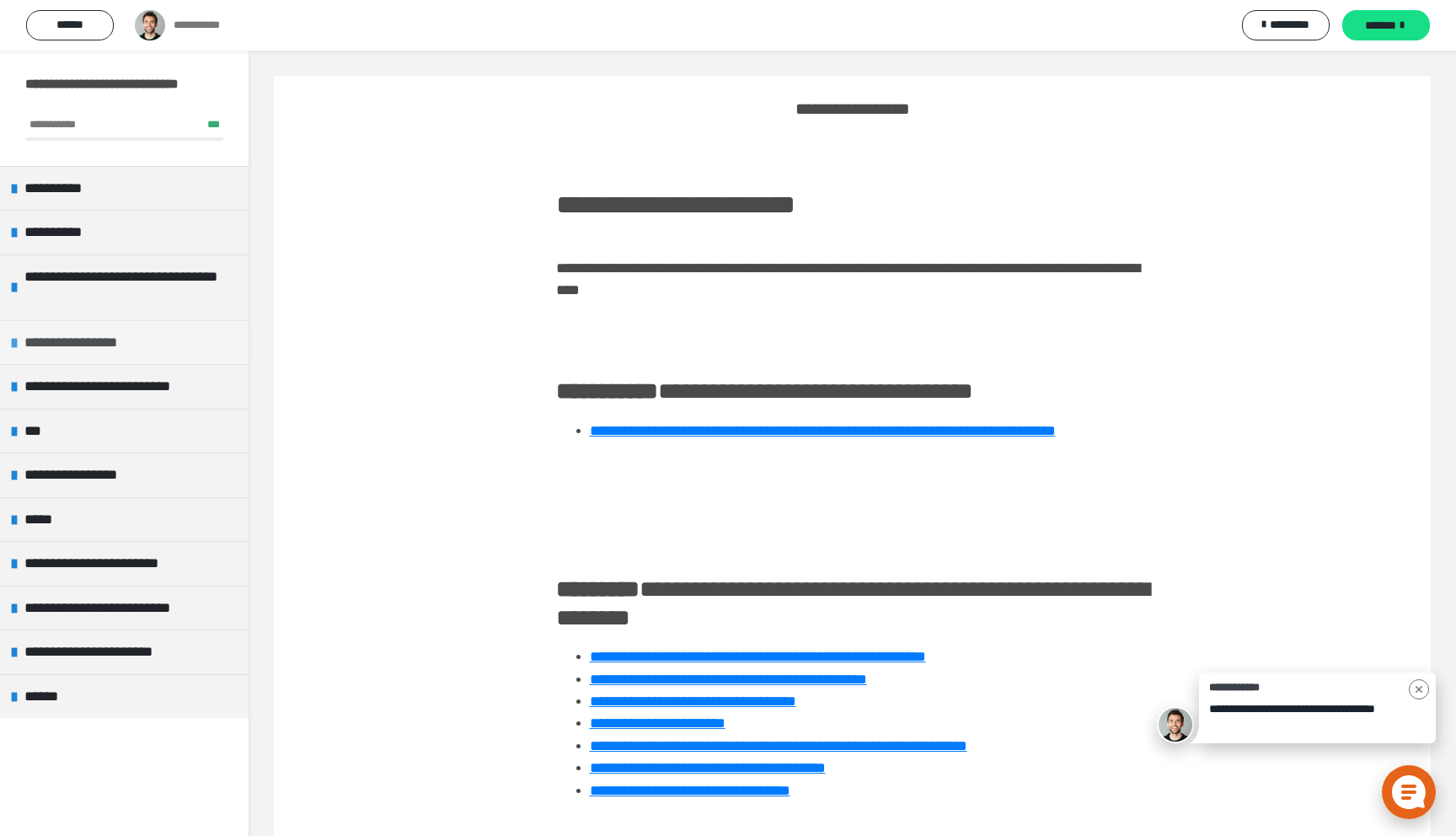 click on "**********" at bounding box center (124, 342) 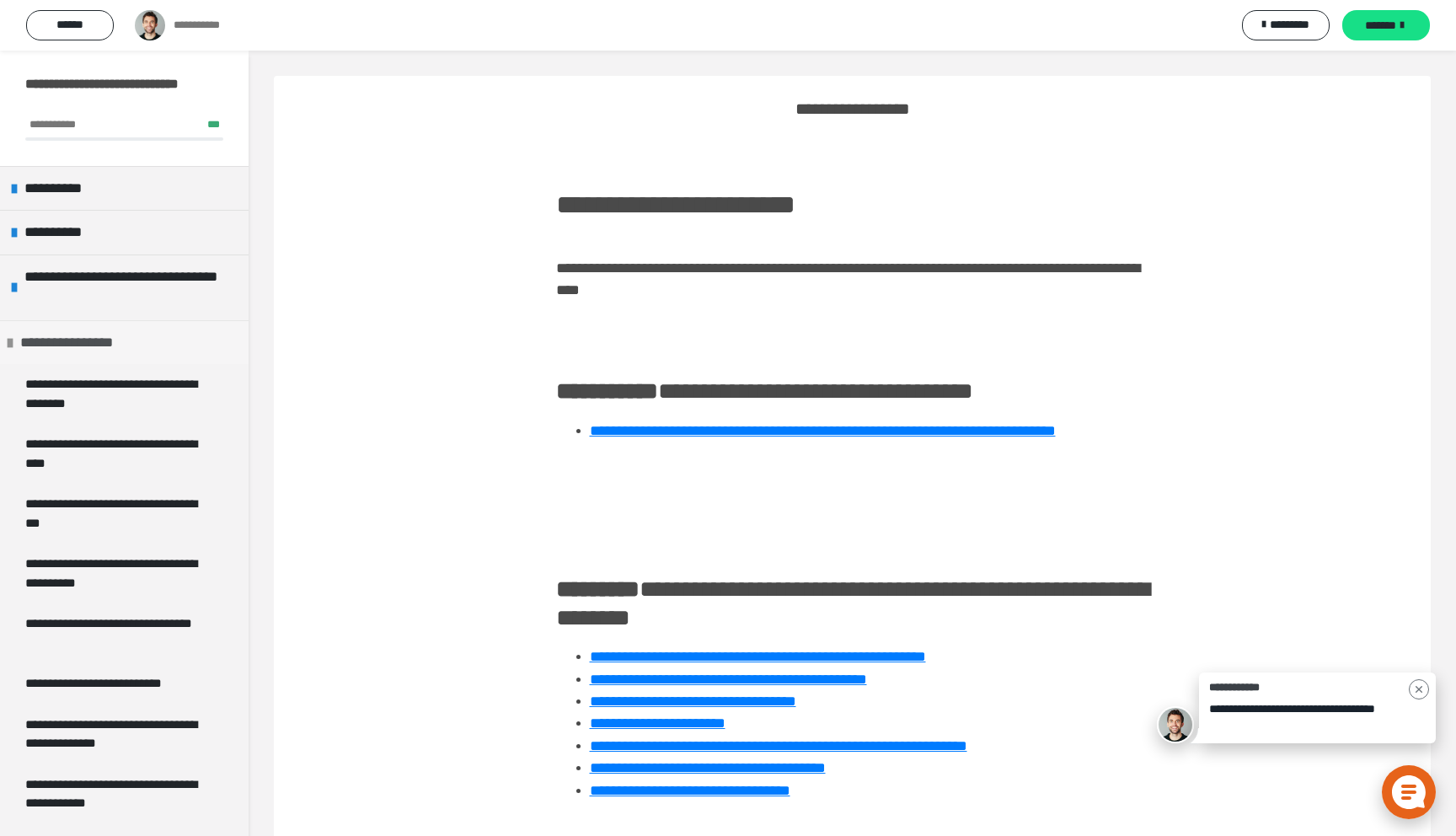 click at bounding box center (10, 343) 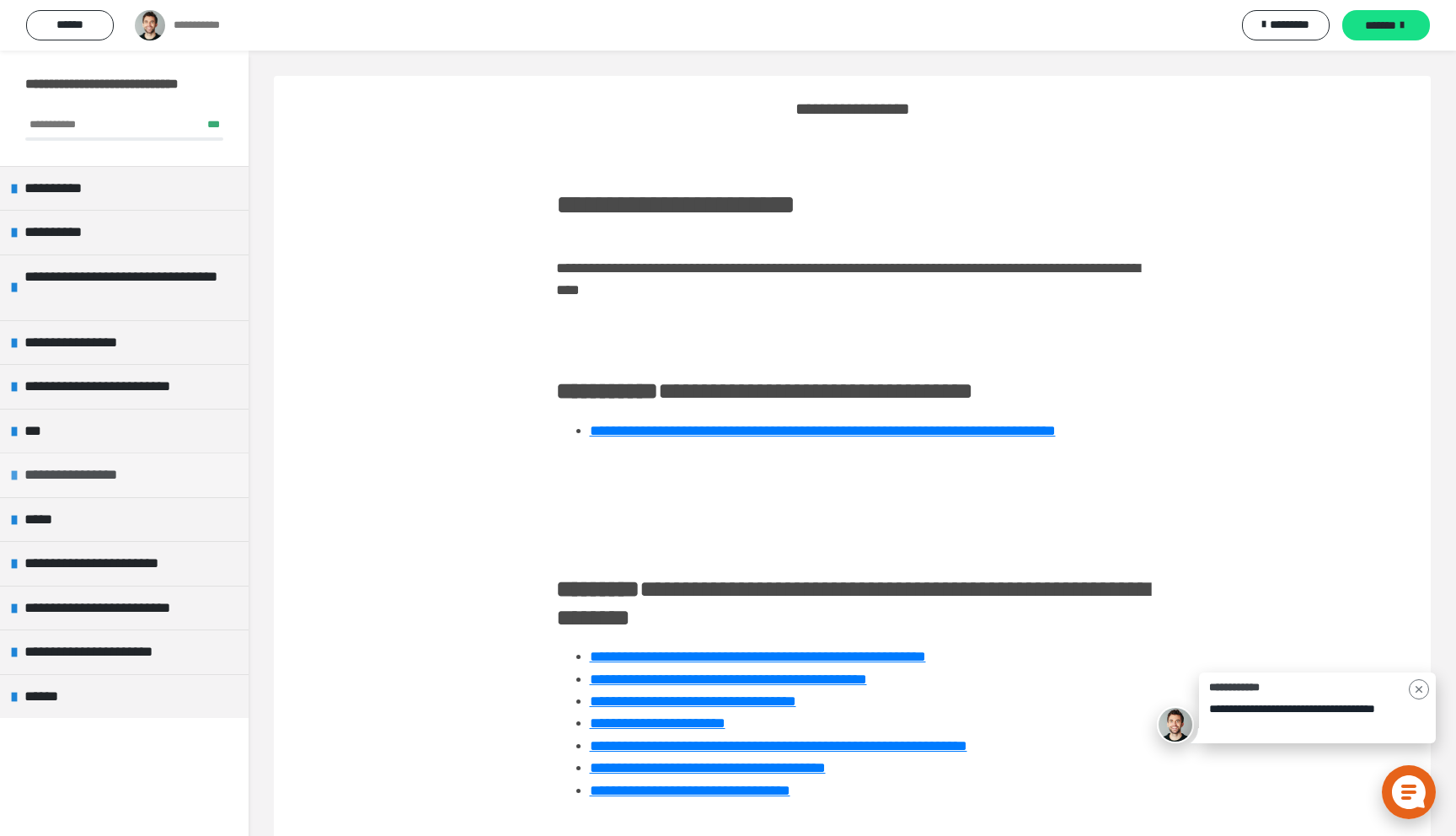 click at bounding box center (14, 475) 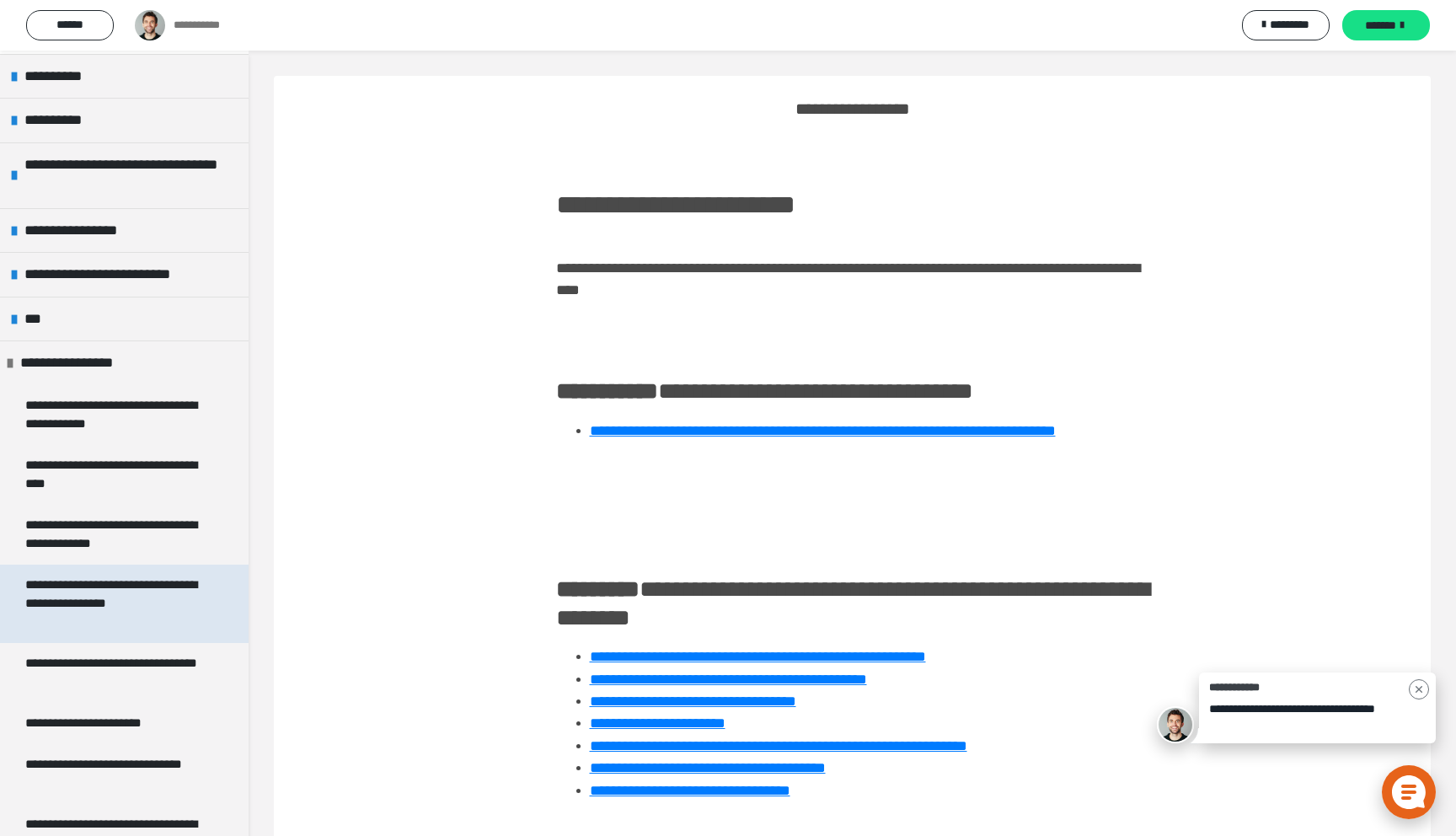scroll, scrollTop: 104, scrollLeft: 0, axis: vertical 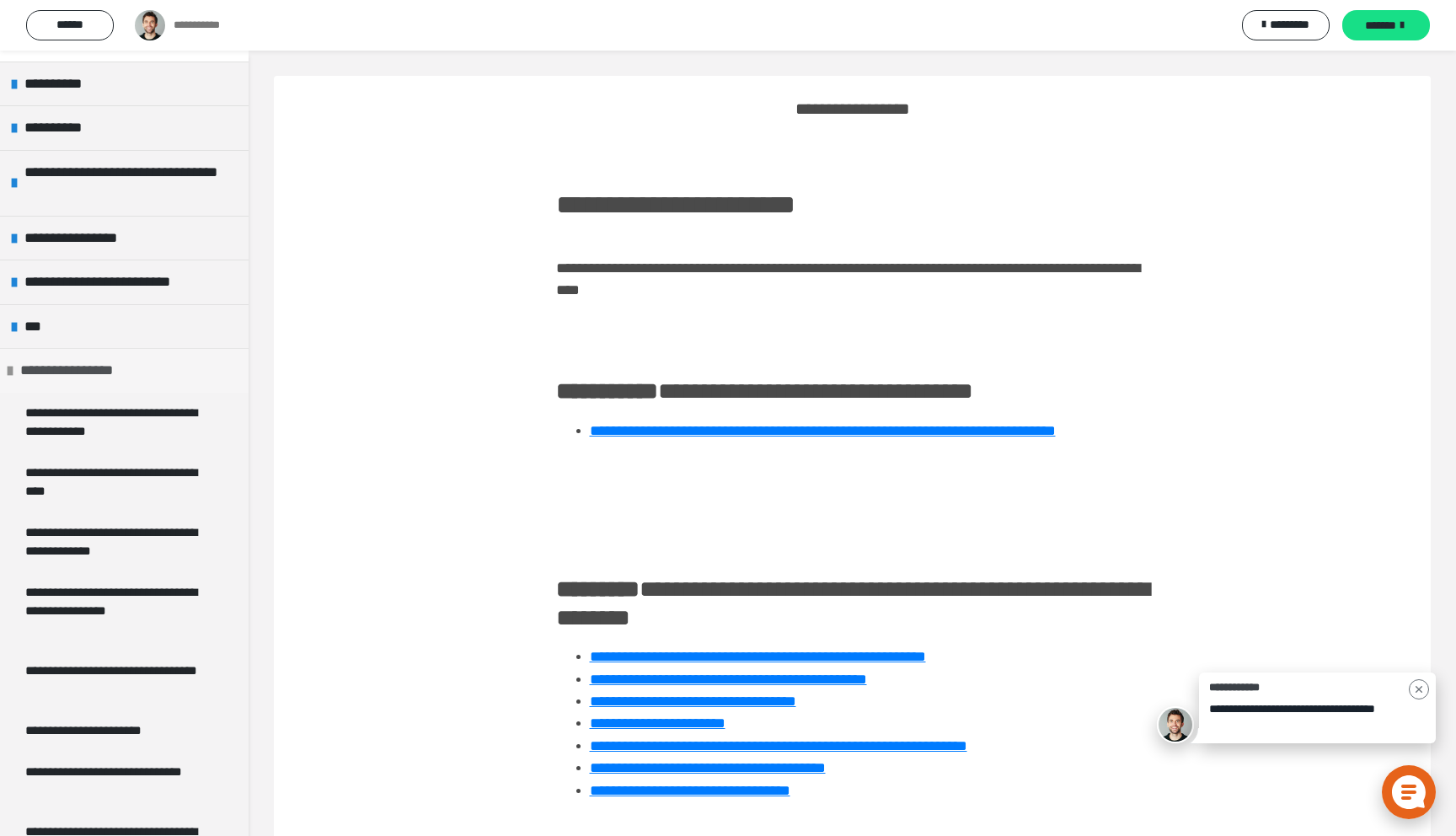 click at bounding box center [10, 371] 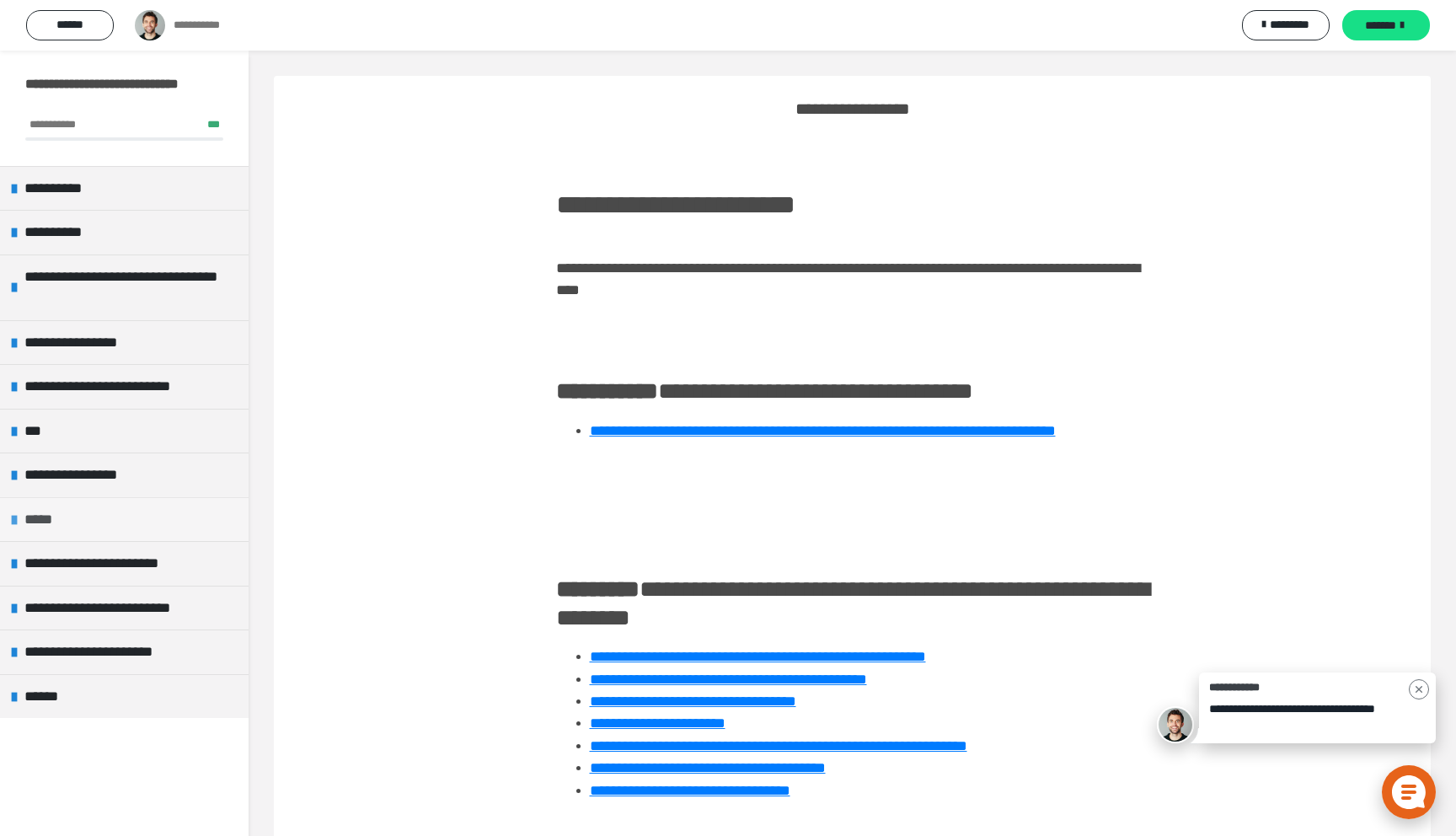 click at bounding box center [14, 520] 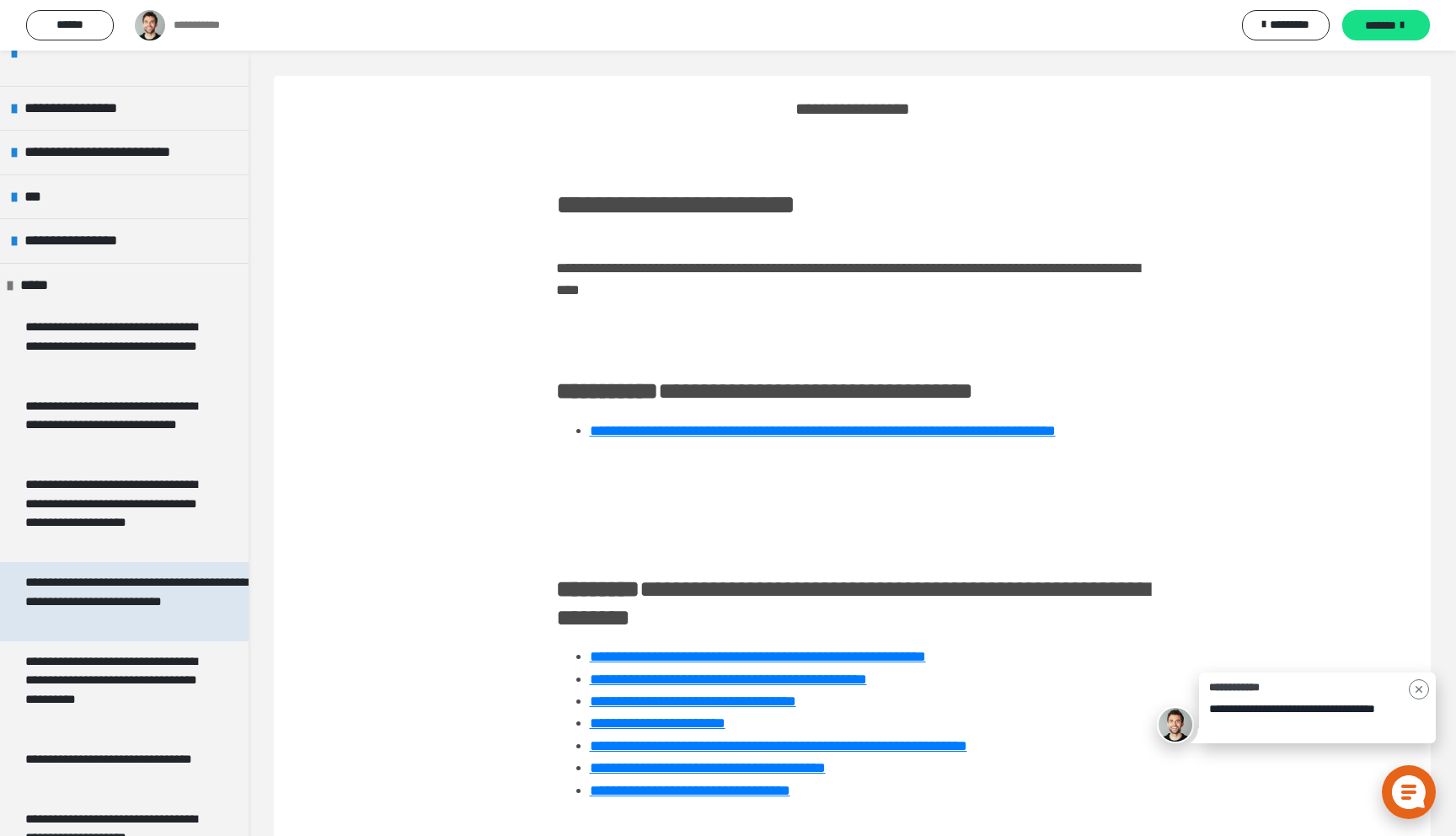 scroll, scrollTop: 236, scrollLeft: 0, axis: vertical 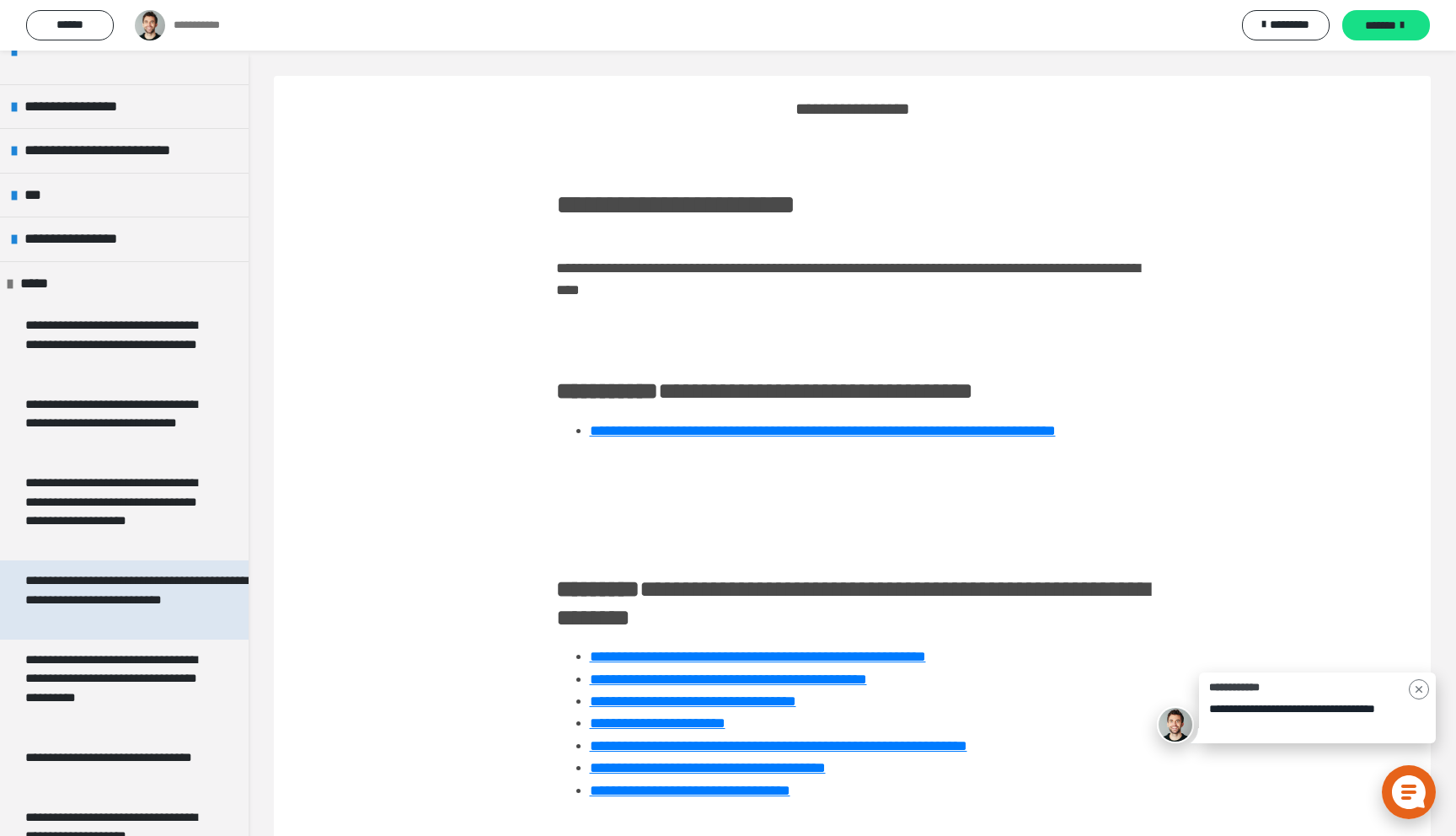 click on "**********" at bounding box center (137, 600) 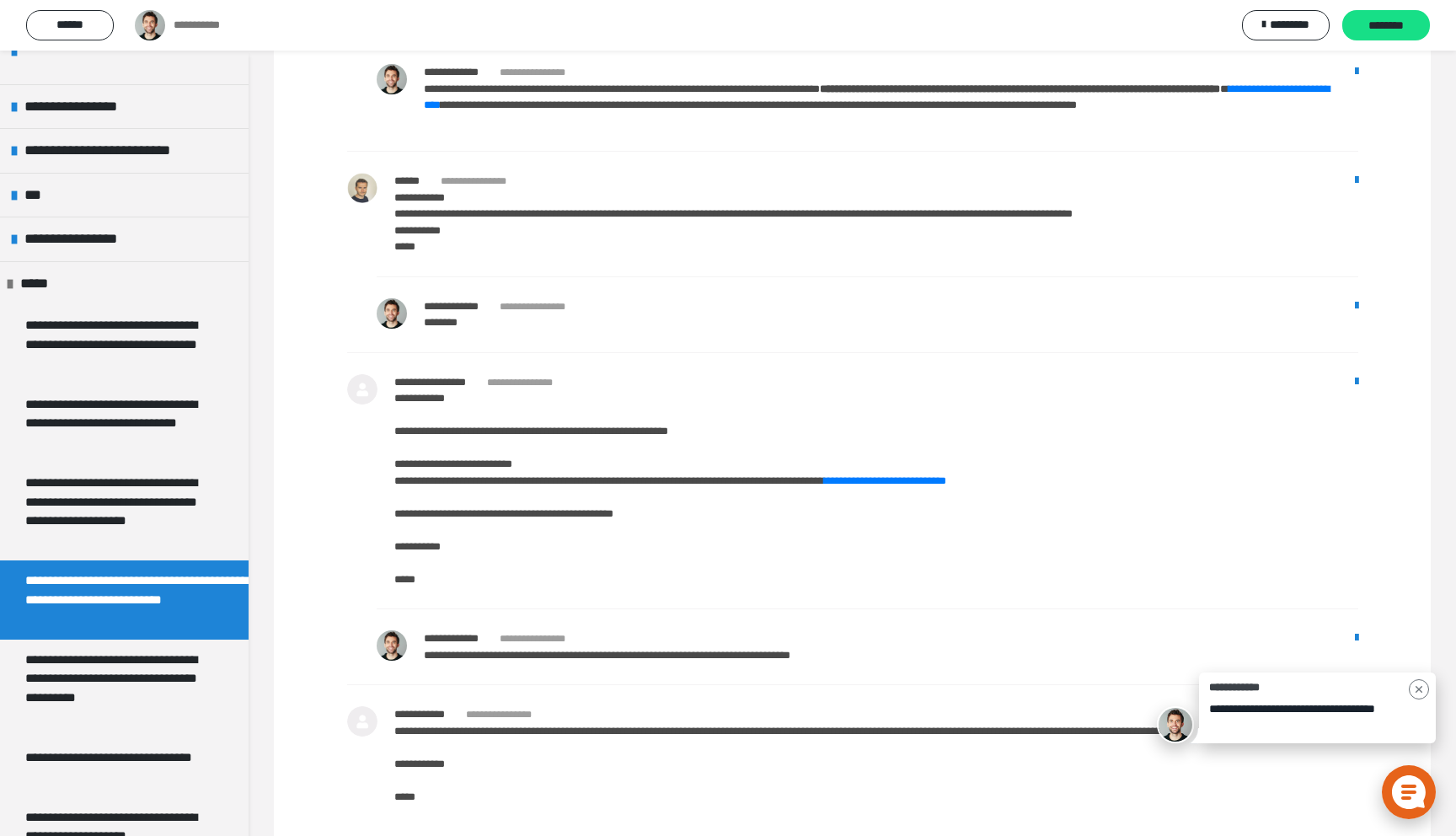 scroll, scrollTop: 1625, scrollLeft: 0, axis: vertical 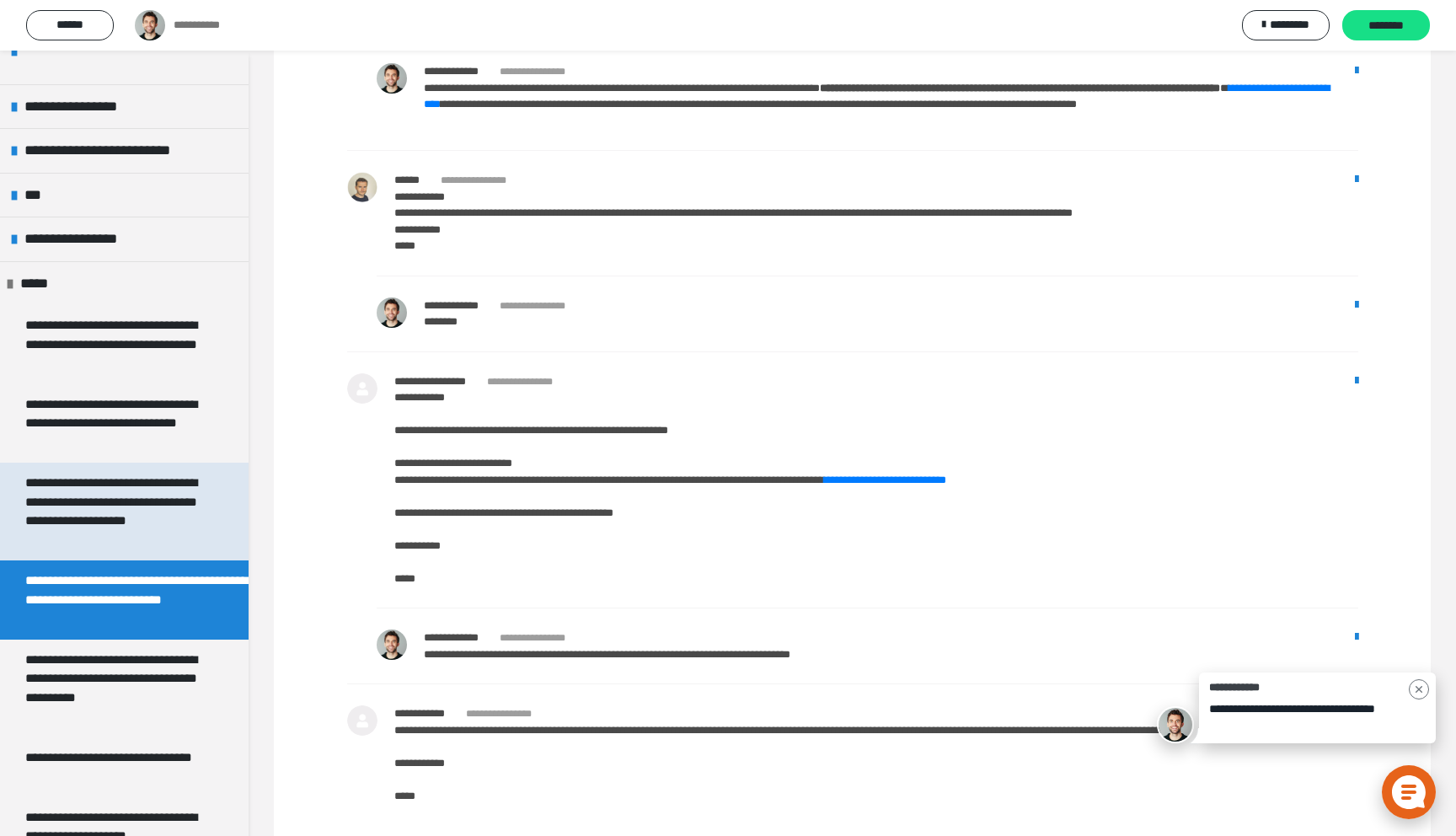 click on "**********" at bounding box center (117, 512) 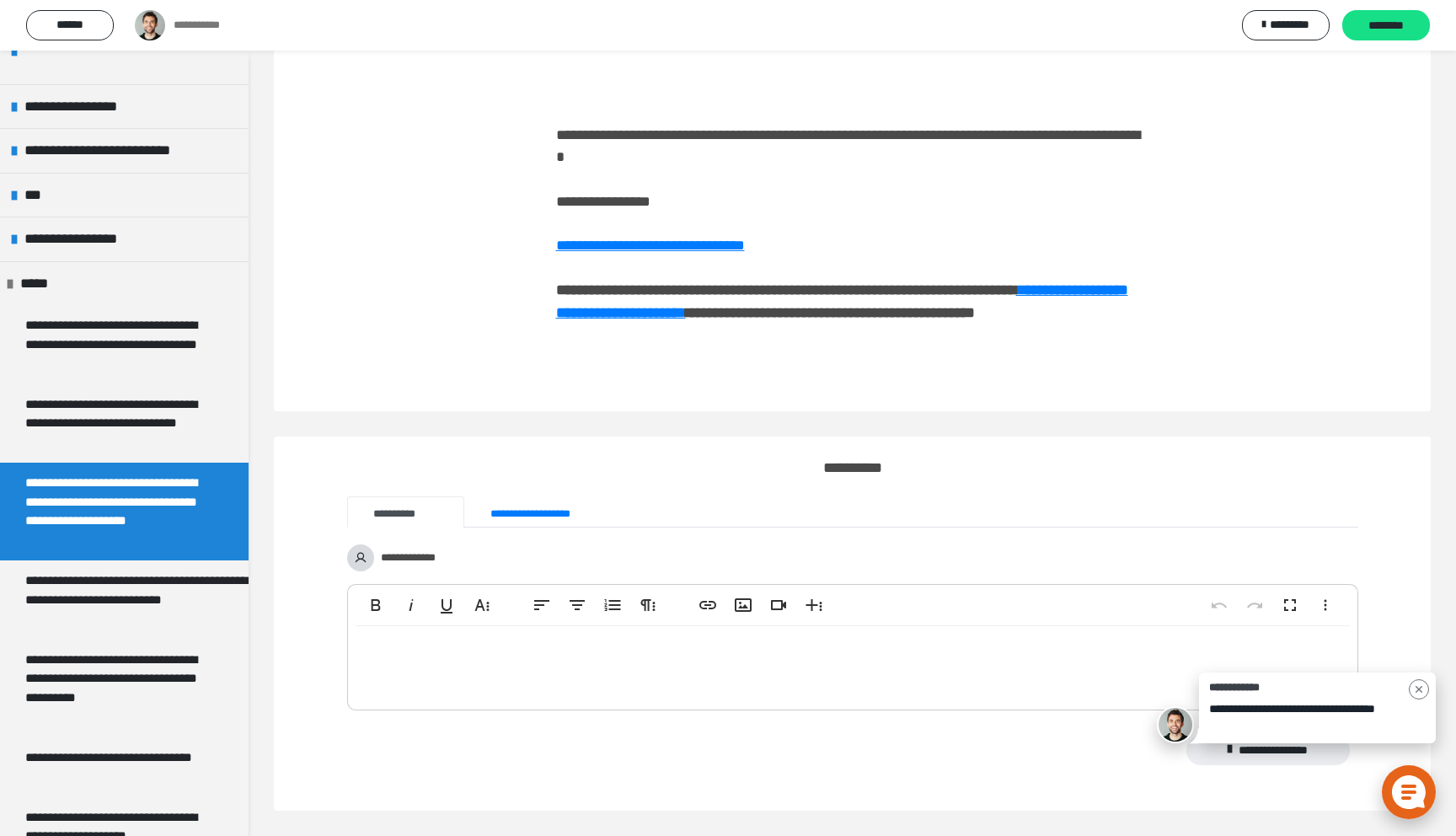 scroll, scrollTop: 123, scrollLeft: 0, axis: vertical 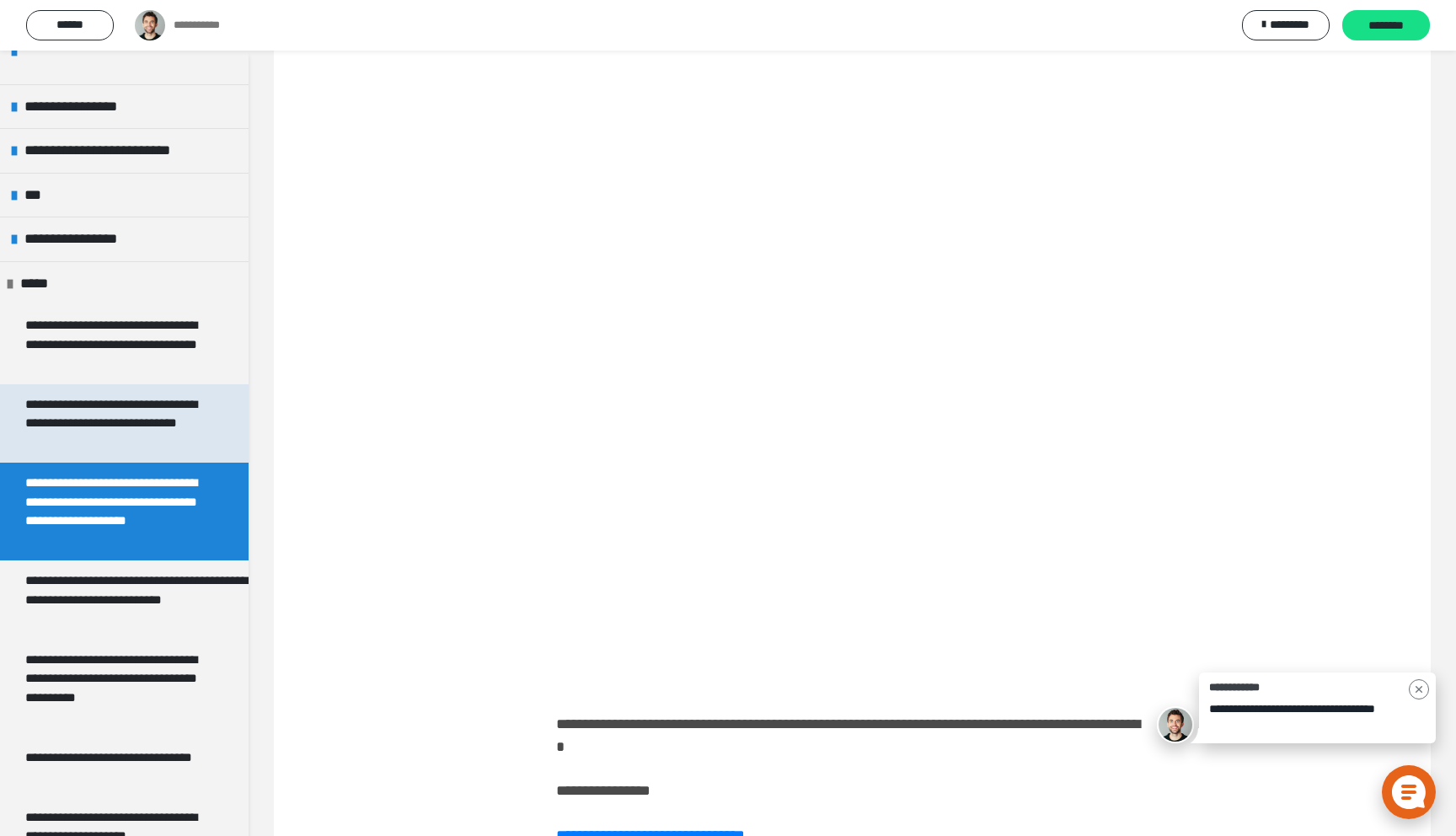 click on "**********" at bounding box center [117, 424] 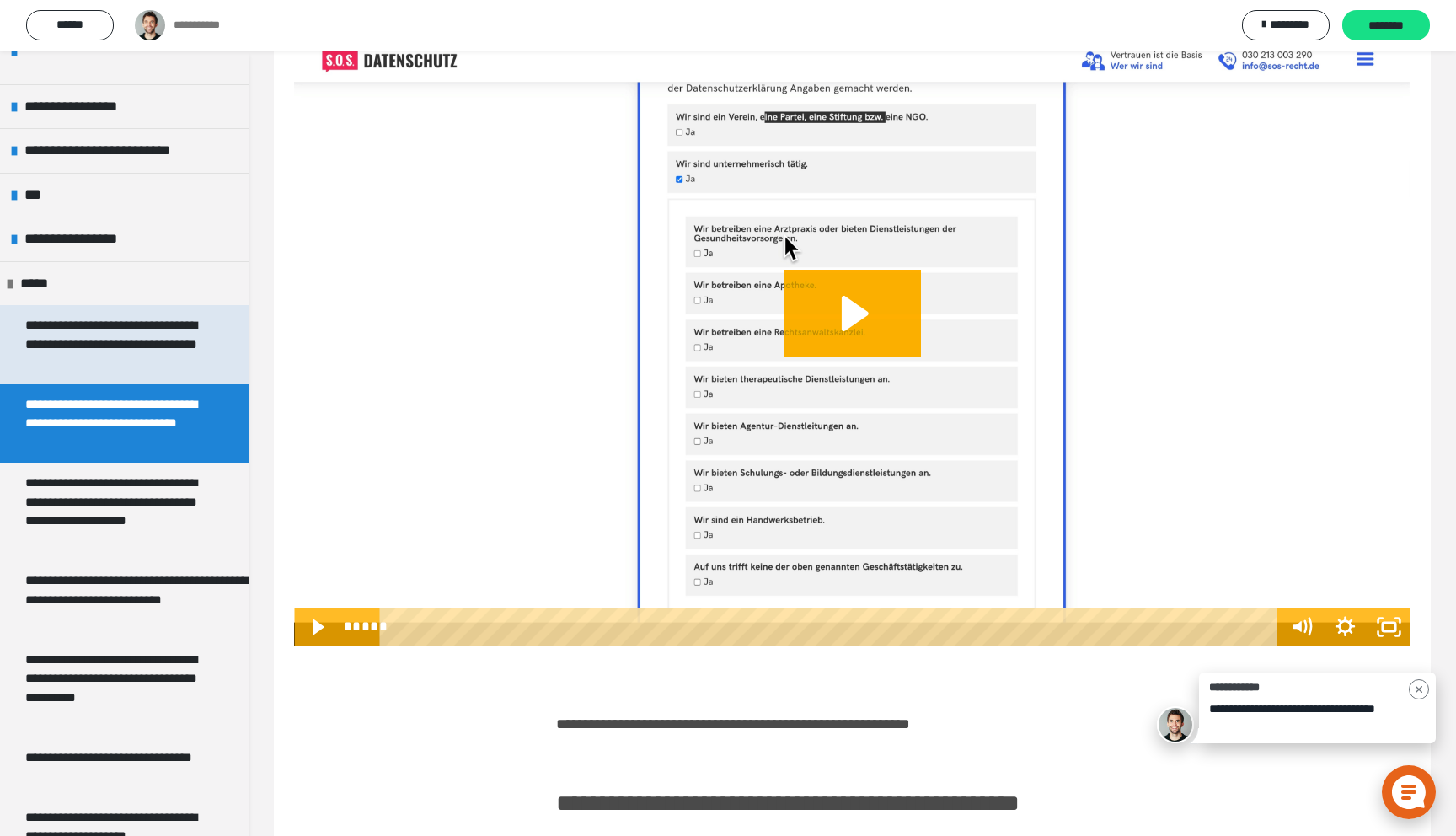 click on "**********" at bounding box center (117, 345) 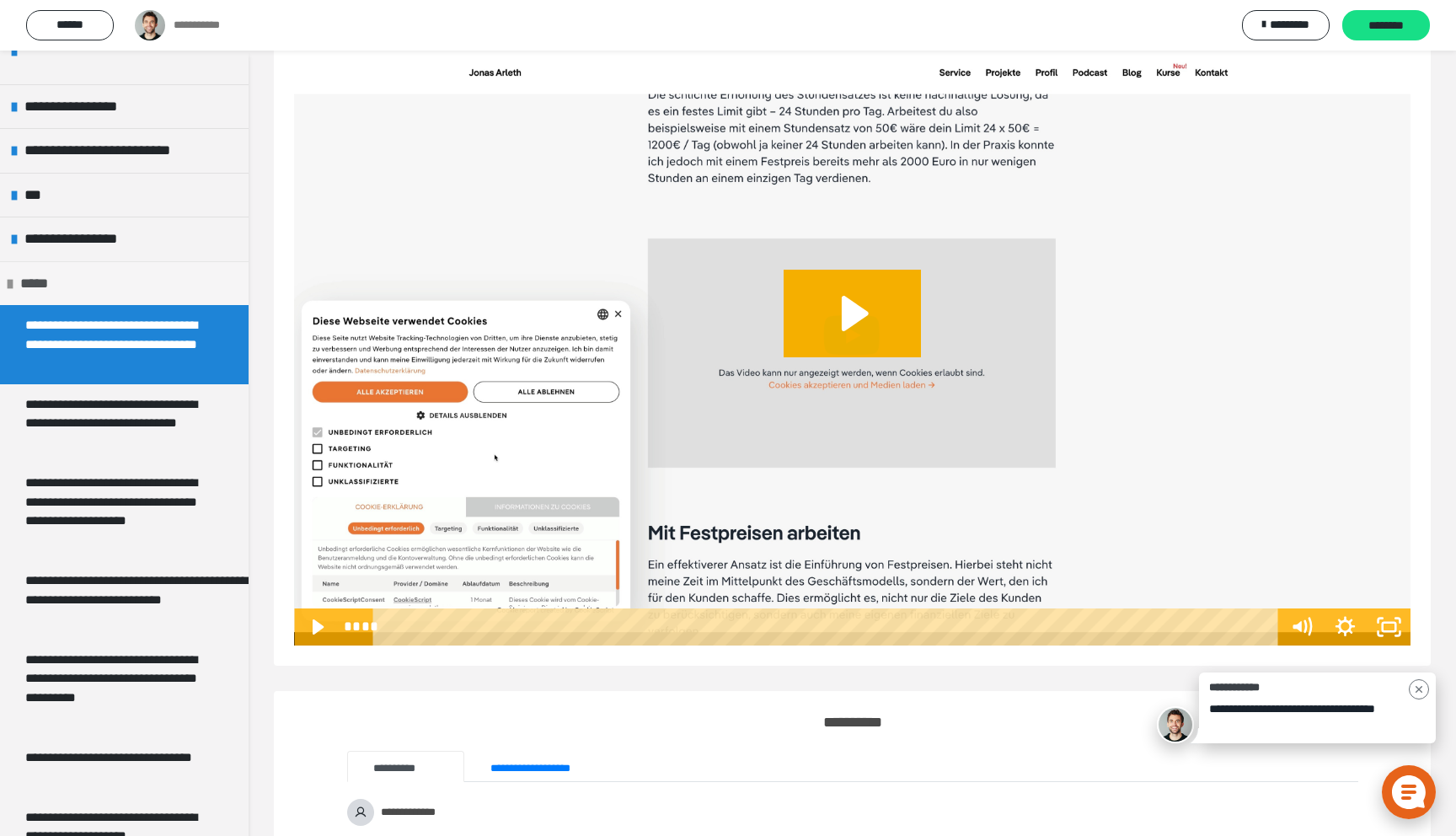 click at bounding box center [10, 284] 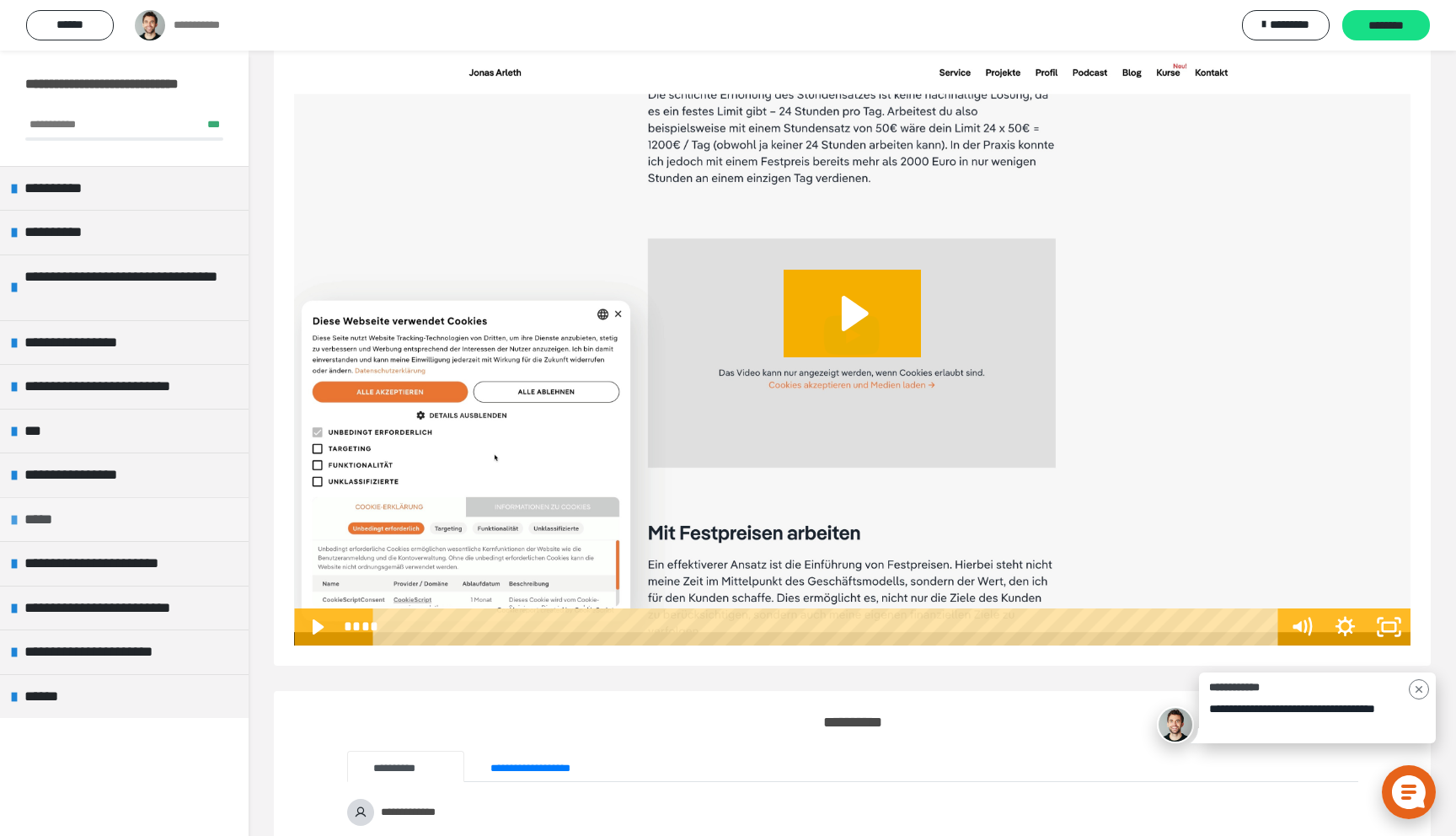 scroll, scrollTop: 0, scrollLeft: 0, axis: both 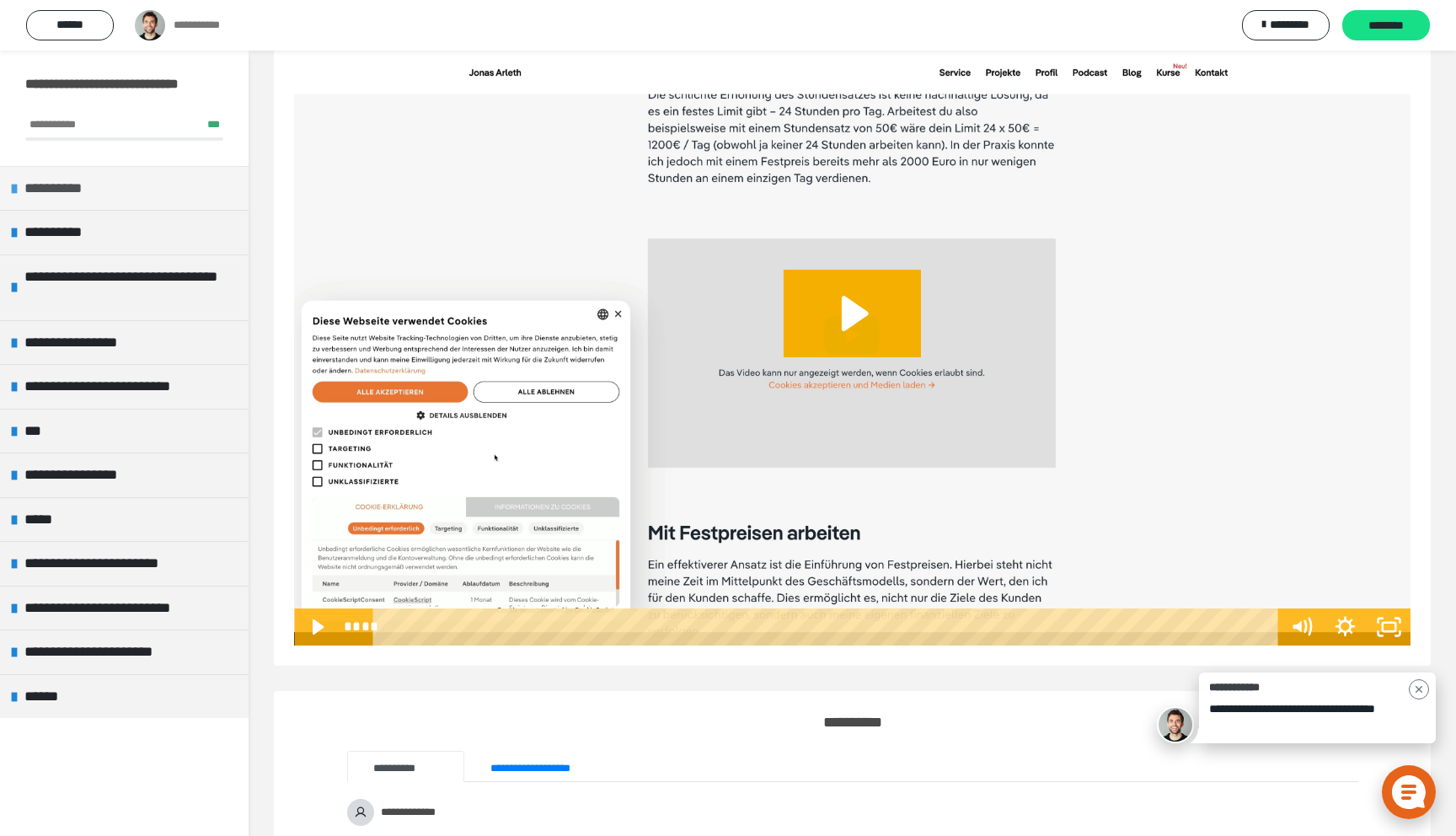 click on "**********" at bounding box center (124, 188) 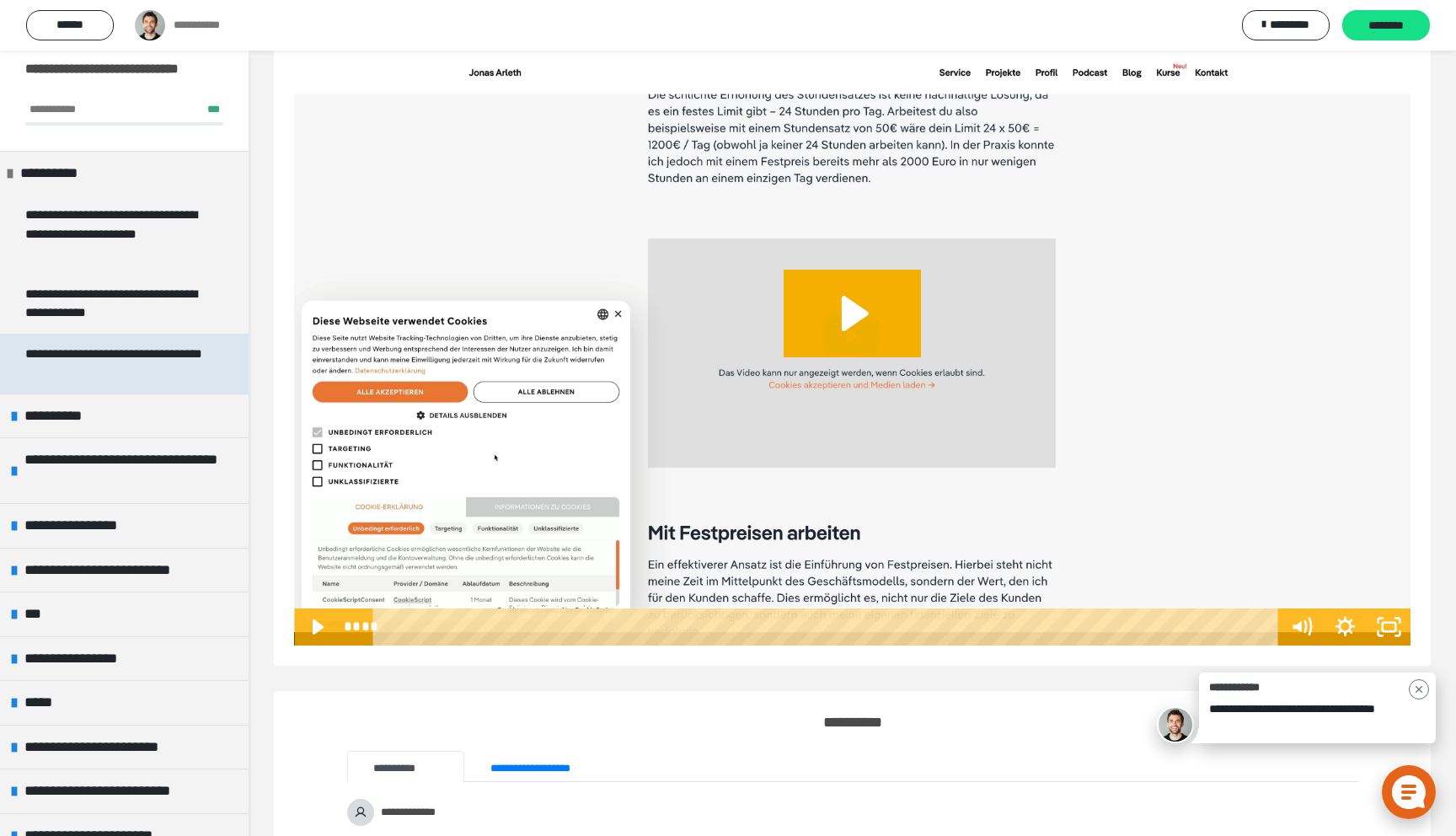 scroll, scrollTop: 0, scrollLeft: 0, axis: both 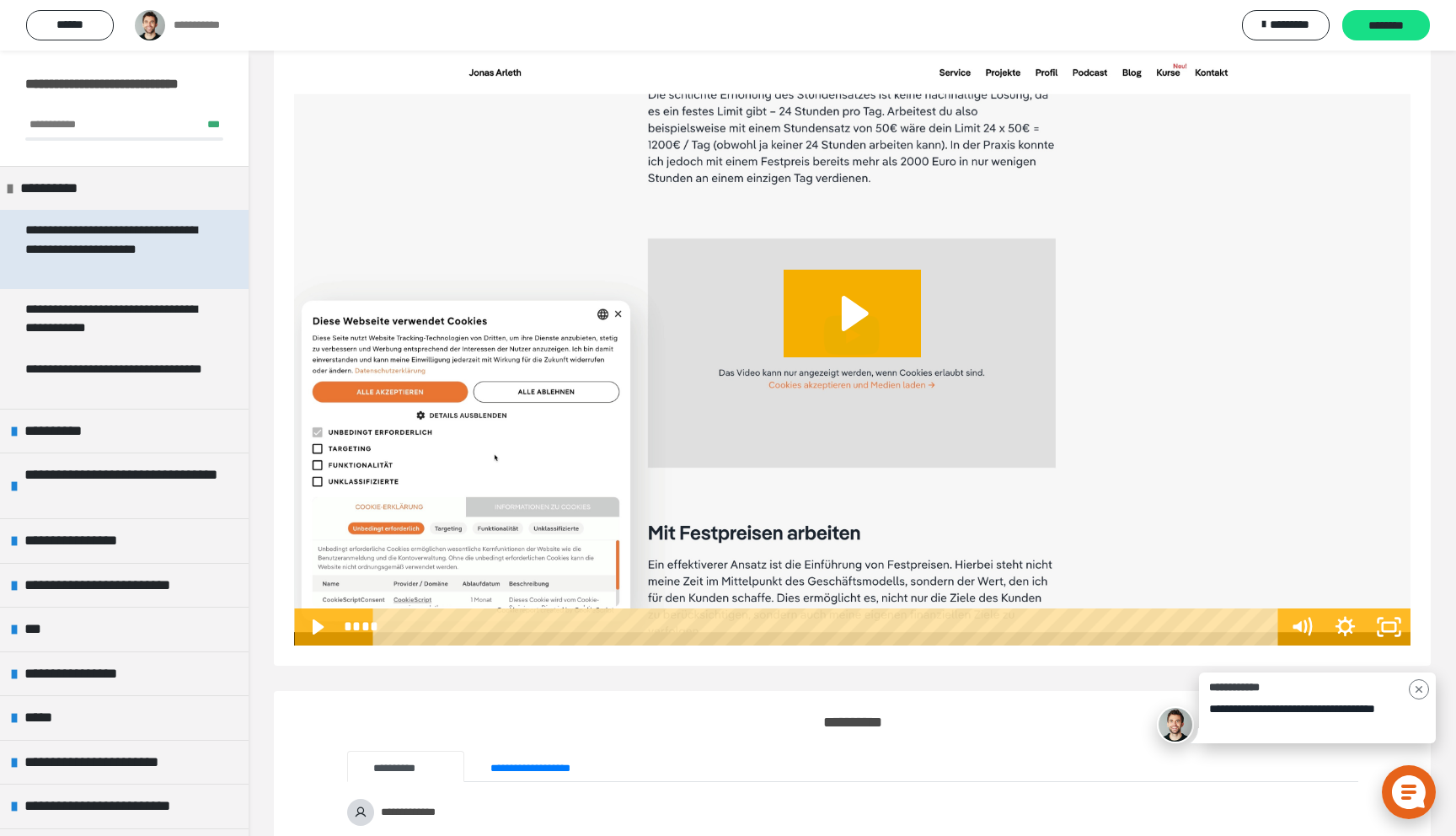 click on "**********" at bounding box center [117, 249] 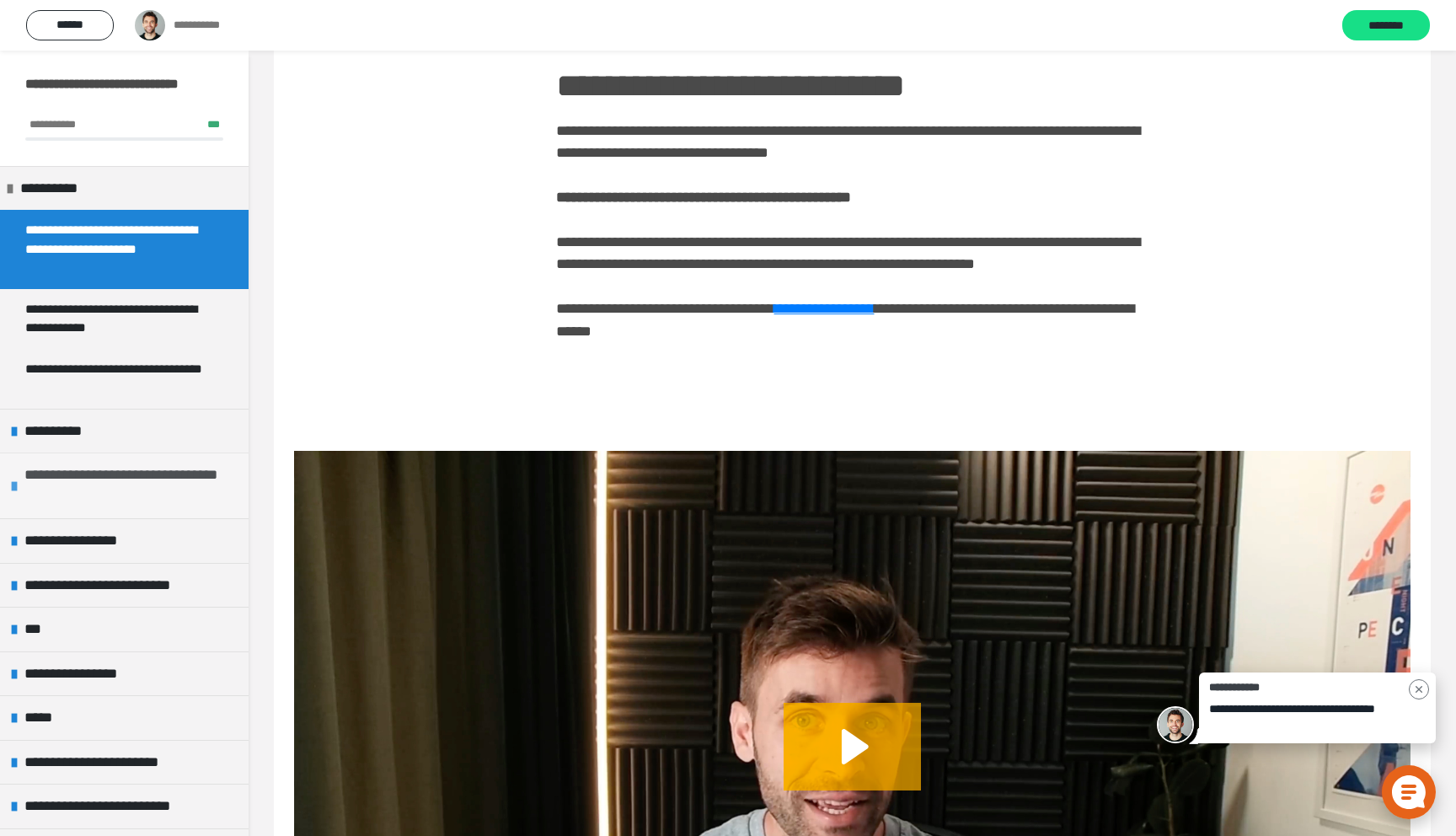 click on "**********" at bounding box center (132, 485) 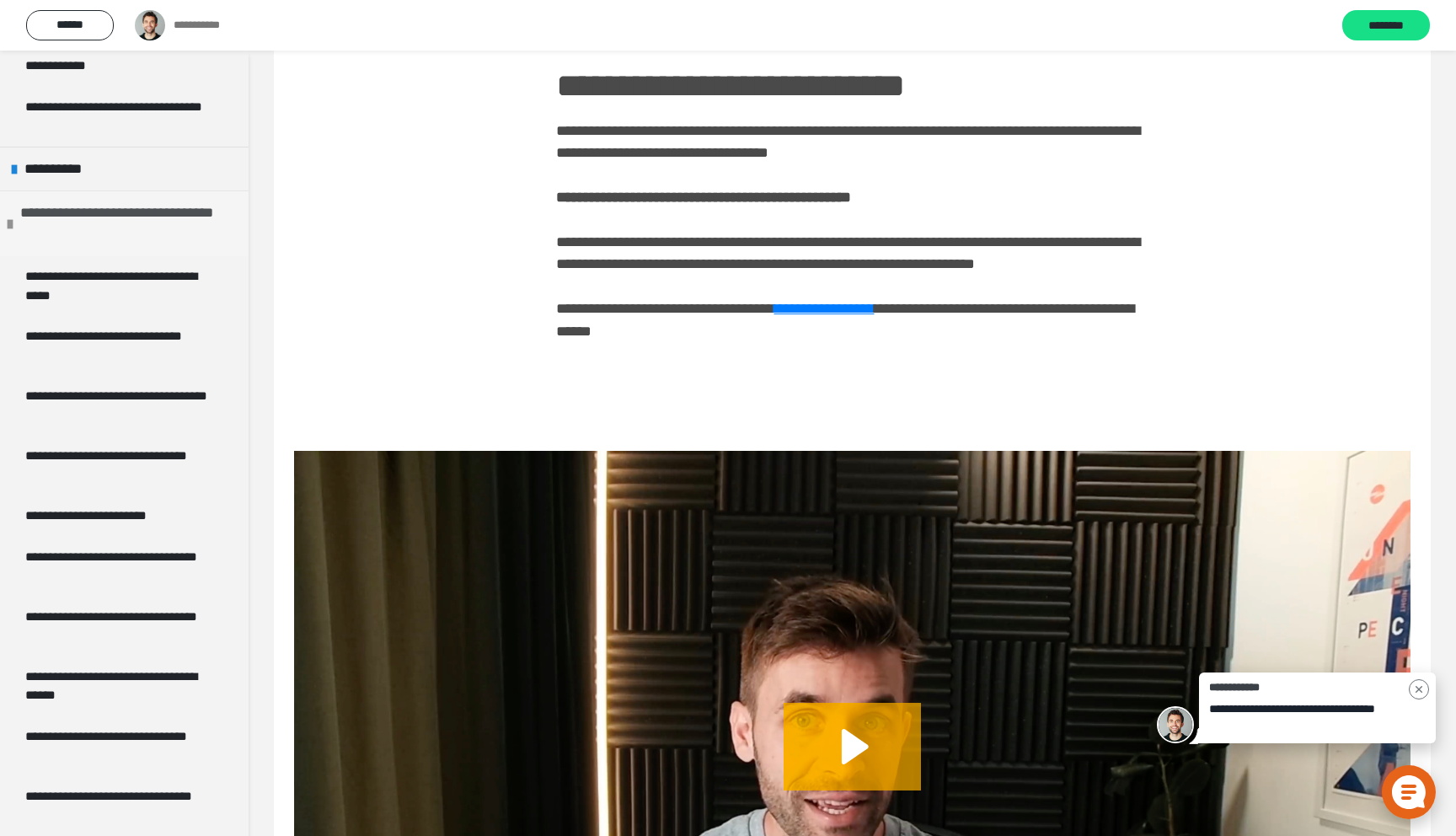 click at bounding box center (10, 224) 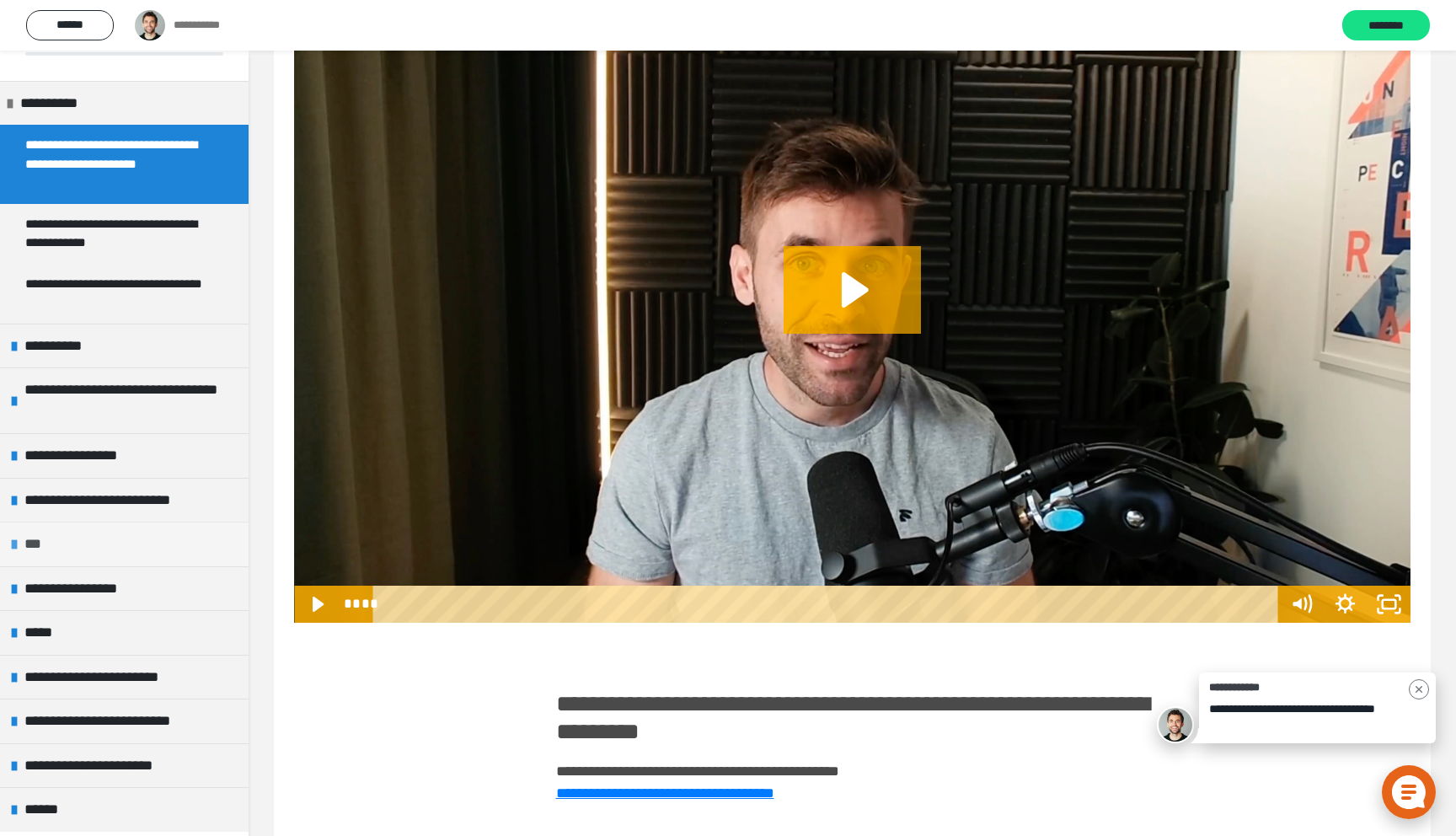 scroll, scrollTop: 639, scrollLeft: 0, axis: vertical 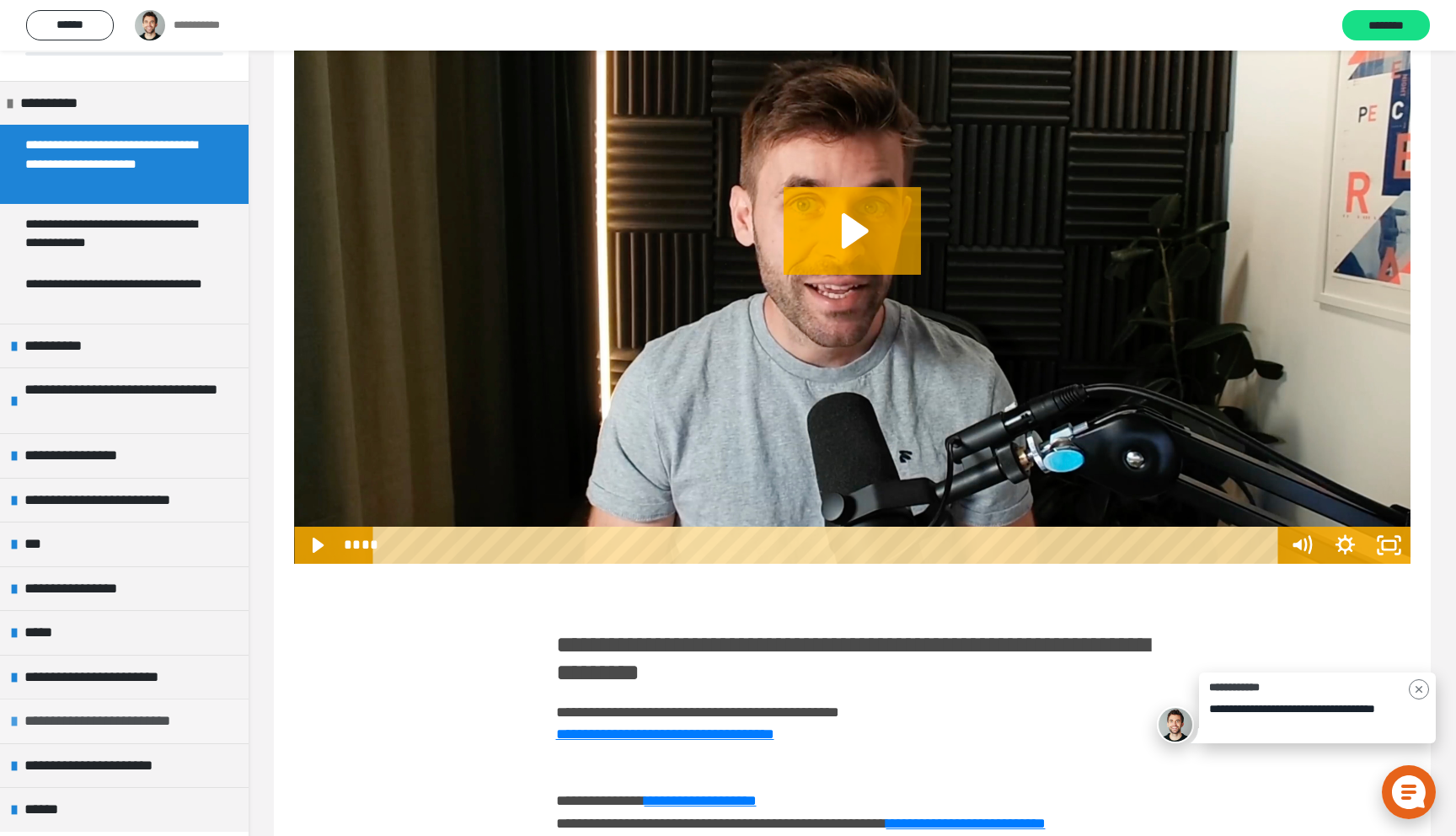 click on "**********" at bounding box center (123, 721) 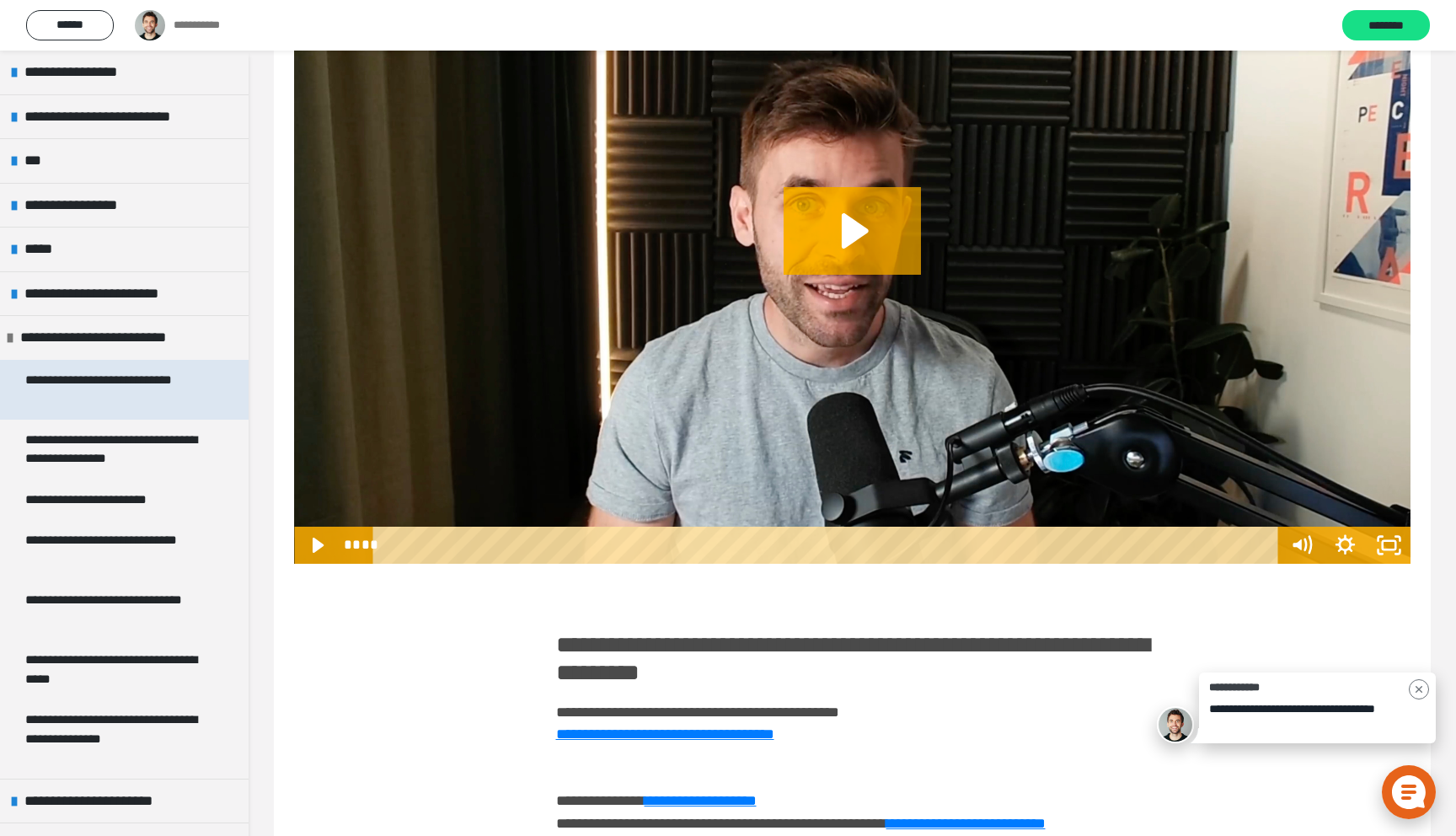 scroll, scrollTop: 504, scrollLeft: 0, axis: vertical 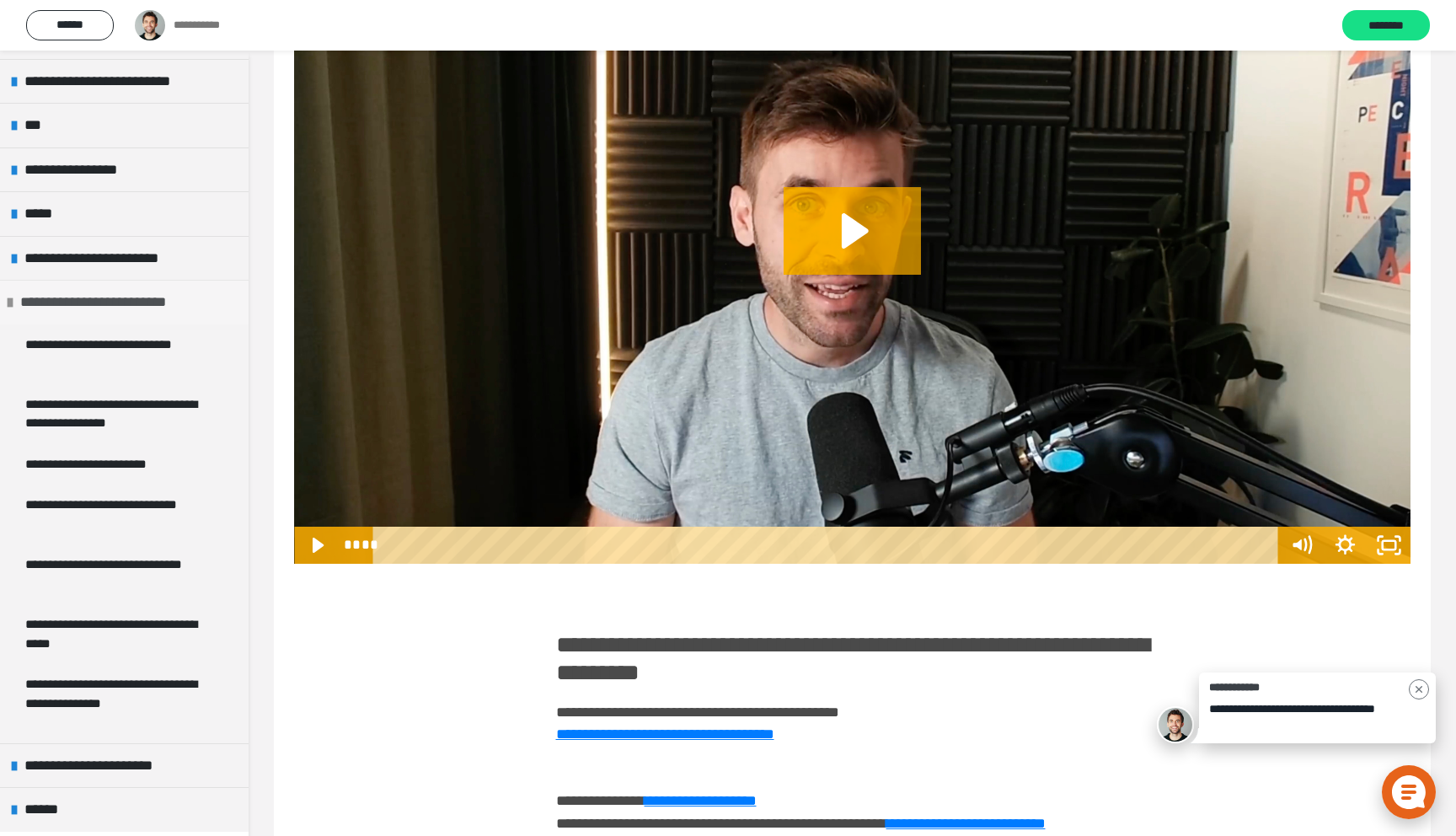 click on "**********" at bounding box center (119, 303) 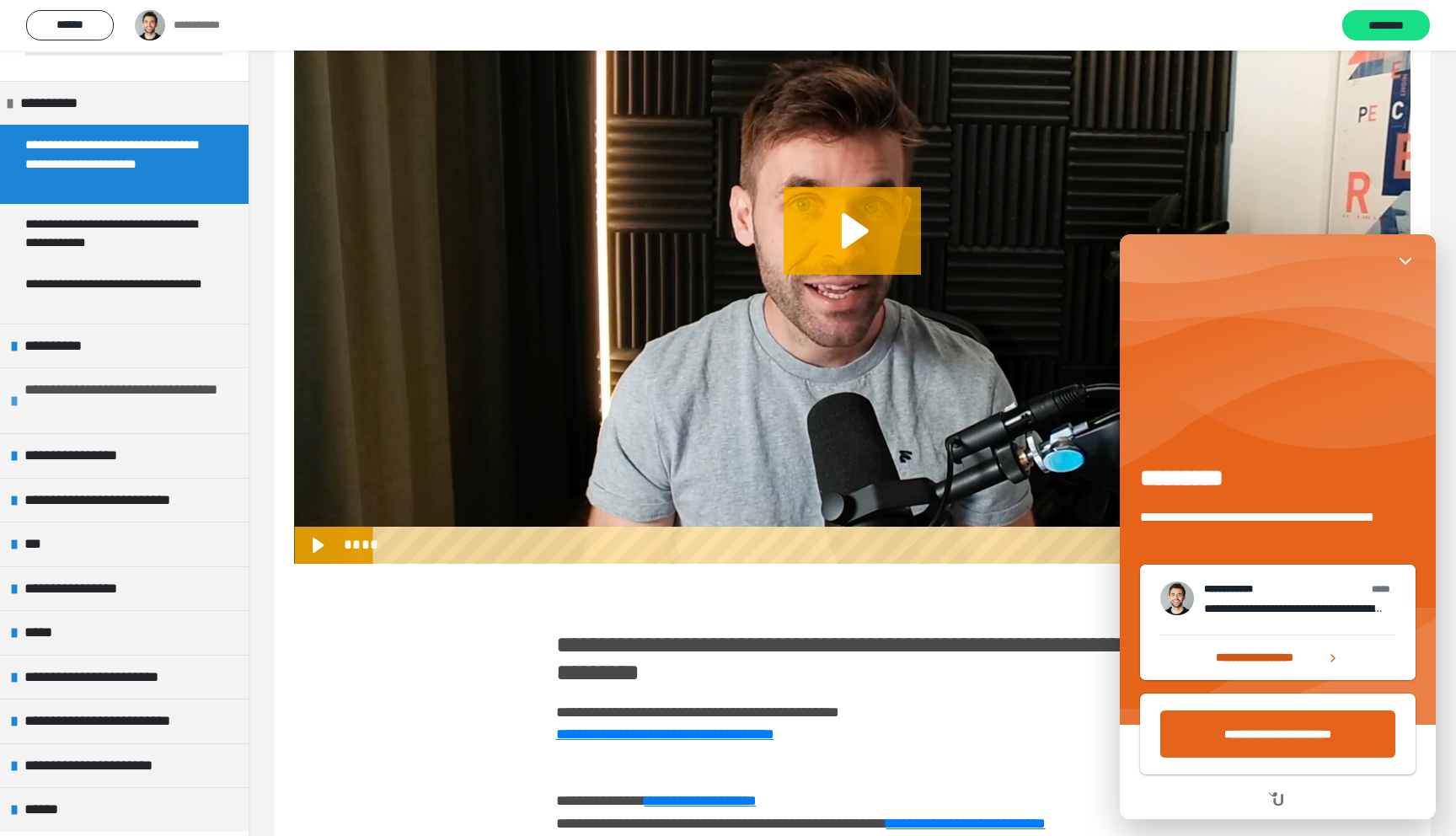 scroll, scrollTop: 0, scrollLeft: 0, axis: both 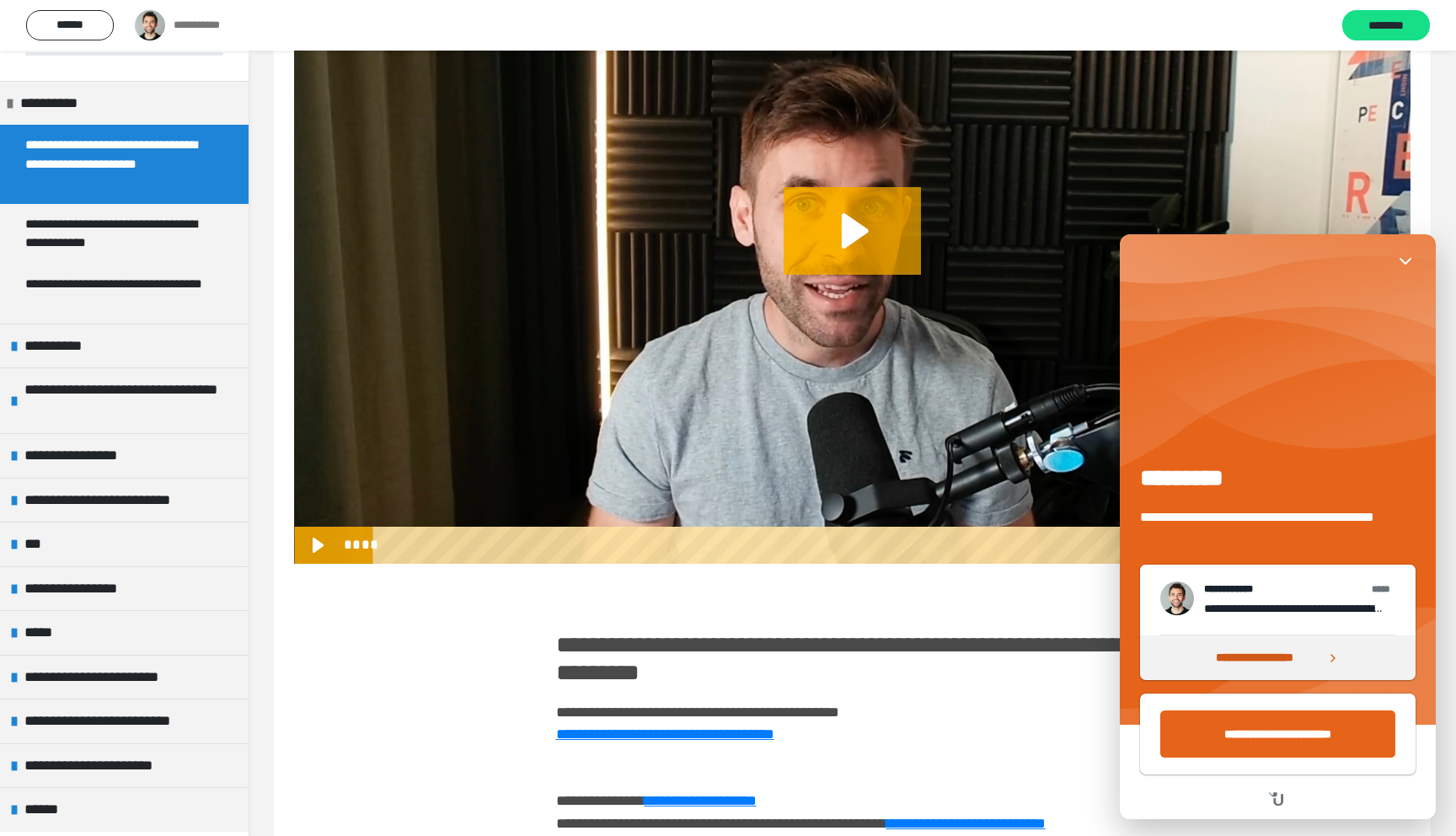 click 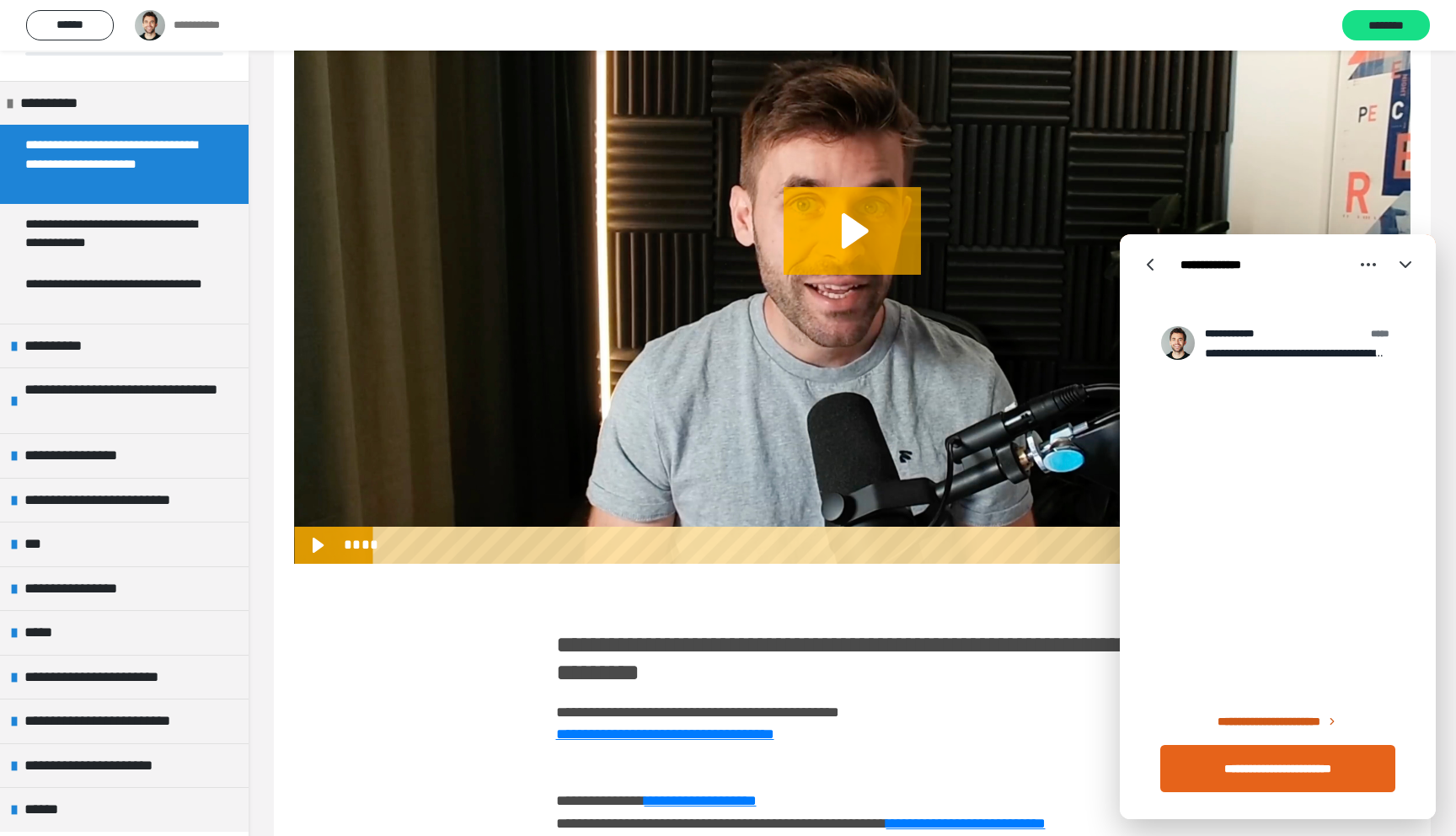 click on "**********" at bounding box center [1299, 353] 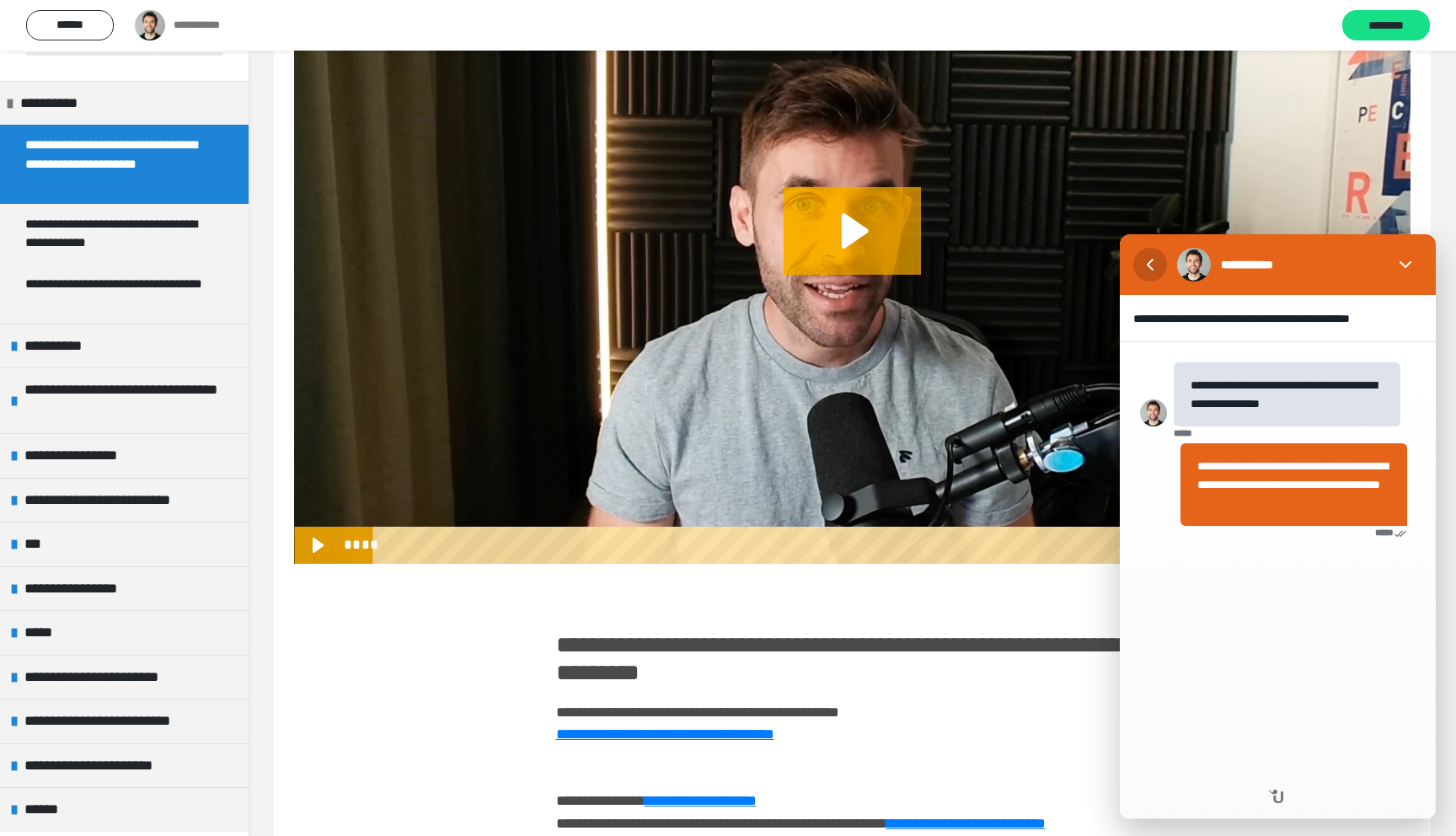 click 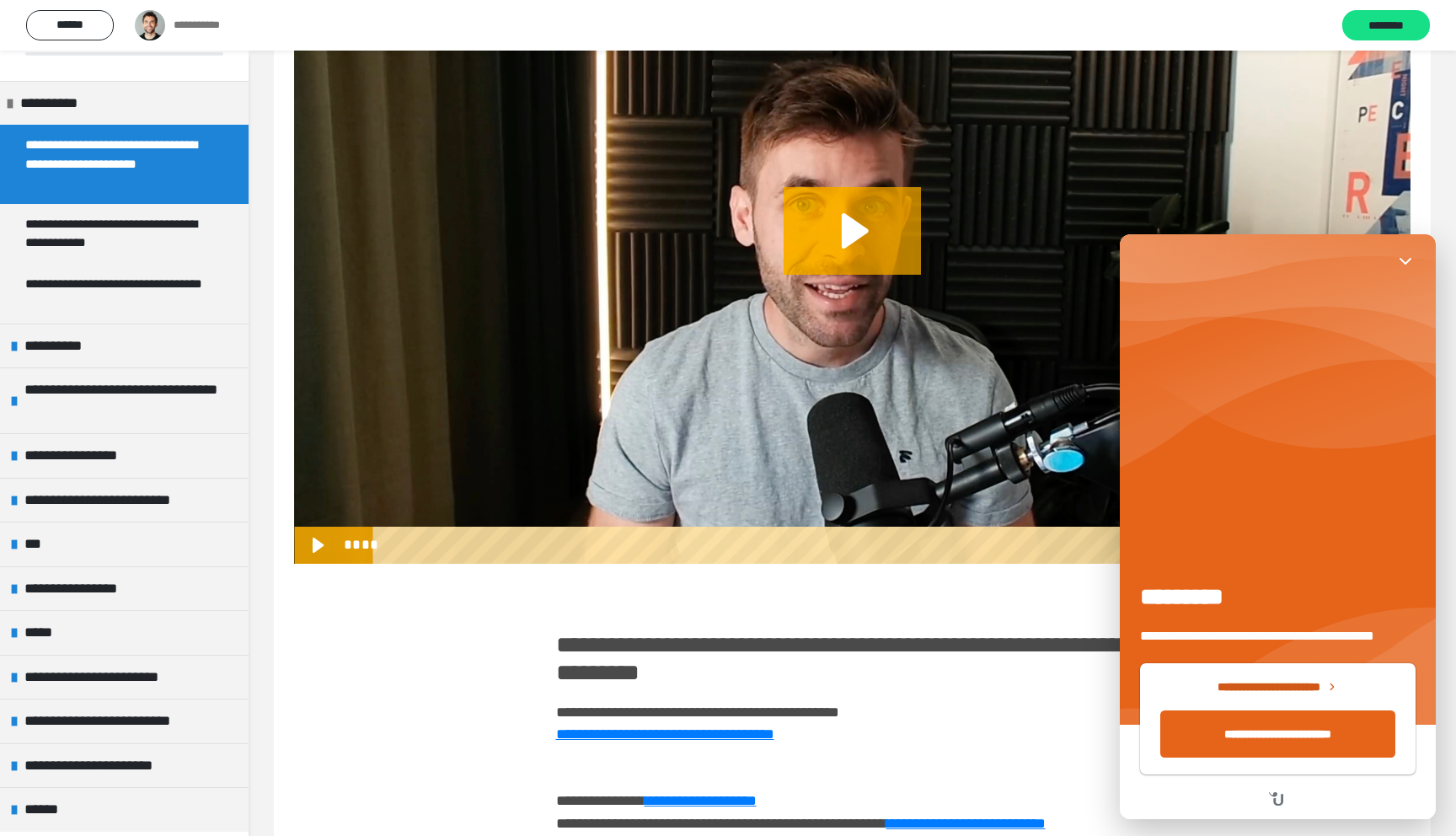 scroll, scrollTop: 0, scrollLeft: 0, axis: both 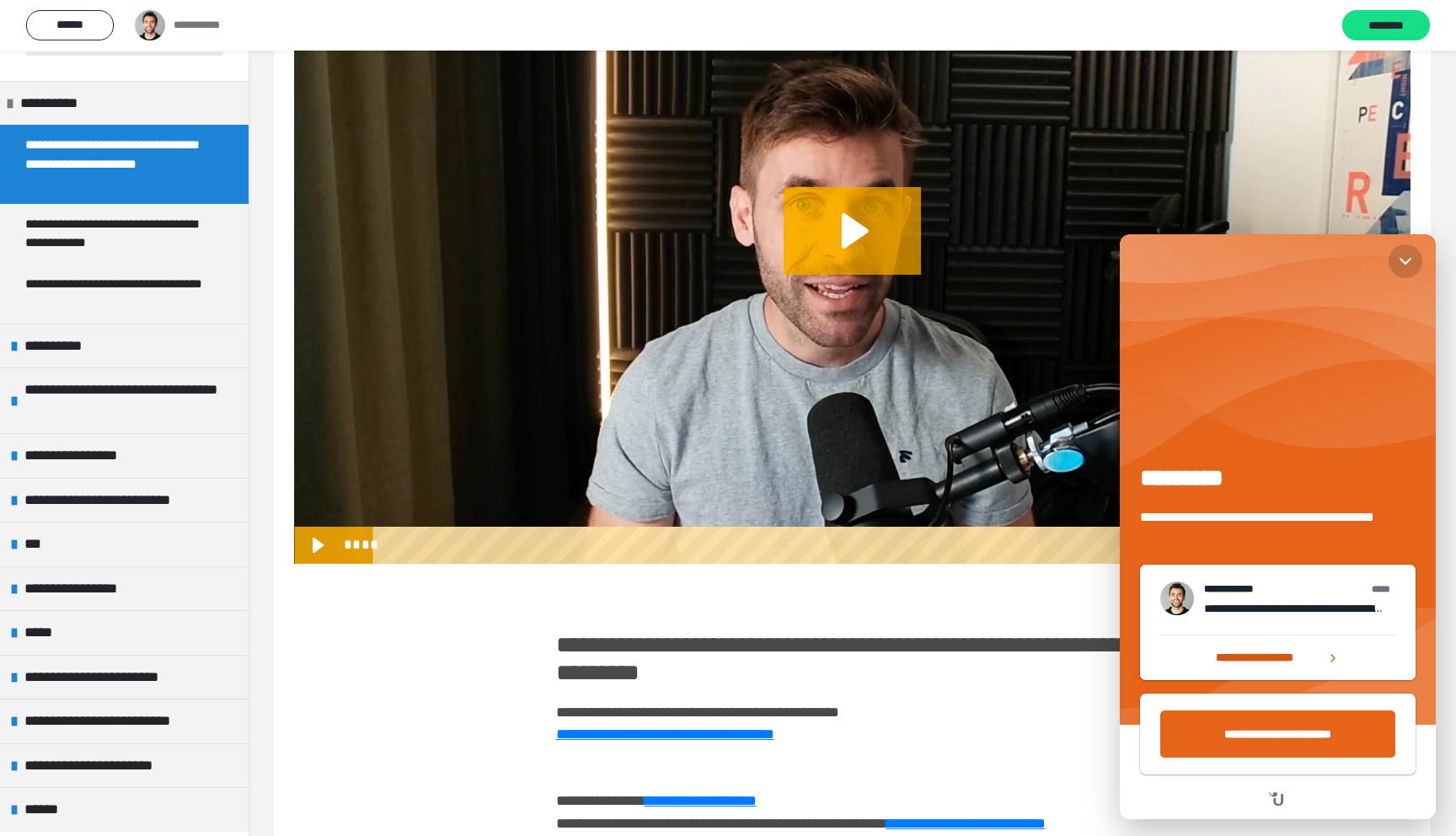 click 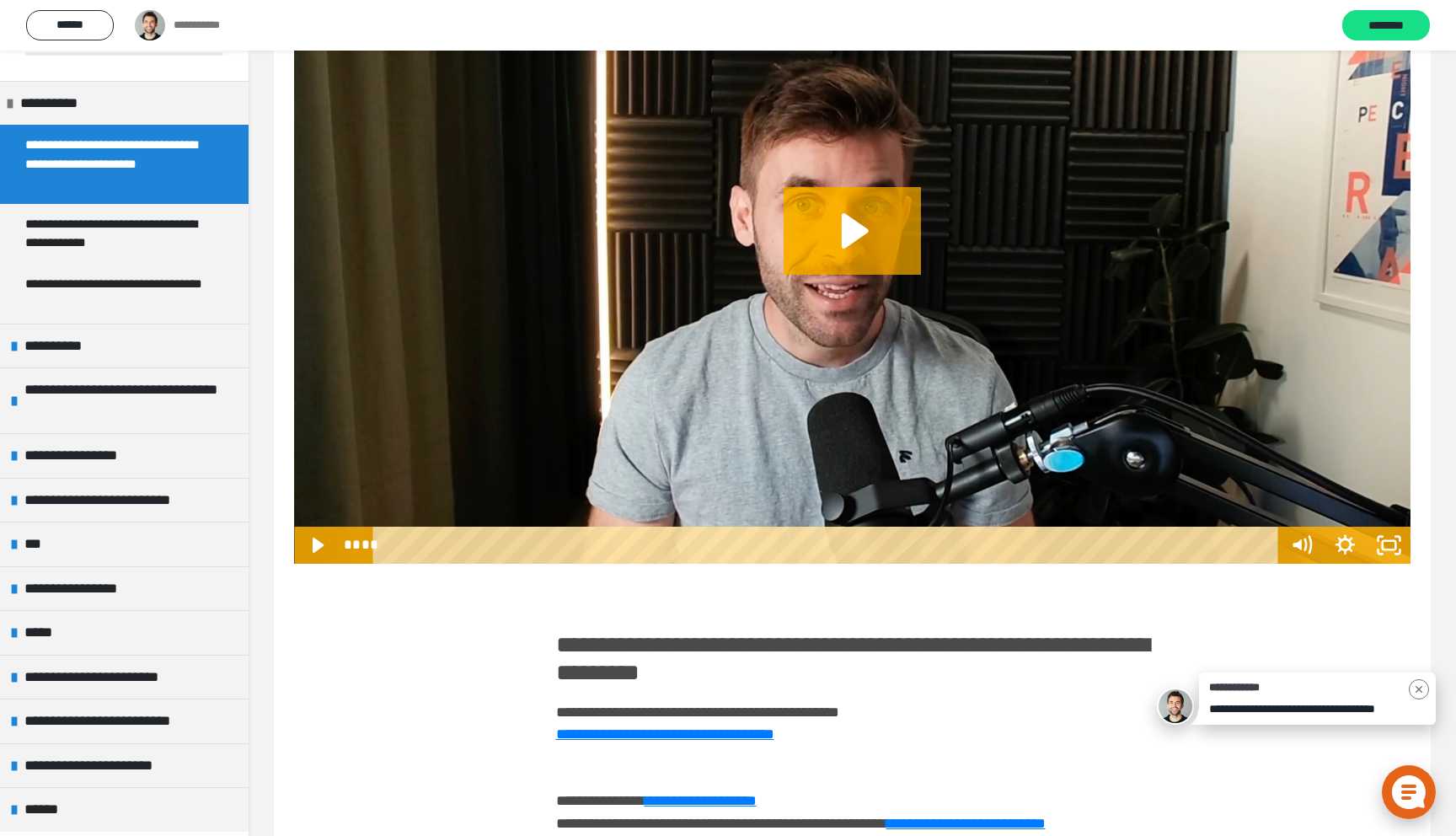 scroll, scrollTop: 0, scrollLeft: 0, axis: both 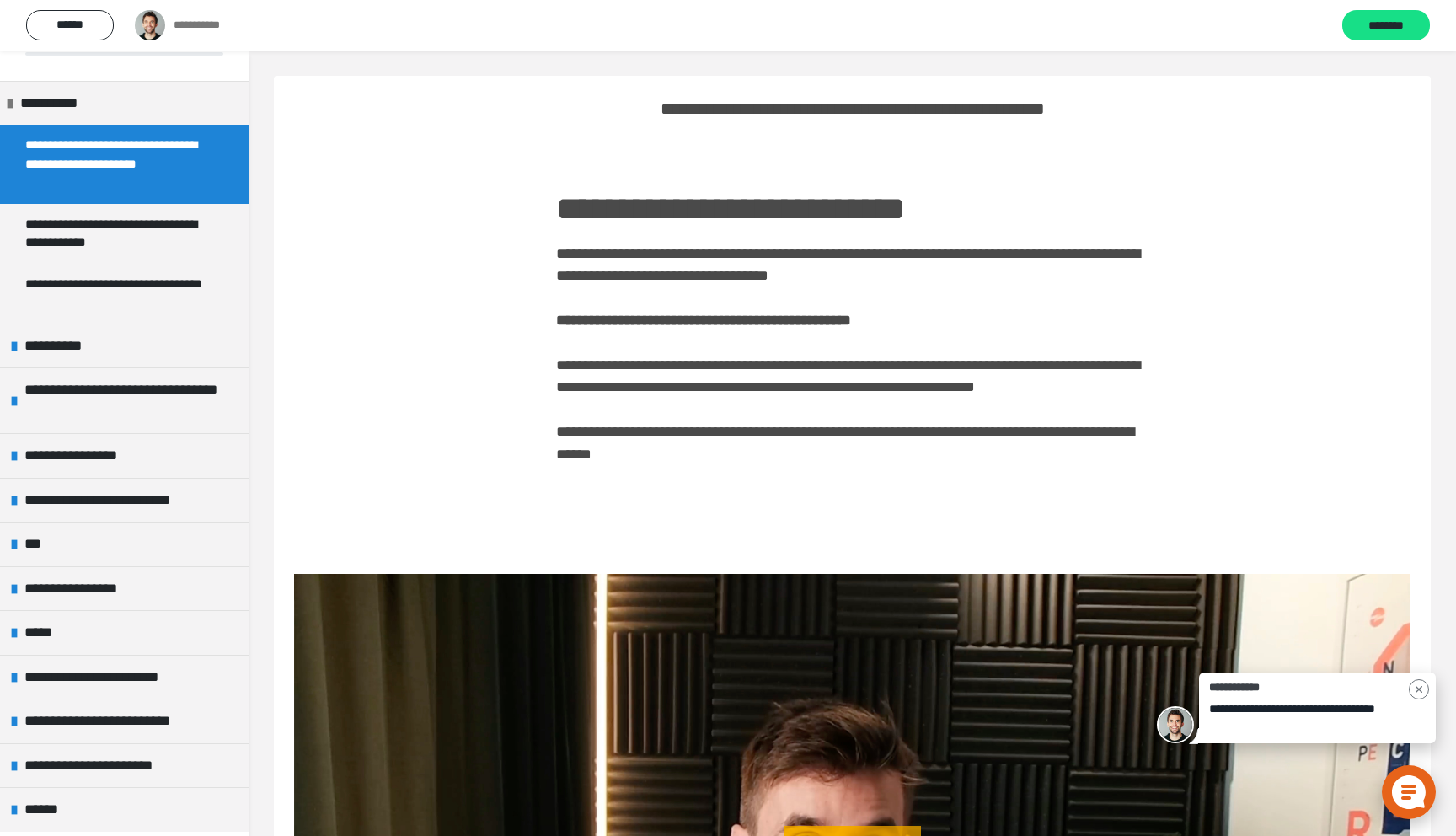 click on "**********" at bounding box center (824, 431) 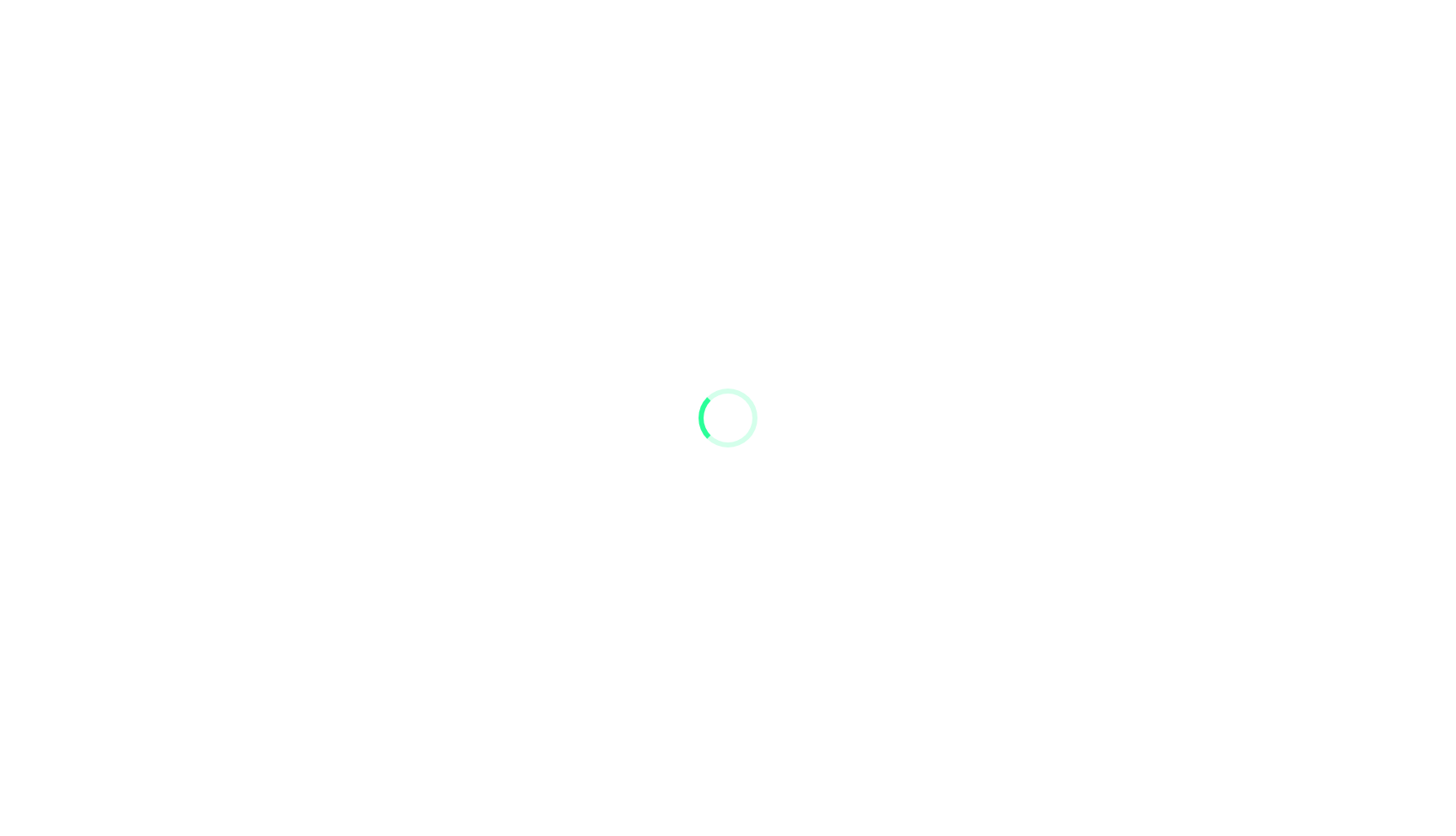 scroll, scrollTop: 0, scrollLeft: 0, axis: both 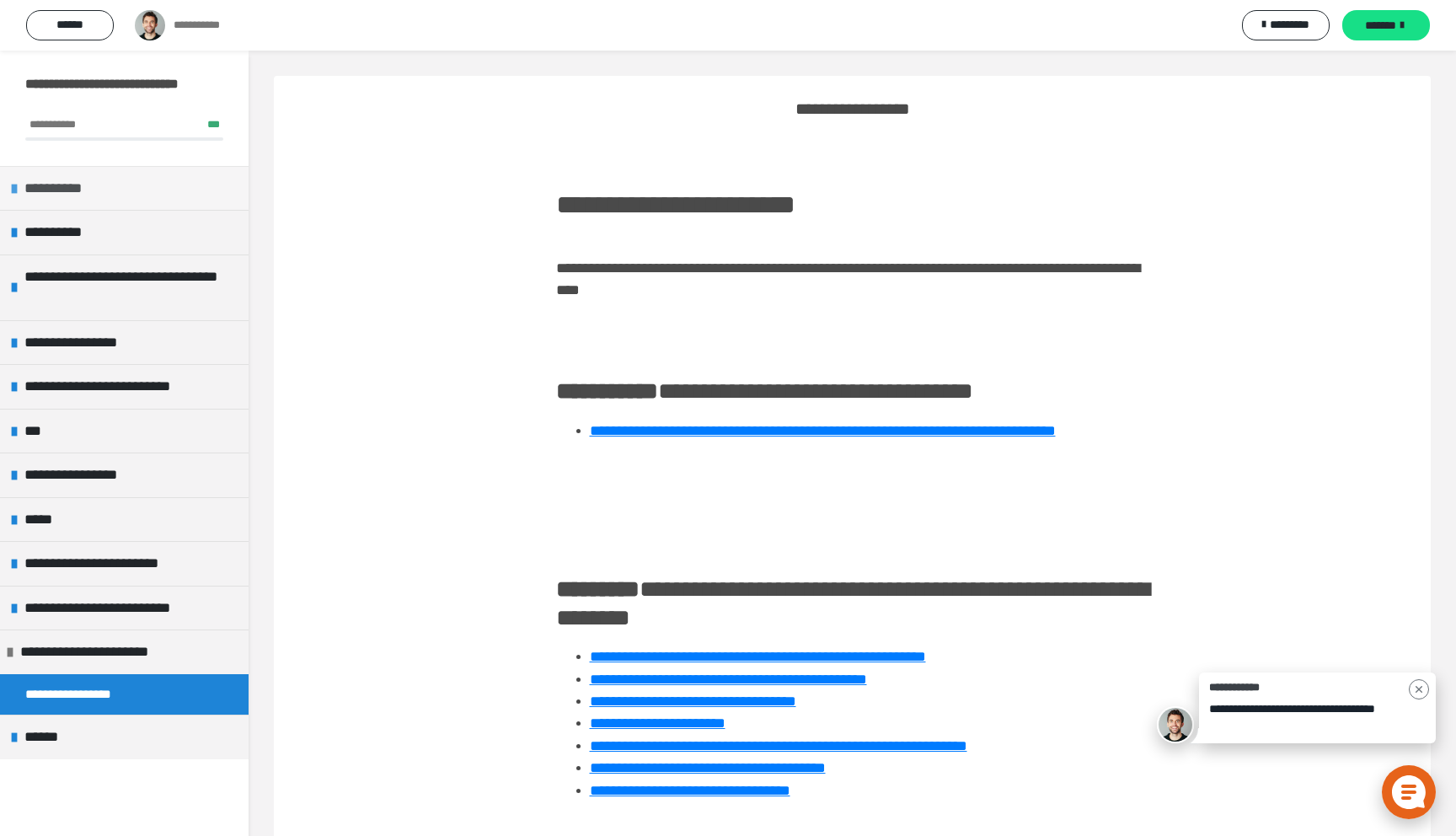 click on "**********" at bounding box center [124, 188] 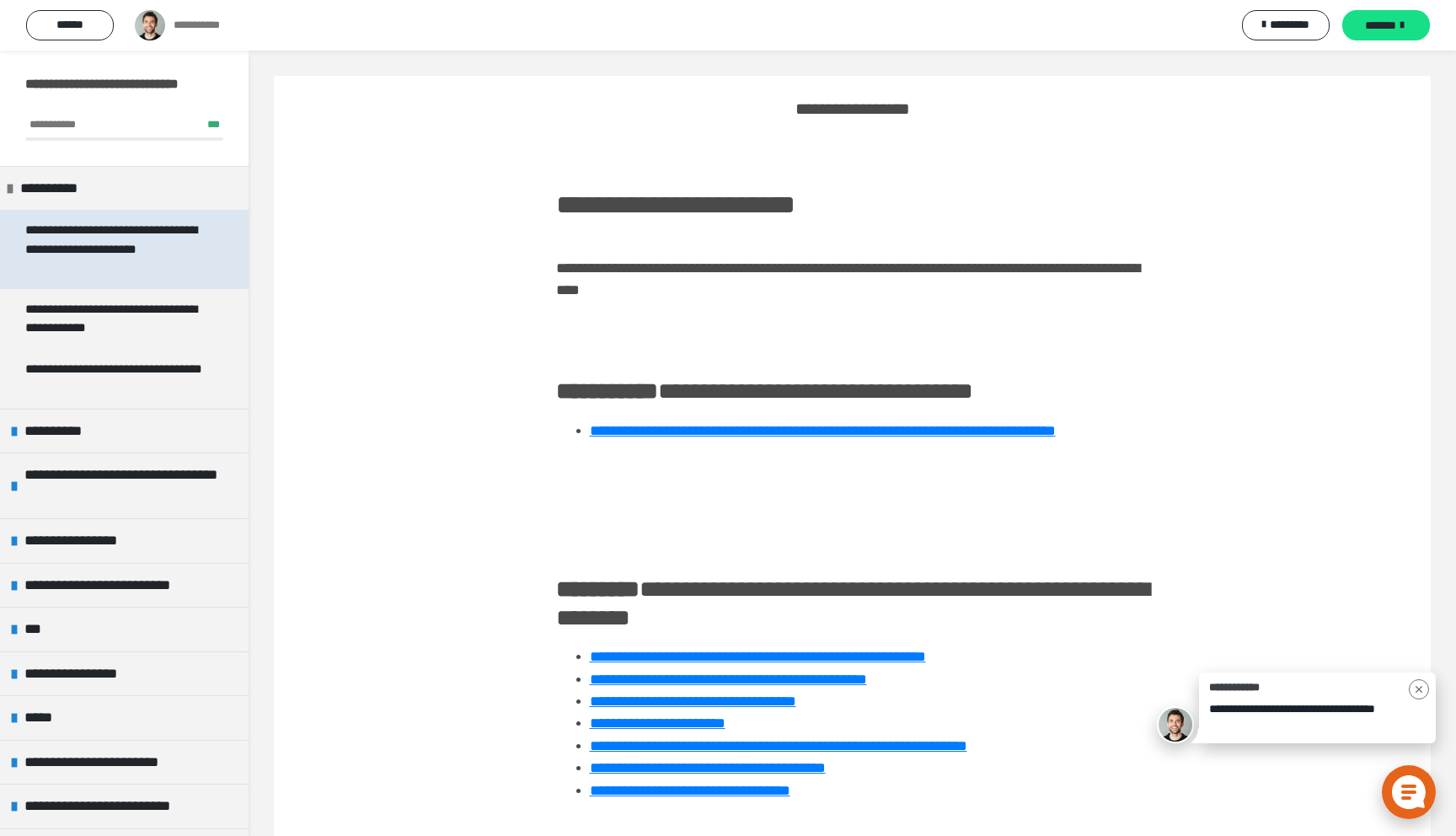 click on "**********" at bounding box center [117, 249] 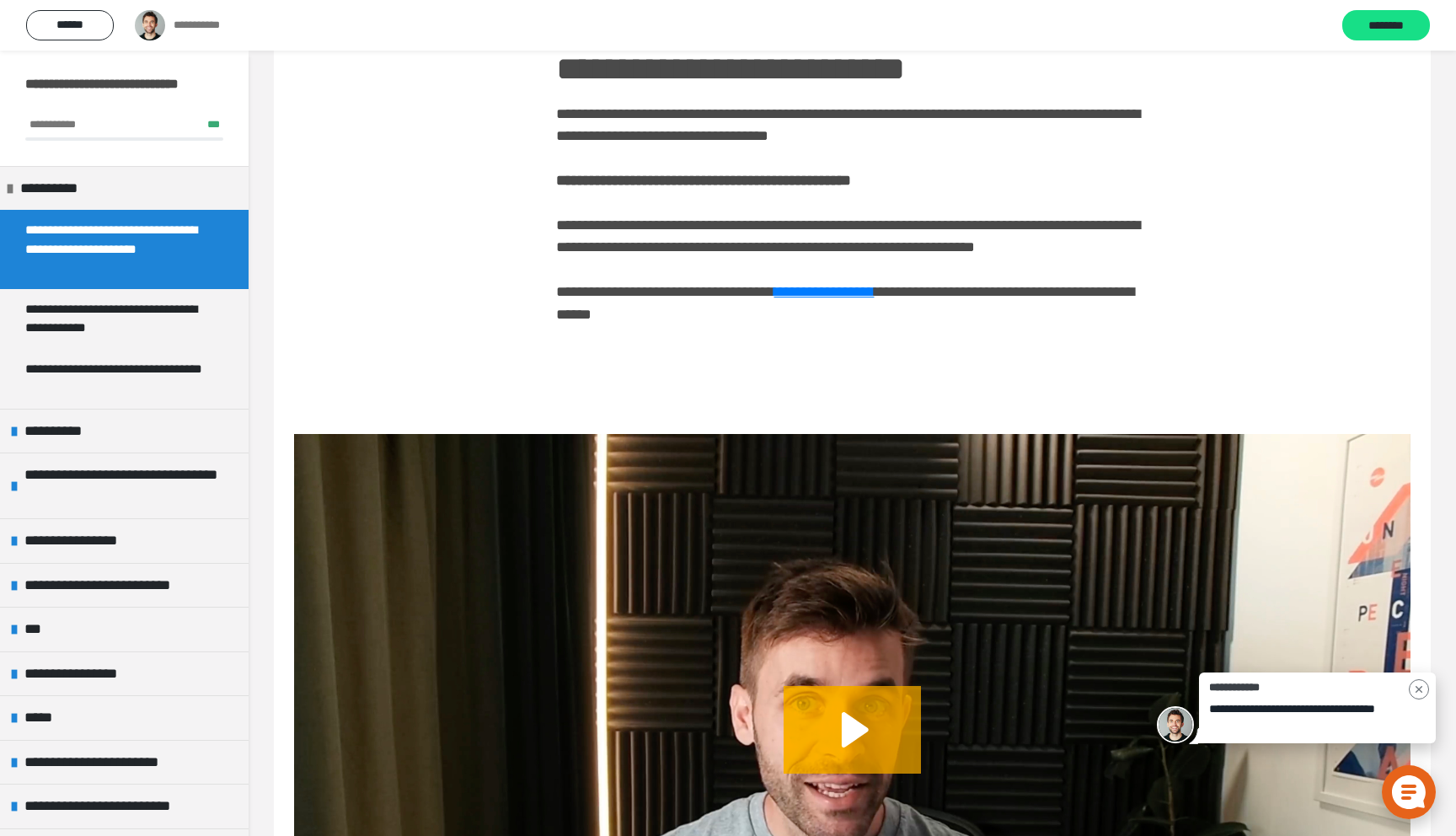 scroll, scrollTop: 554, scrollLeft: 0, axis: vertical 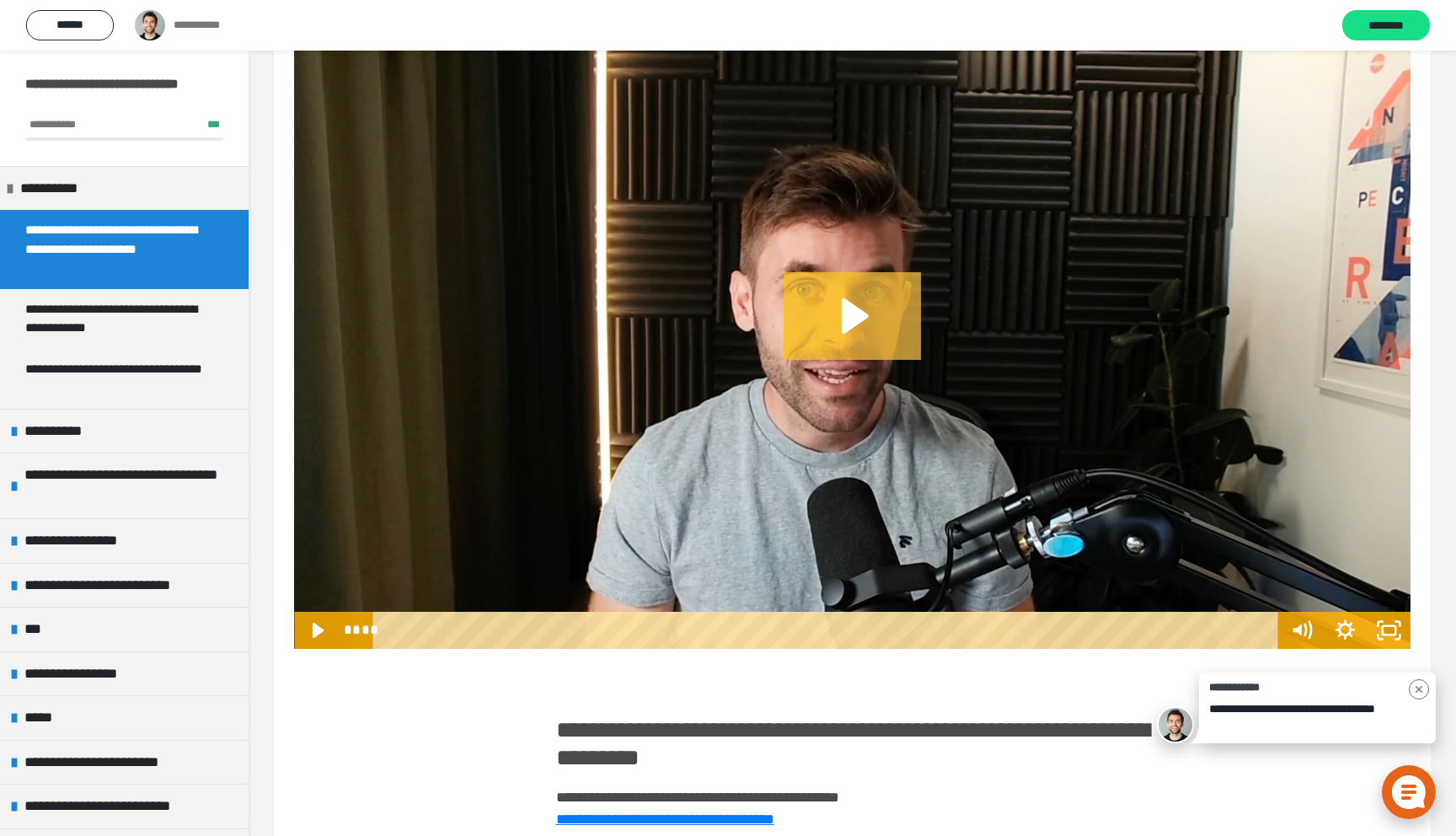 click 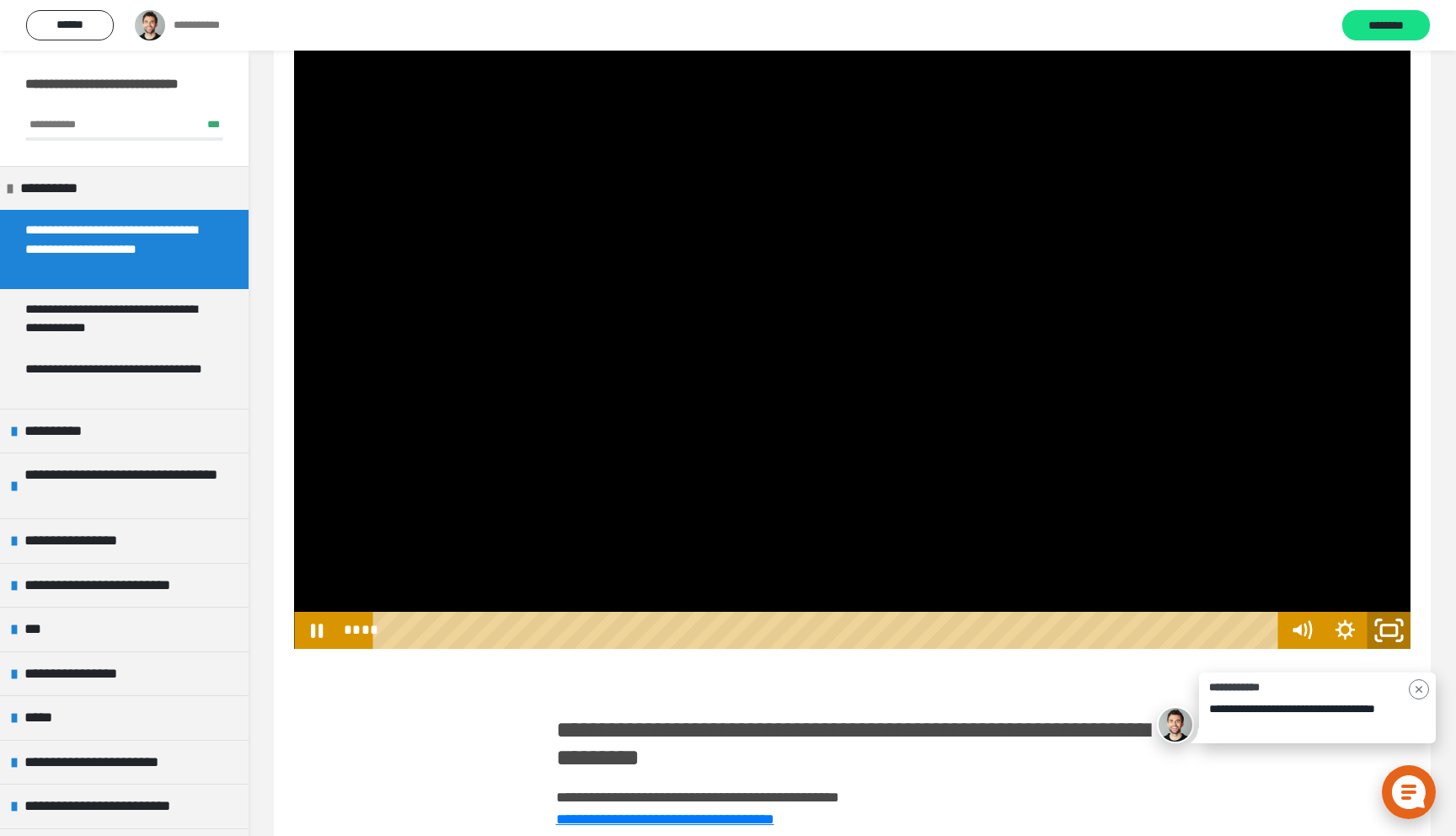click 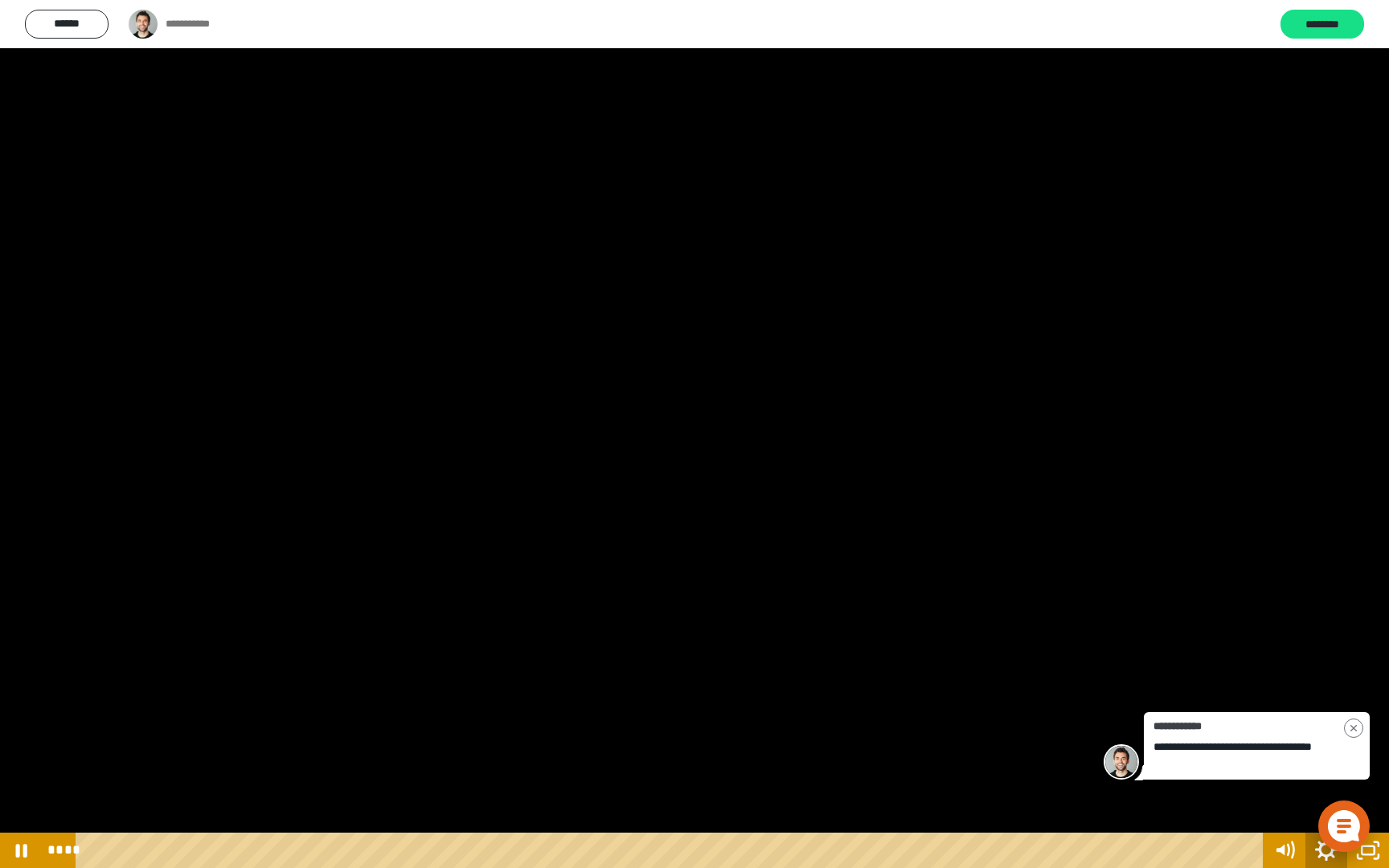 click 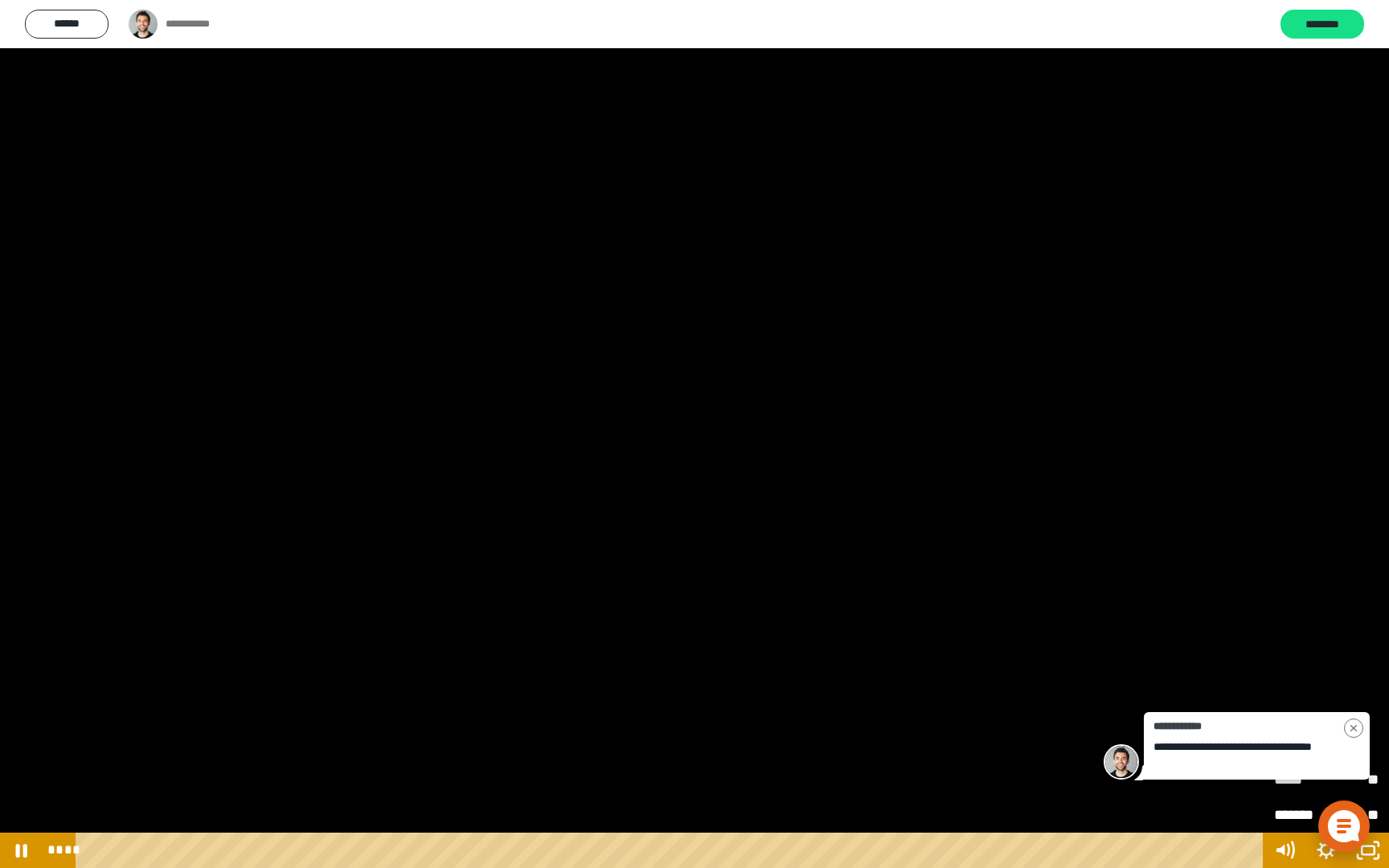 click on "**" at bounding box center [1352, 780] 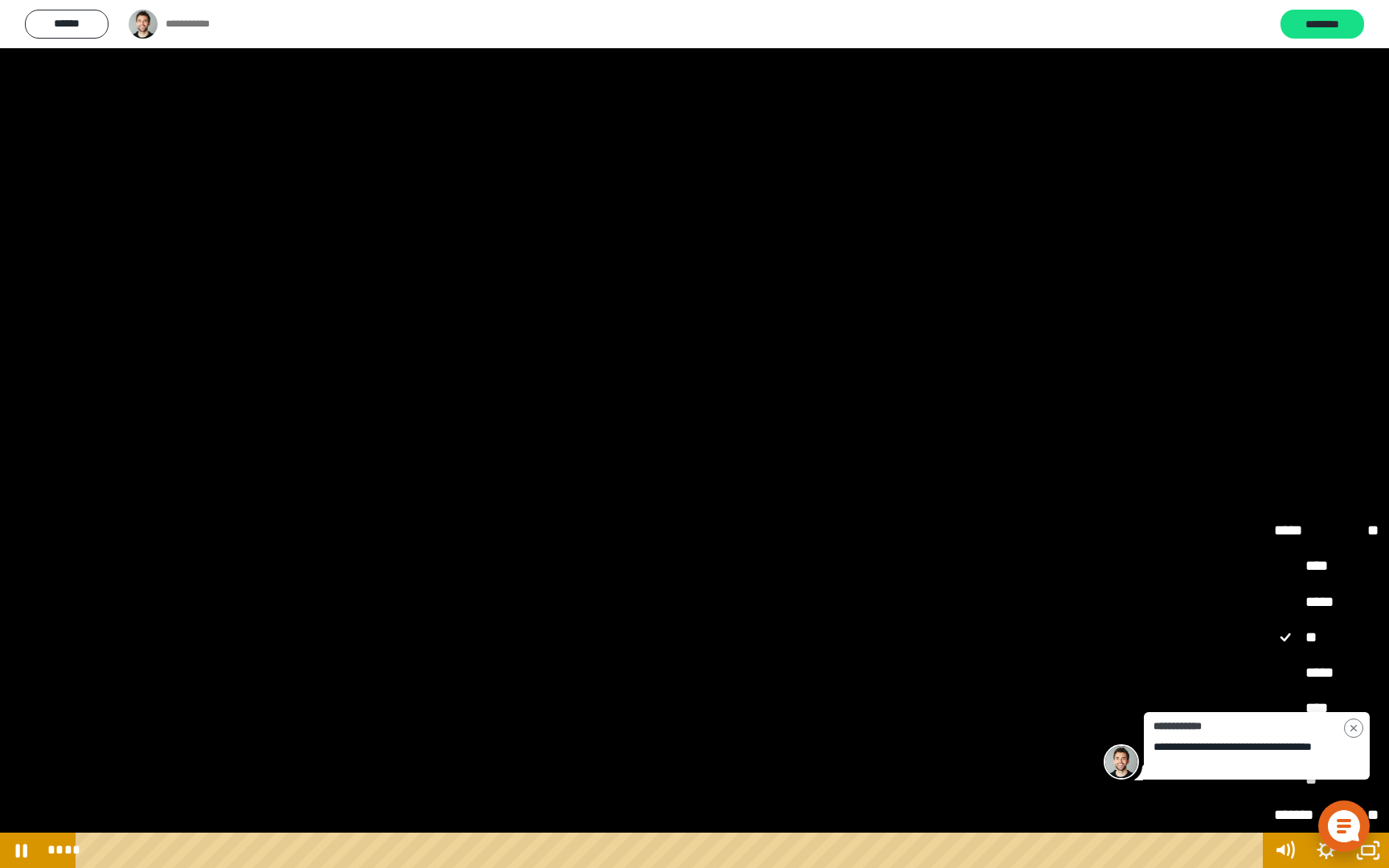 click on "*****" at bounding box center (1326, 674) 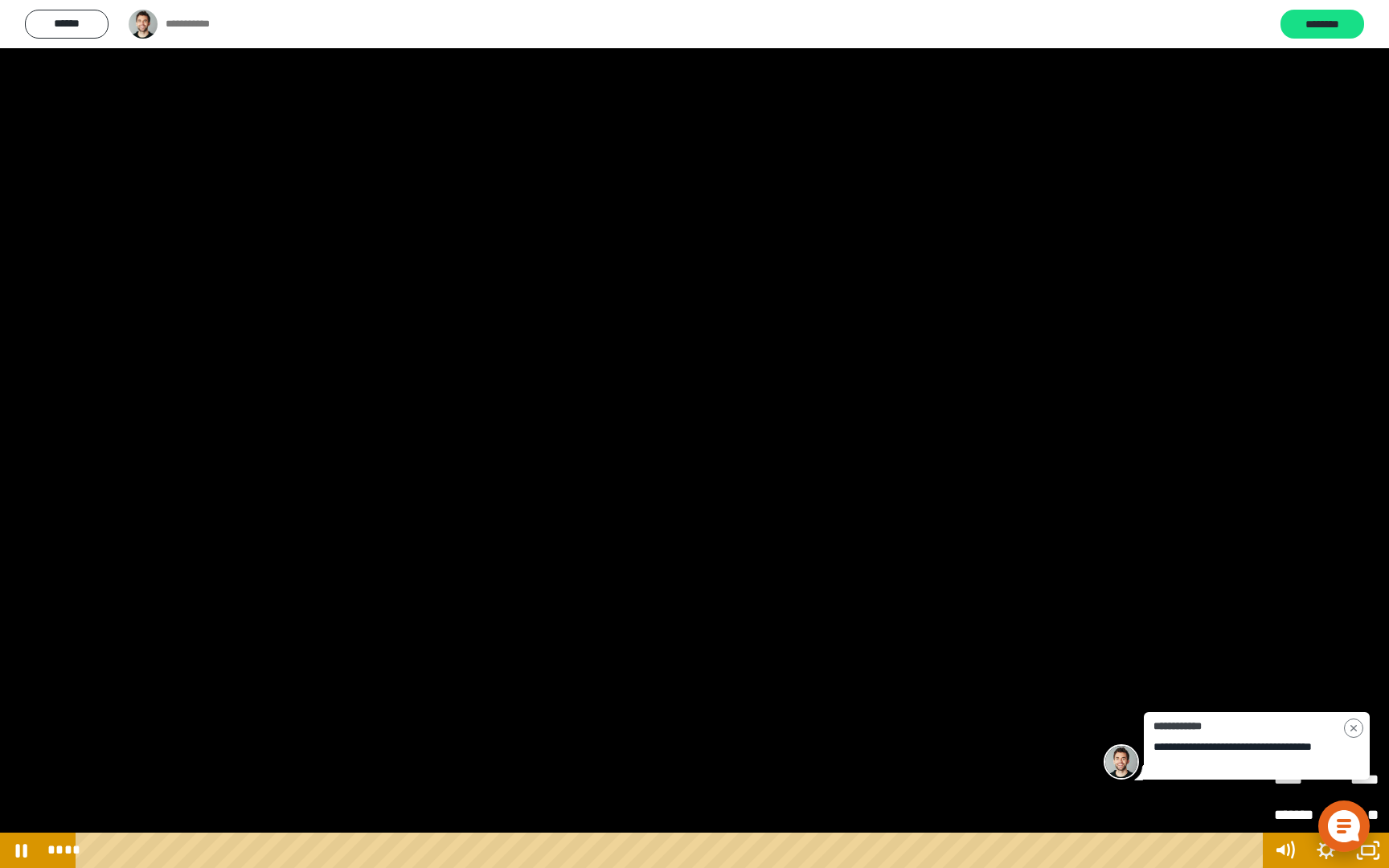 click at bounding box center [694, 434] 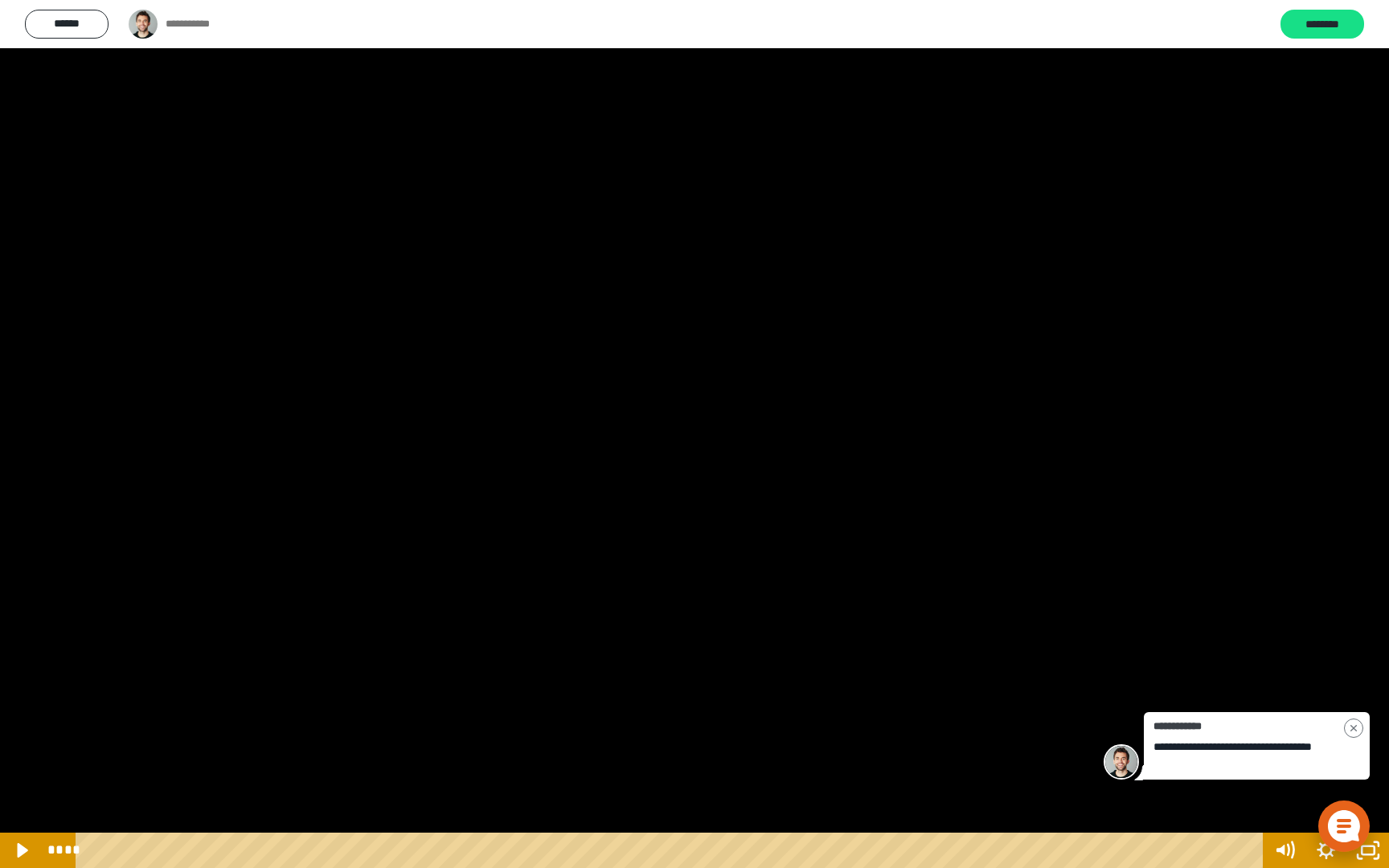 click at bounding box center [694, 434] 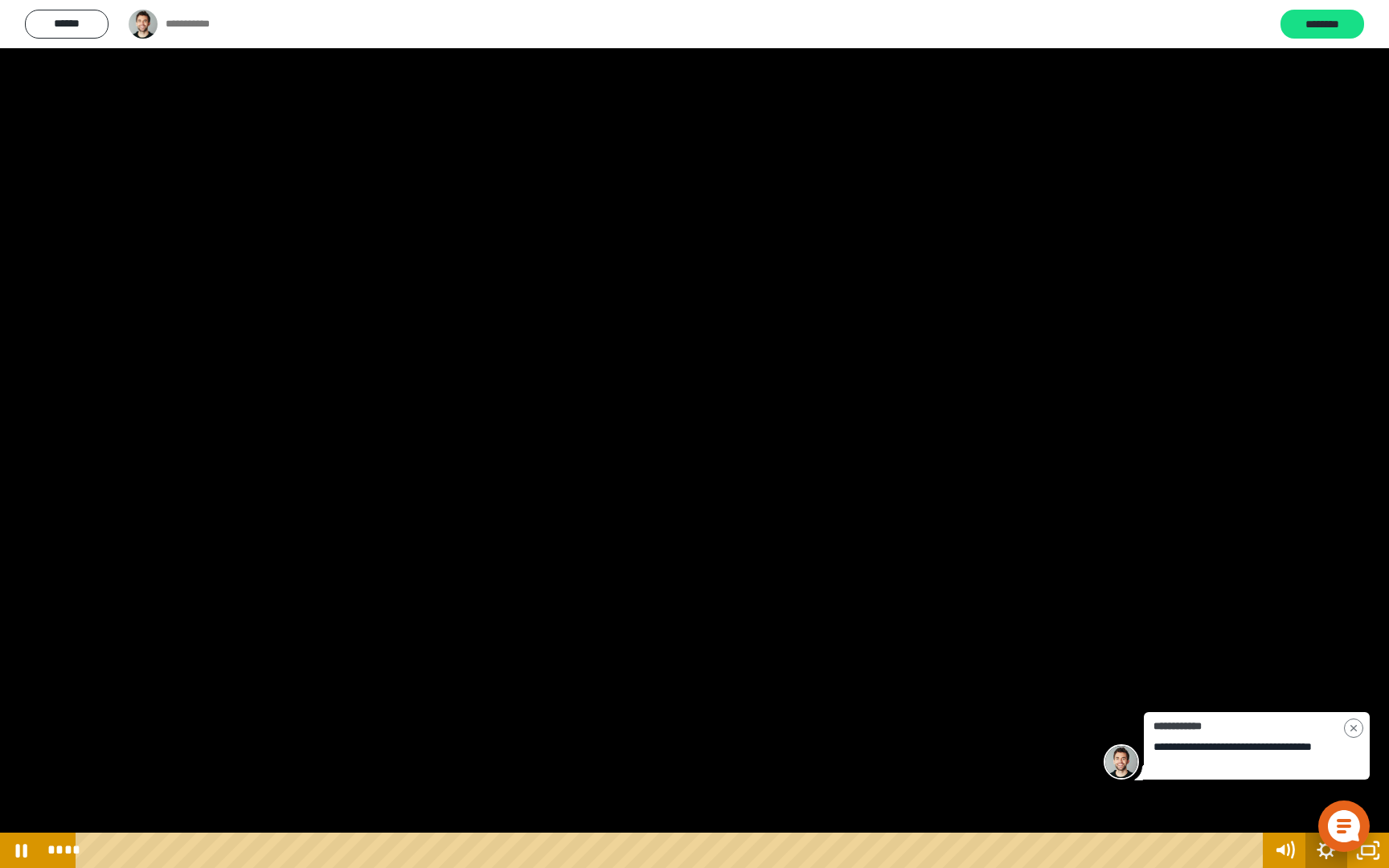 click 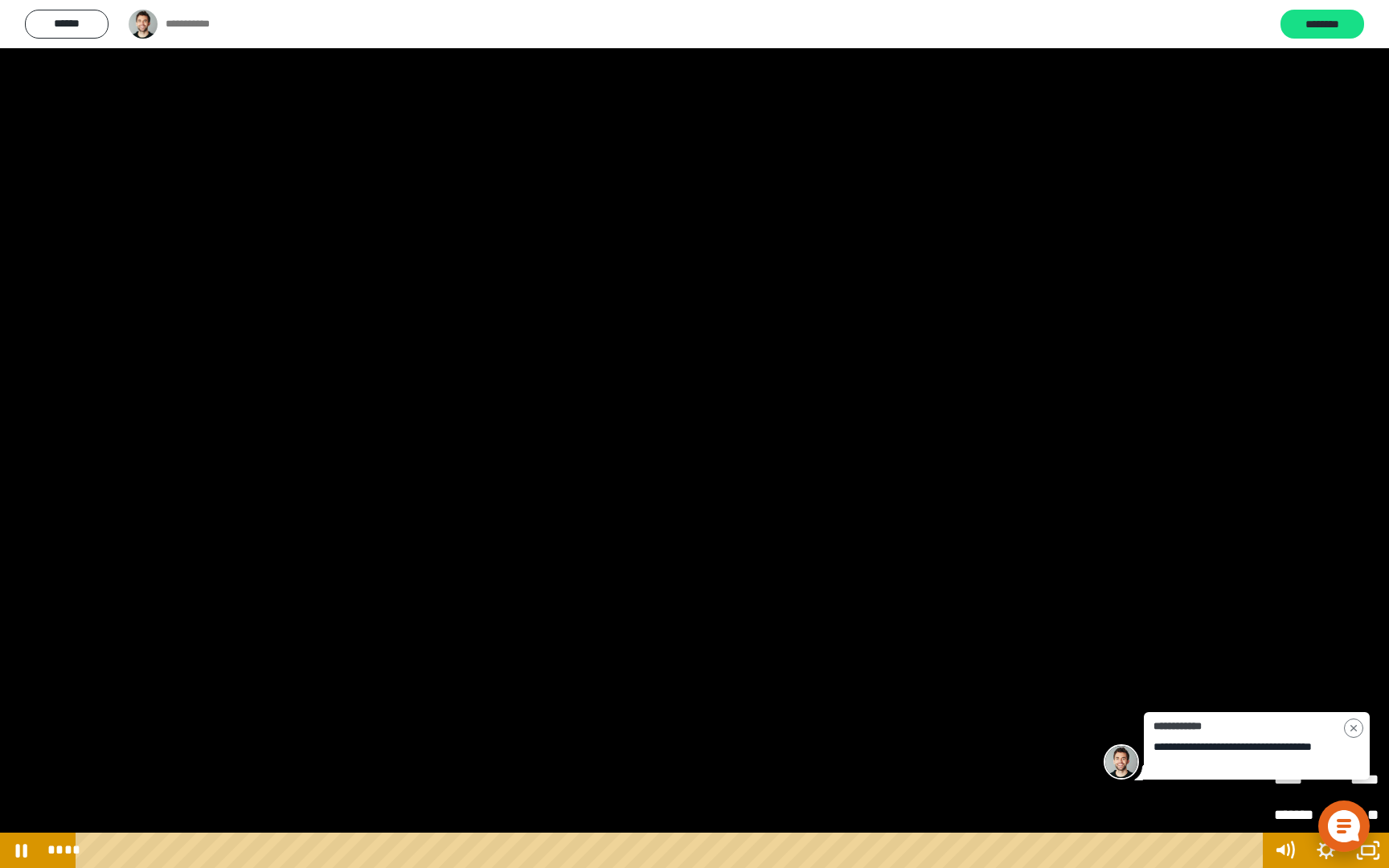 click on "*****" at bounding box center [1352, 772] 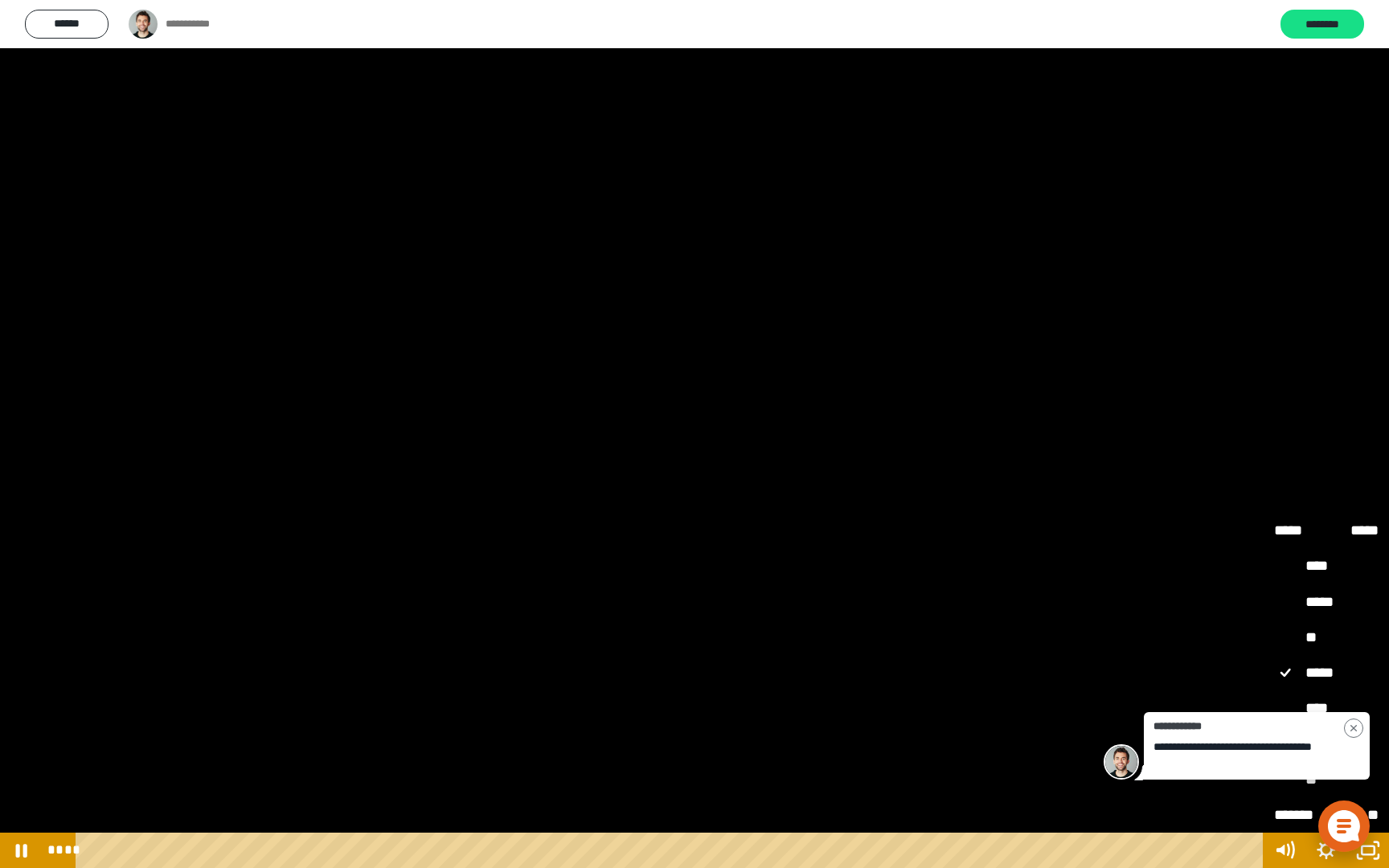click on "****" at bounding box center (1326, 709) 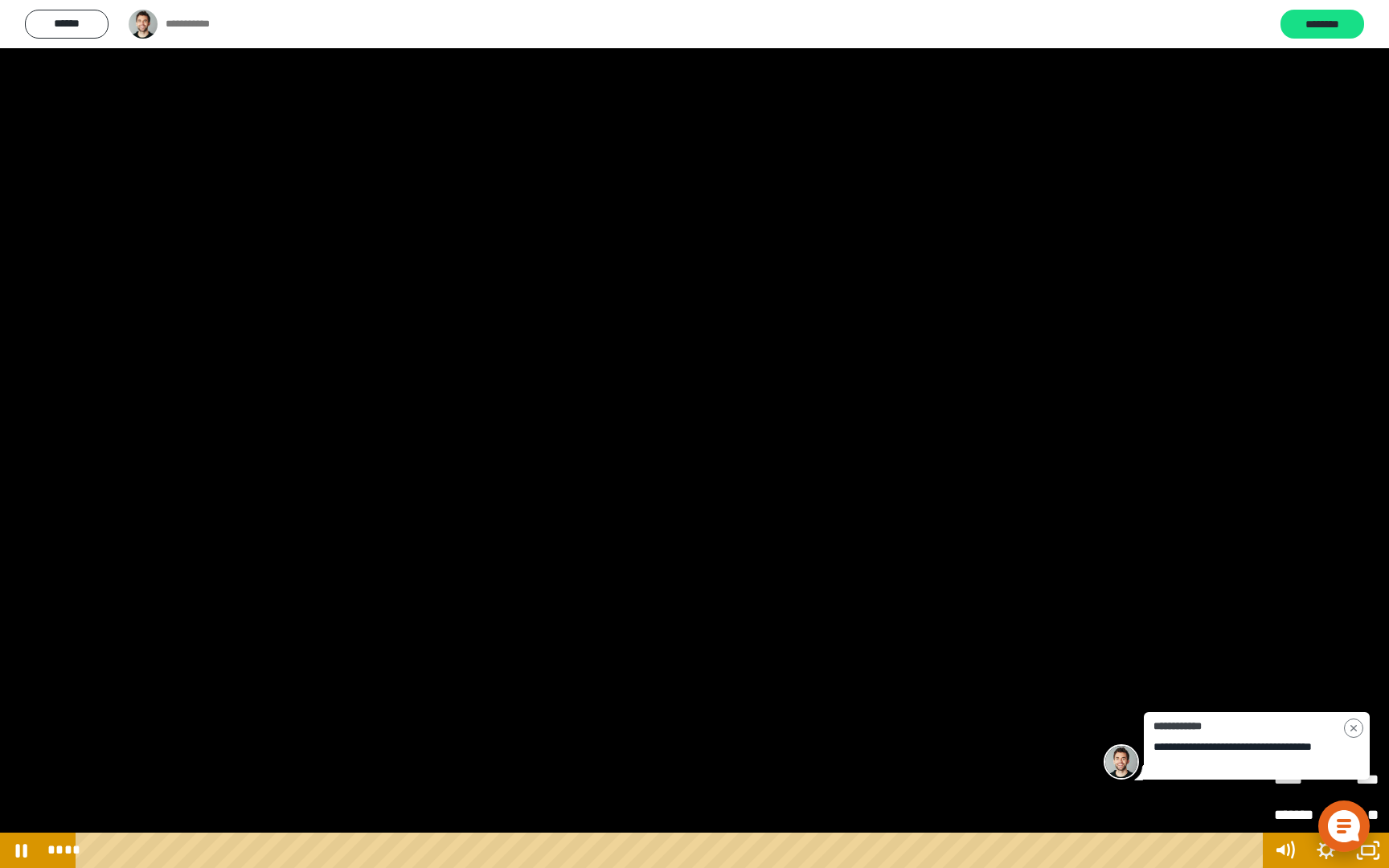 click on "**" at bounding box center [1352, 808] 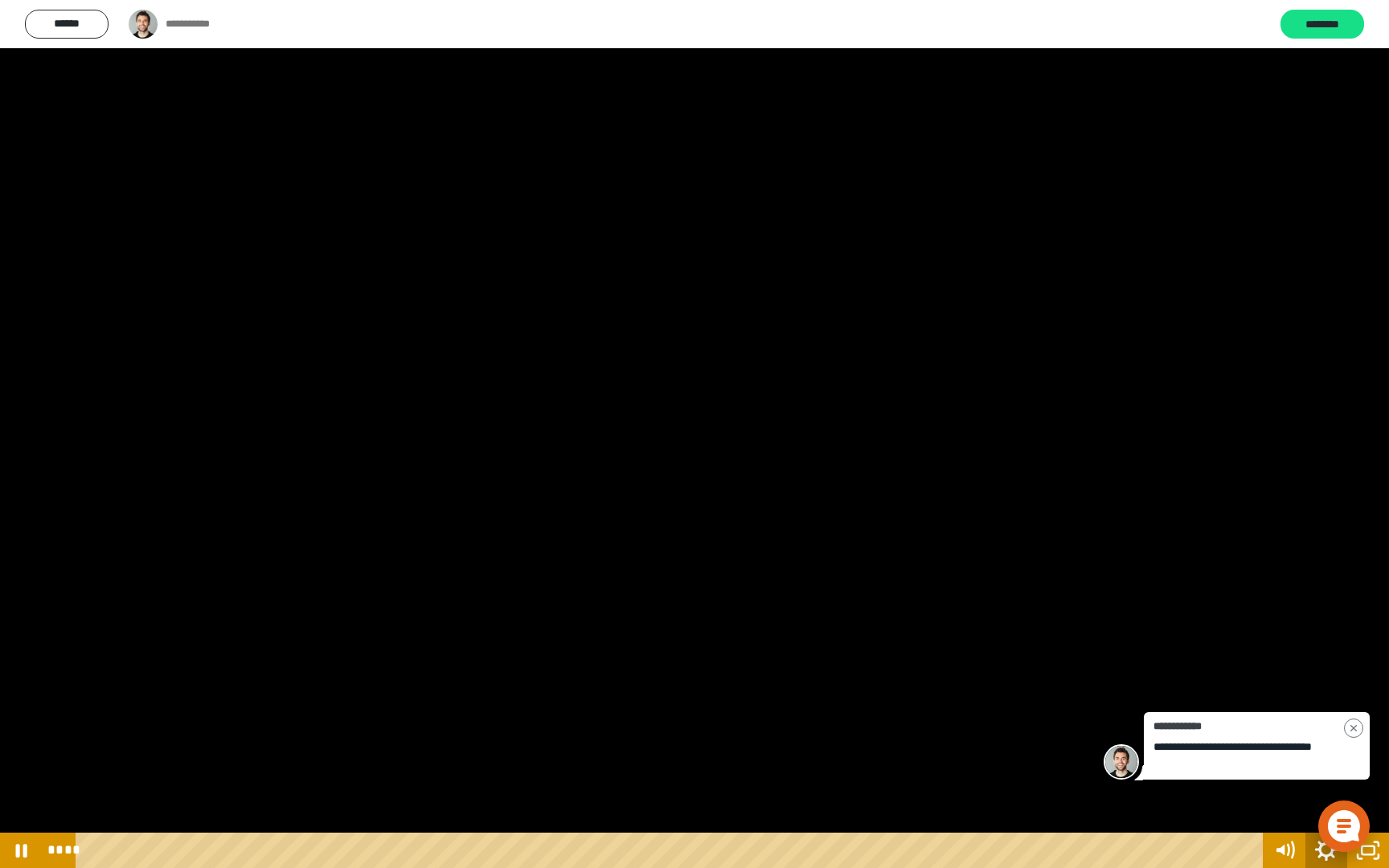 click 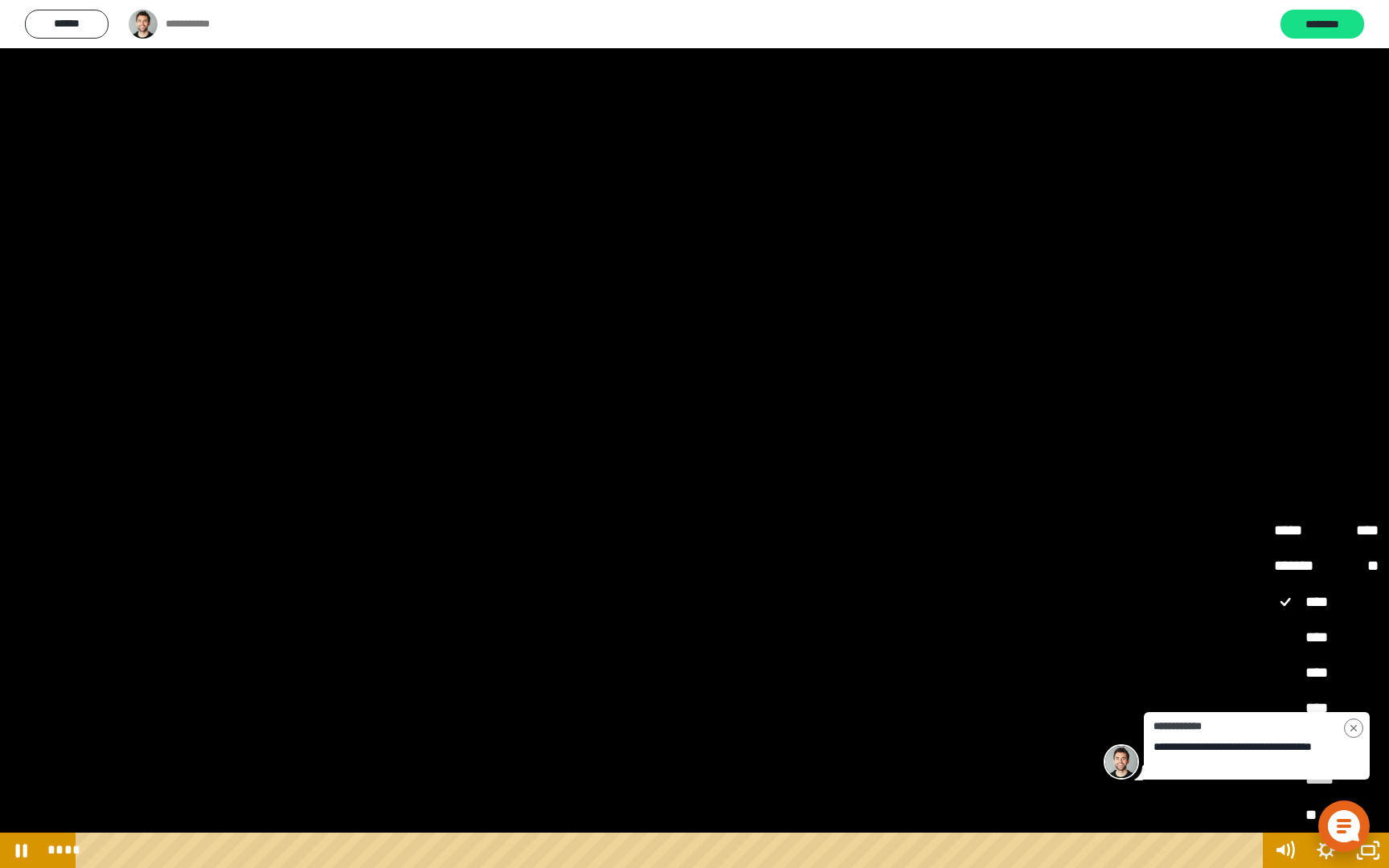 click on "*****" at bounding box center [1300, 523] 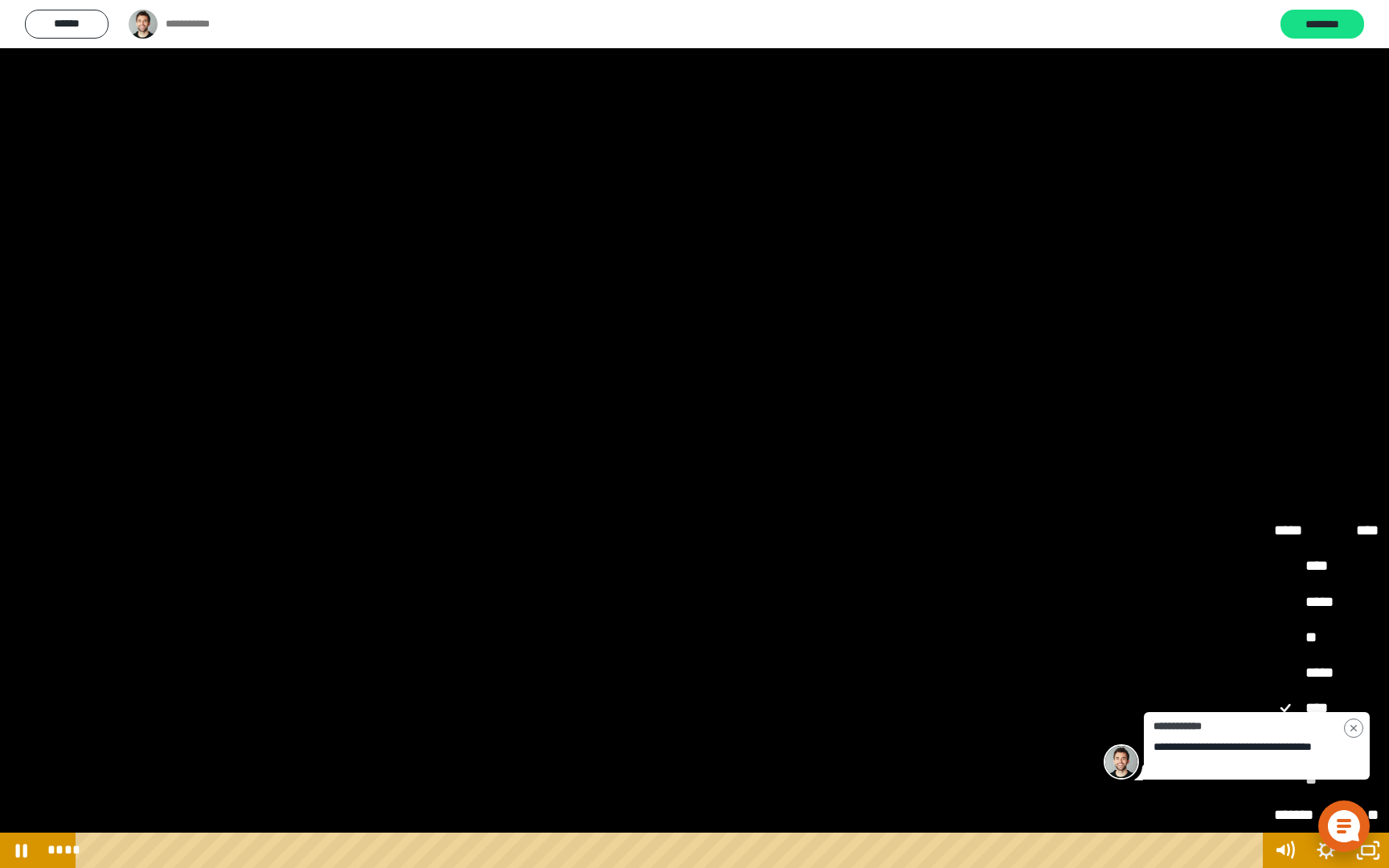 click on "*****" at bounding box center (1326, 674) 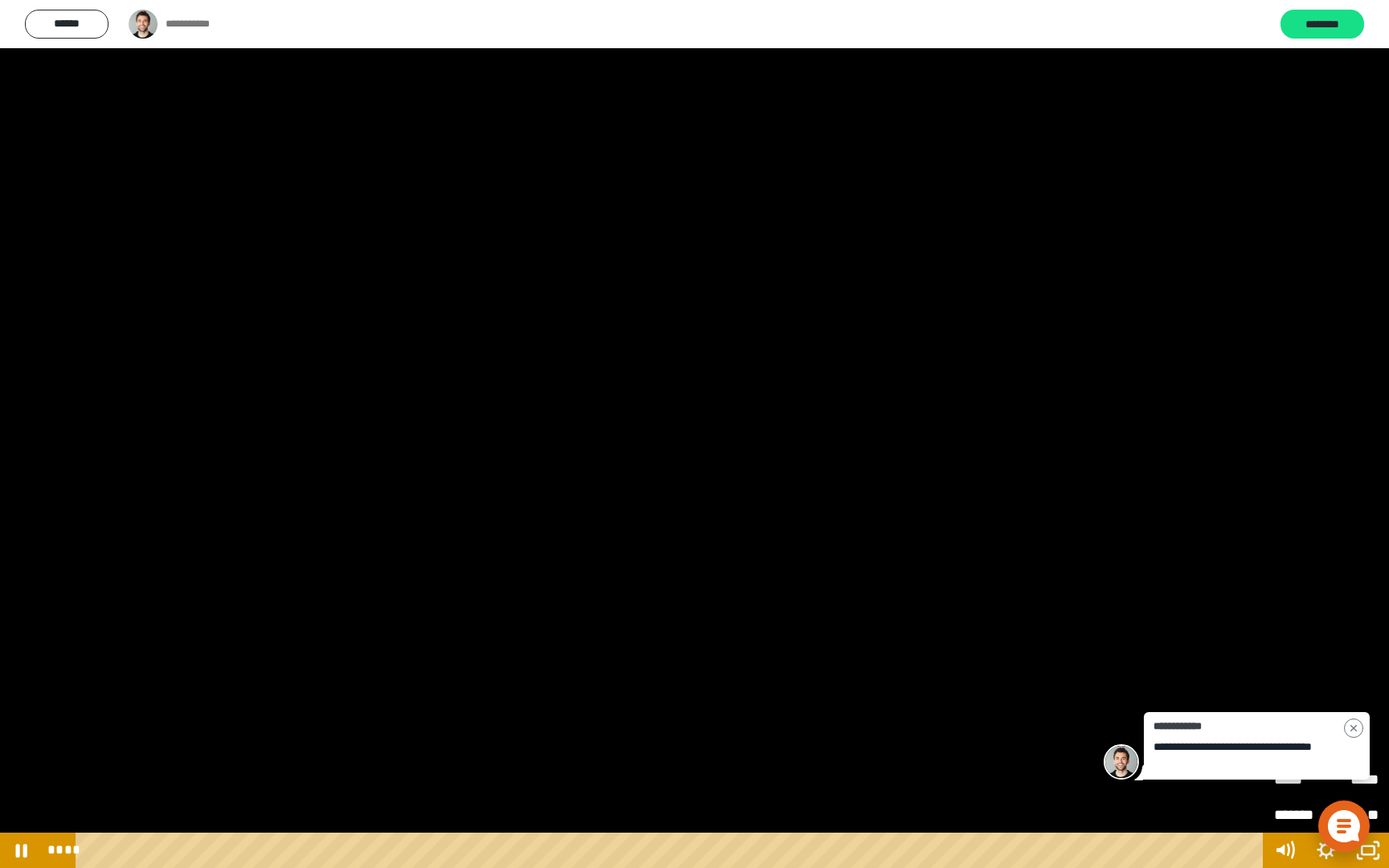 click at bounding box center [694, 434] 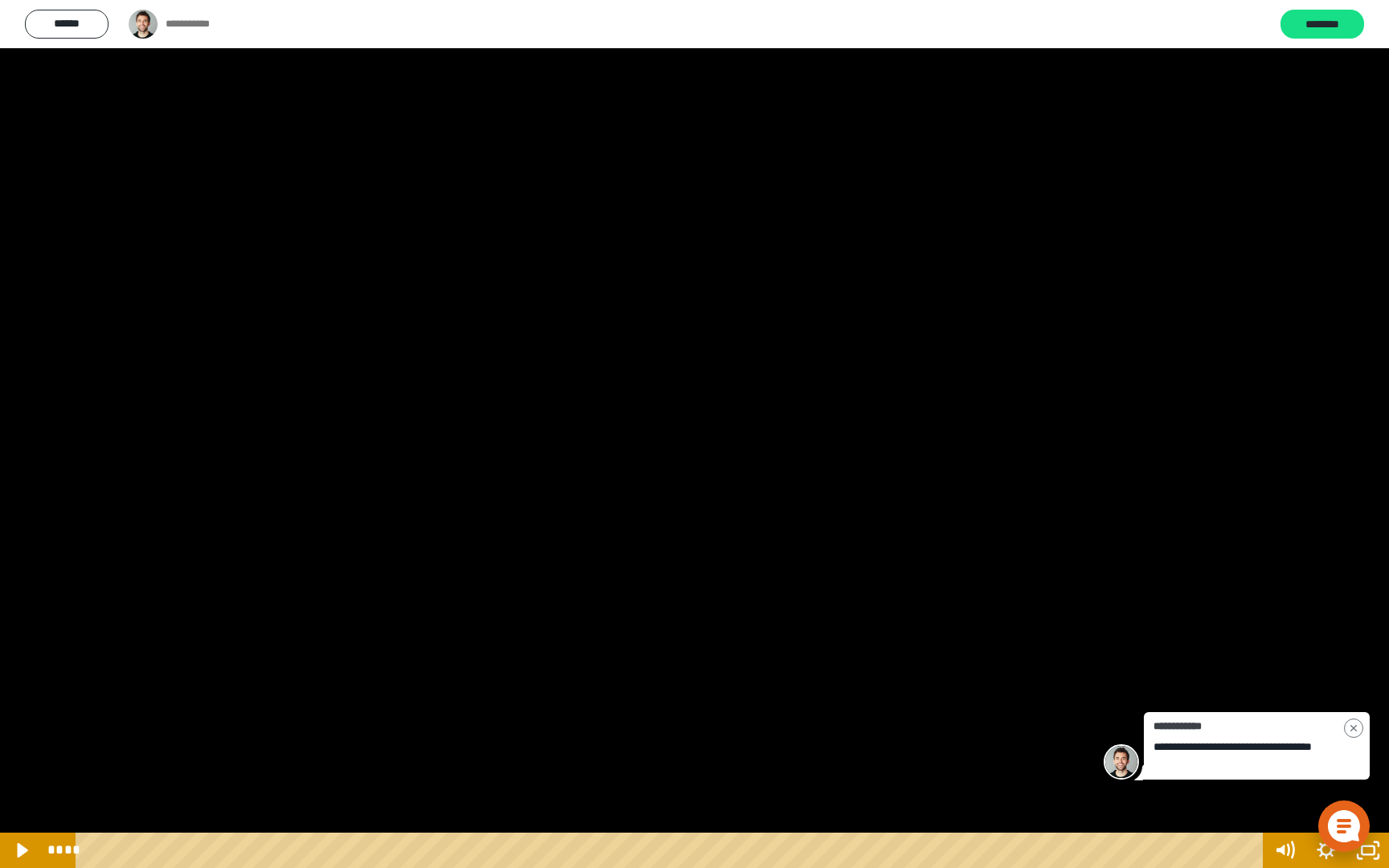 click at bounding box center [694, 434] 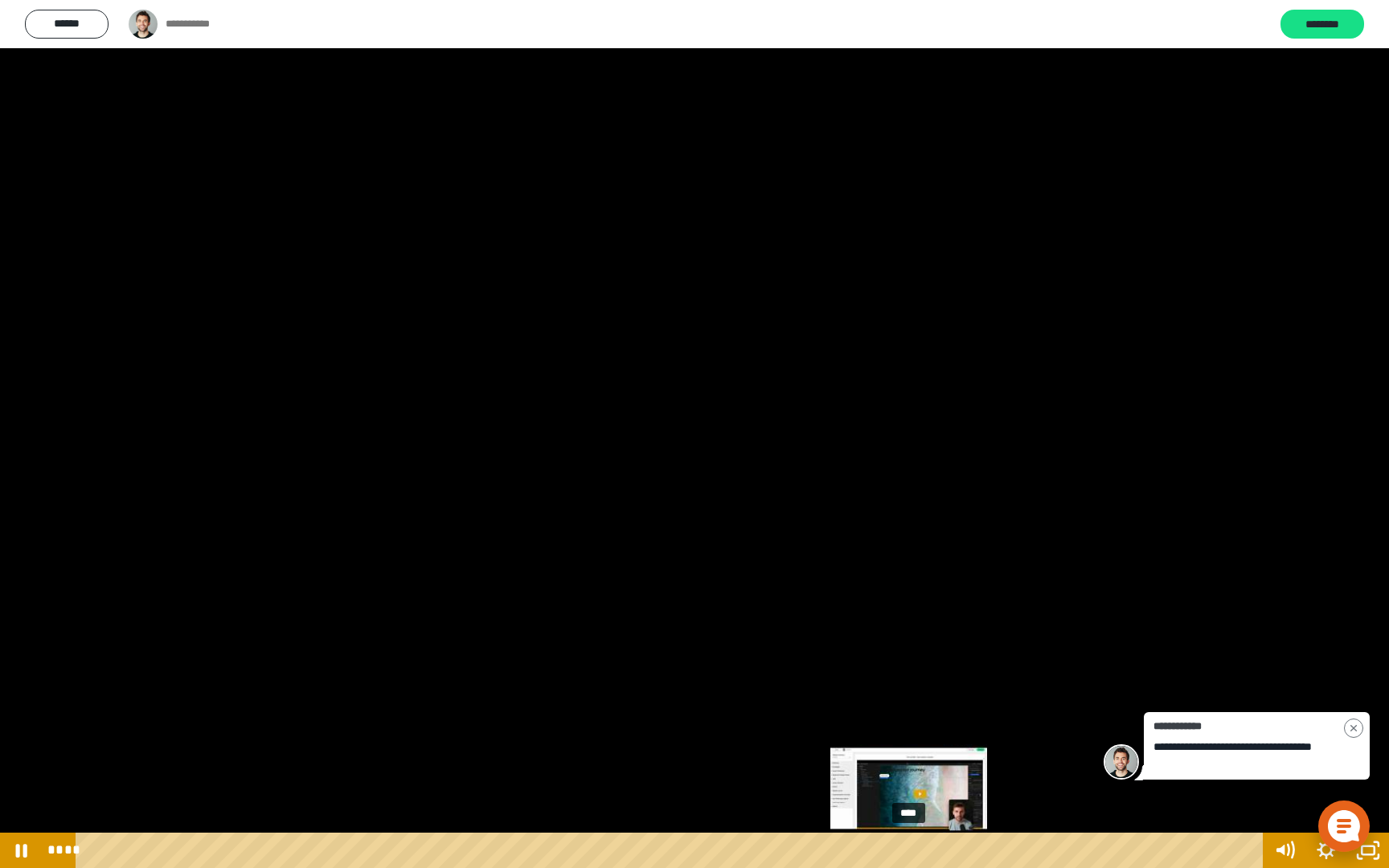 click on "****" at bounding box center (672, 850) 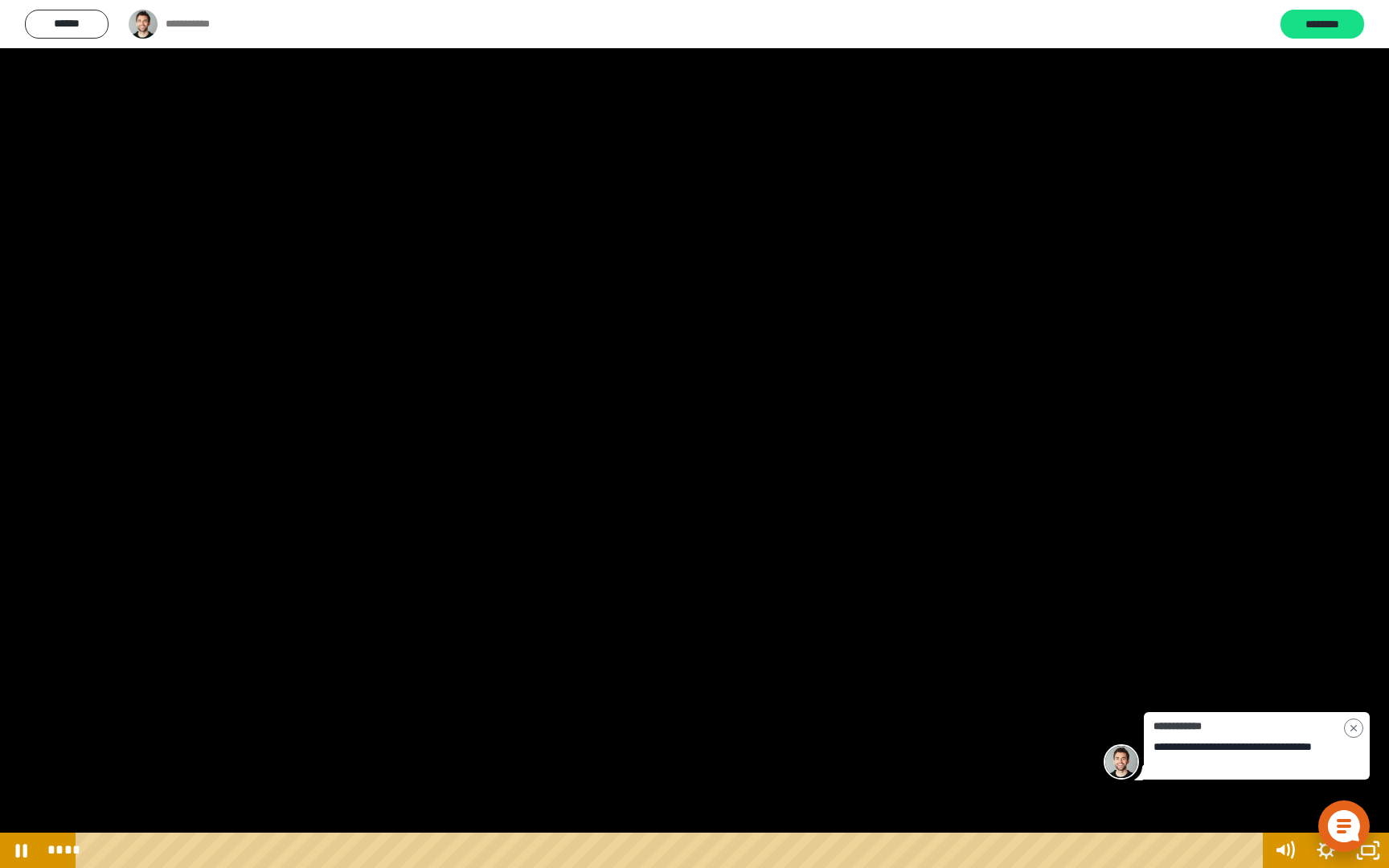 click at bounding box center (694, 434) 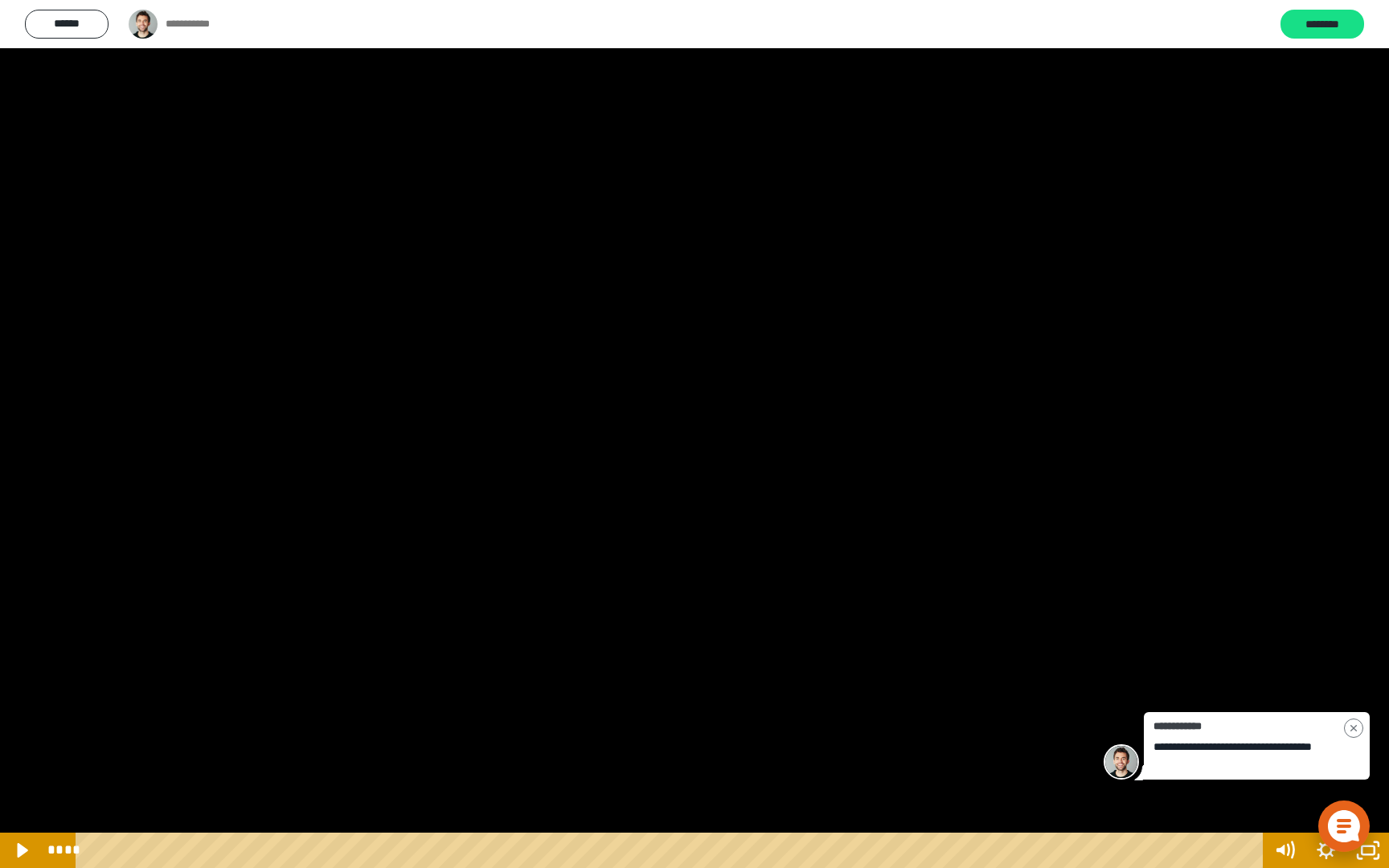 click at bounding box center (694, 434) 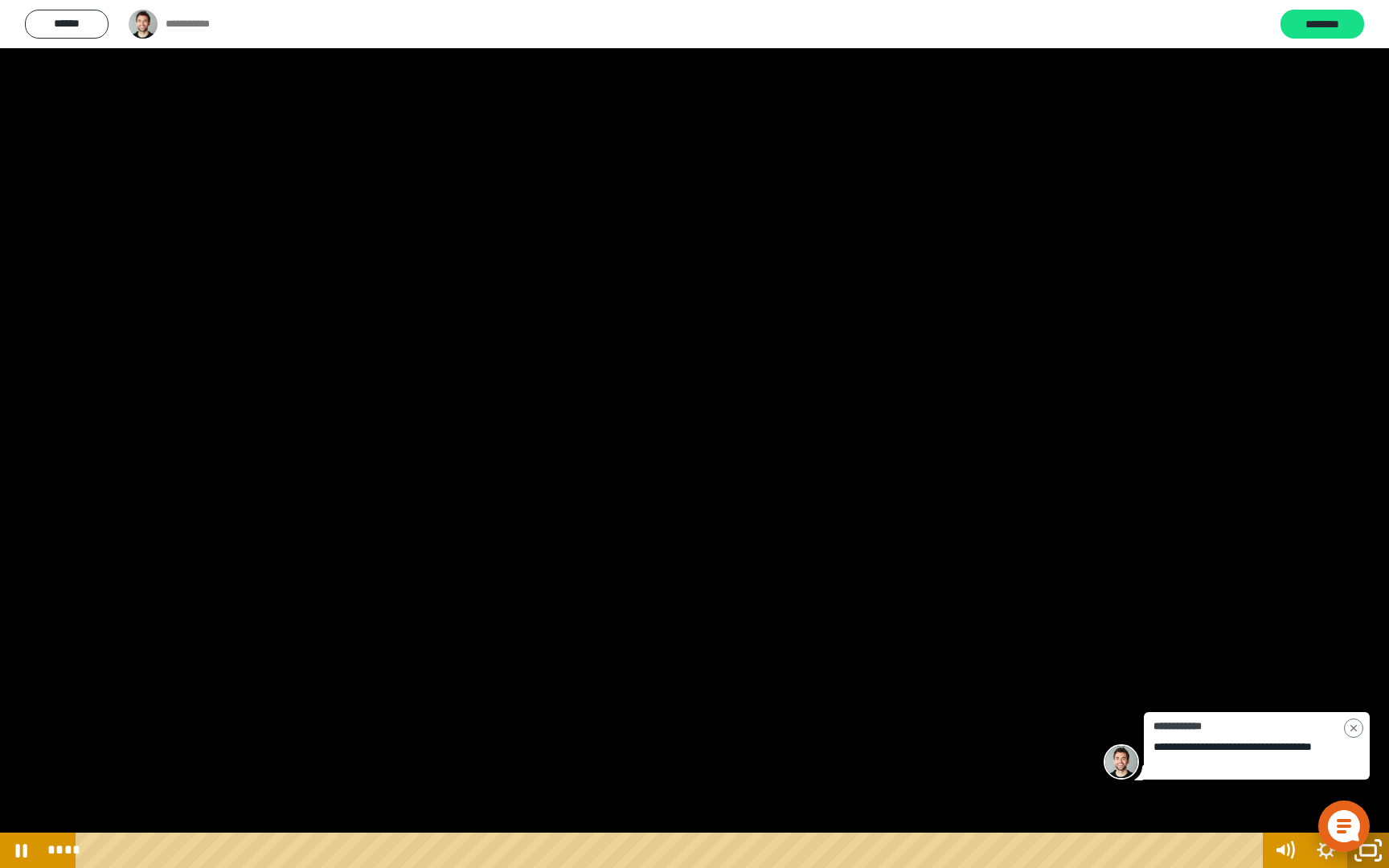 click 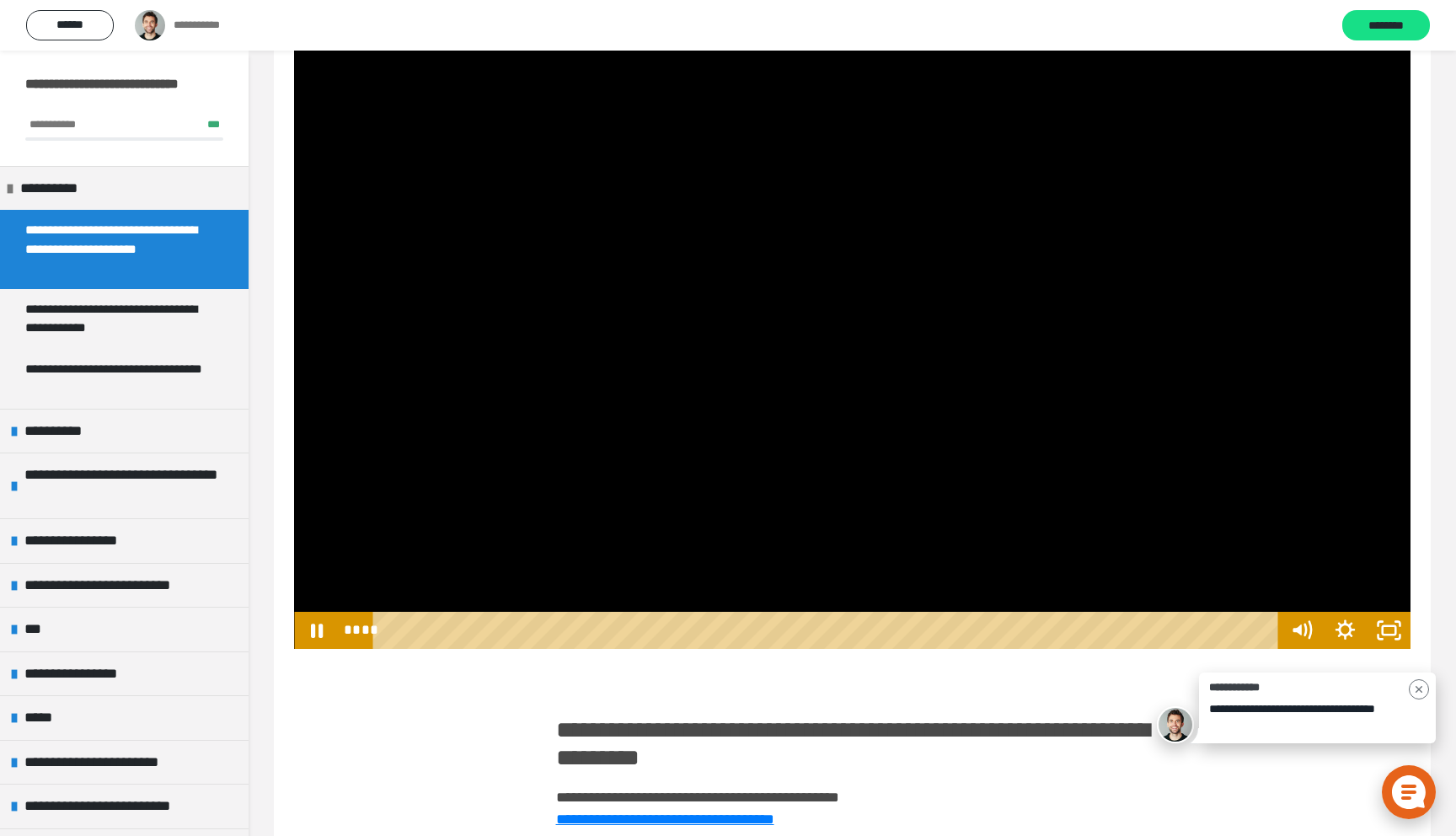 click at bounding box center (852, 334) 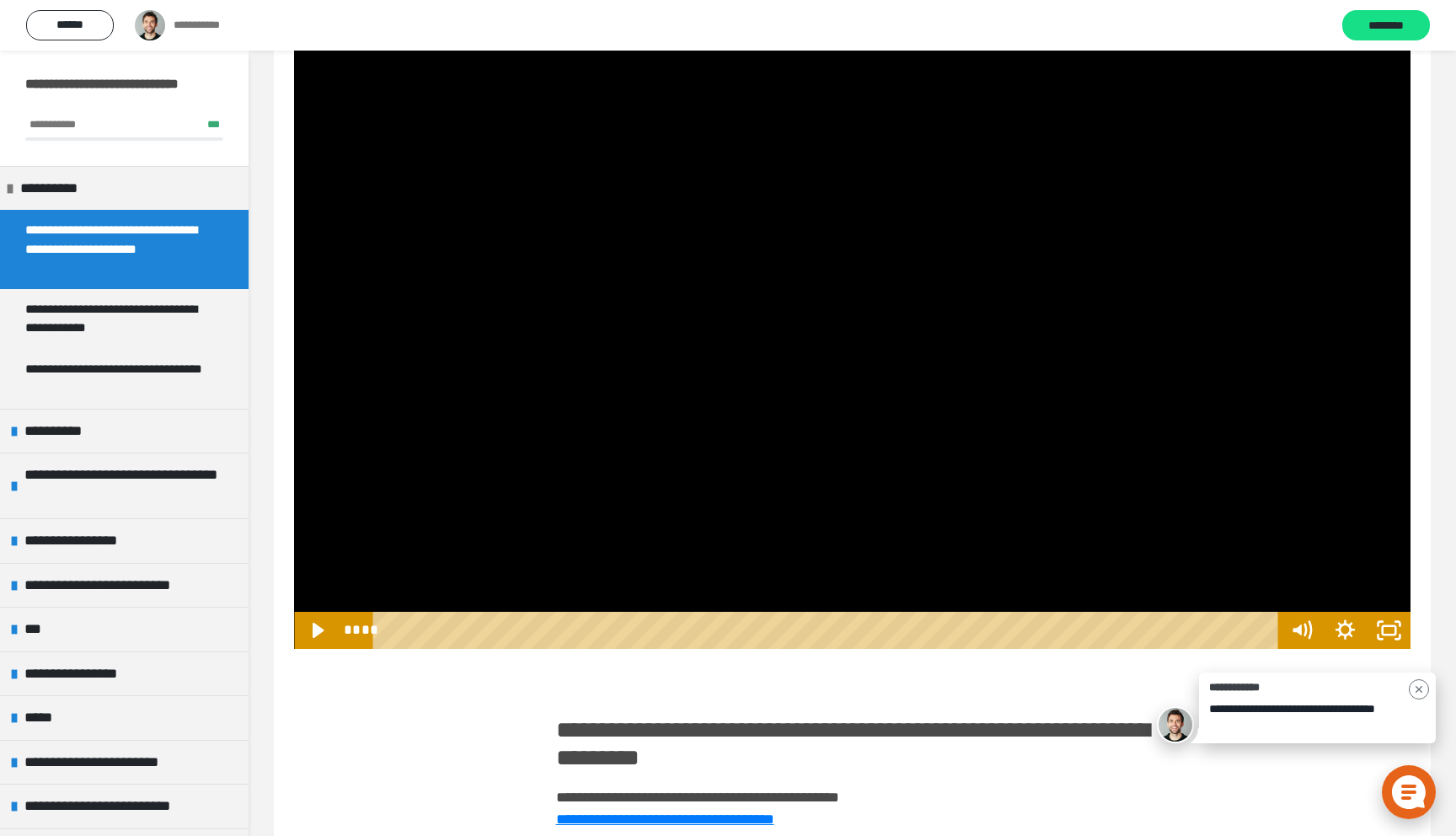 click at bounding box center [852, 334] 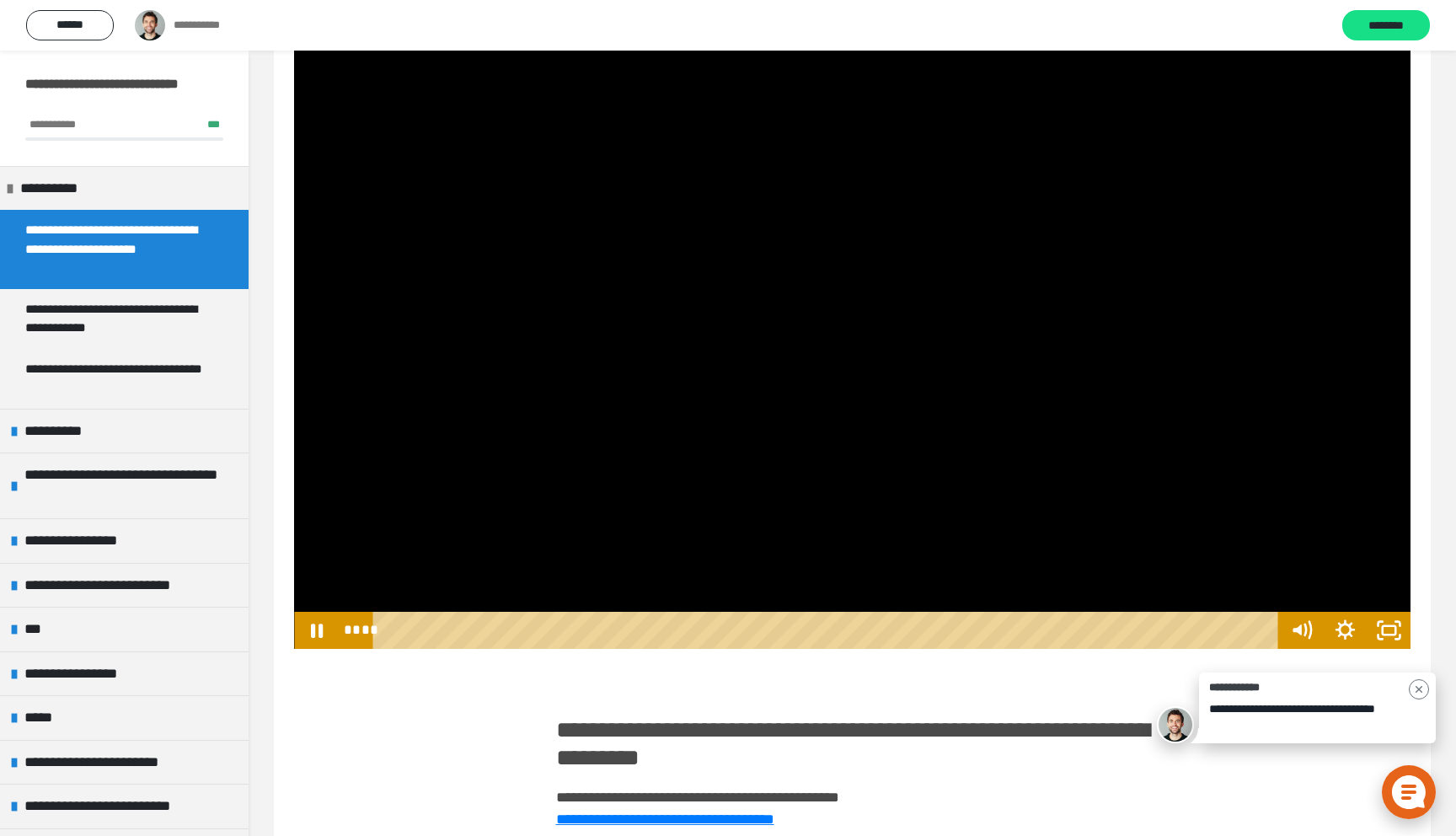 click at bounding box center (852, 334) 